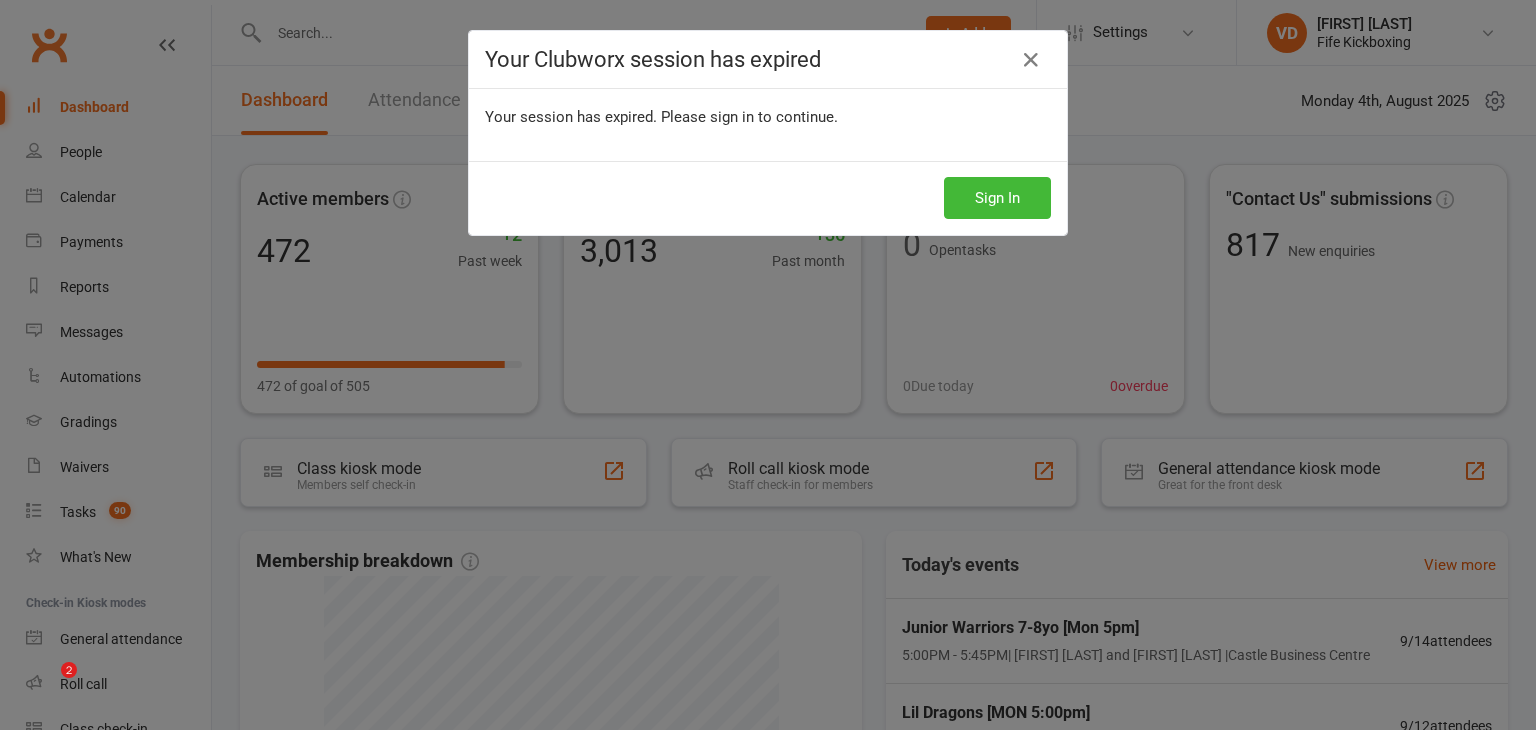 scroll, scrollTop: 0, scrollLeft: 0, axis: both 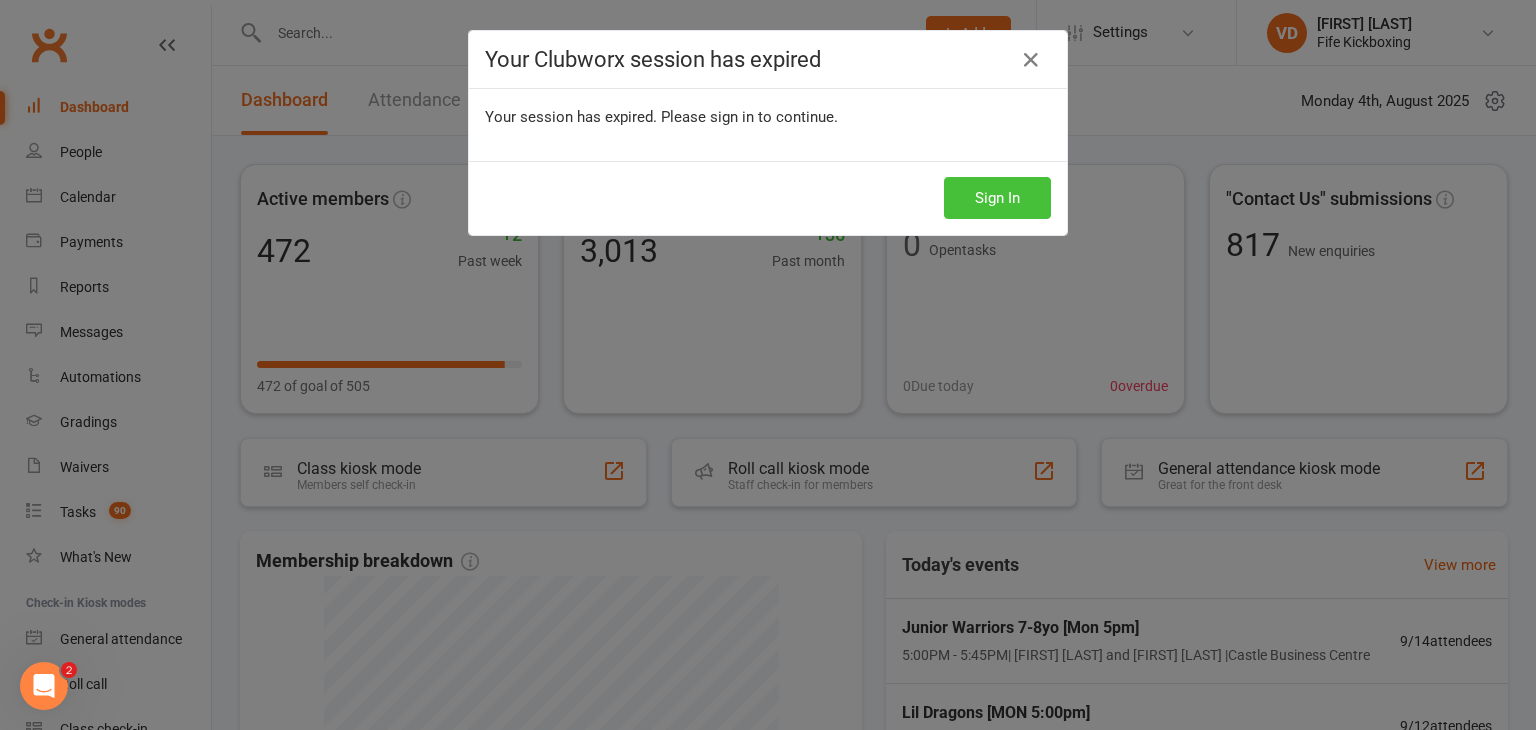 click on "Sign In" at bounding box center (997, 198) 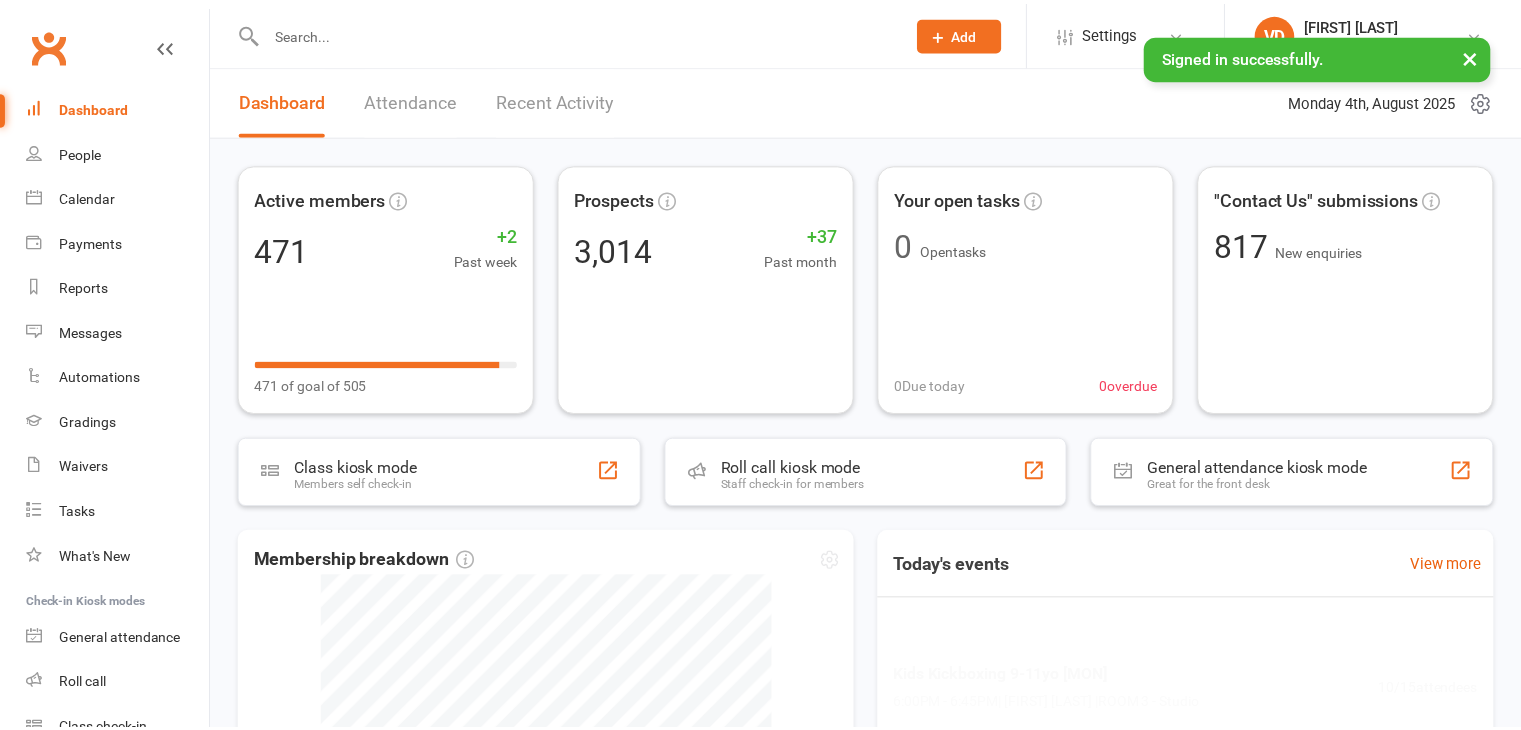 scroll, scrollTop: 0, scrollLeft: 0, axis: both 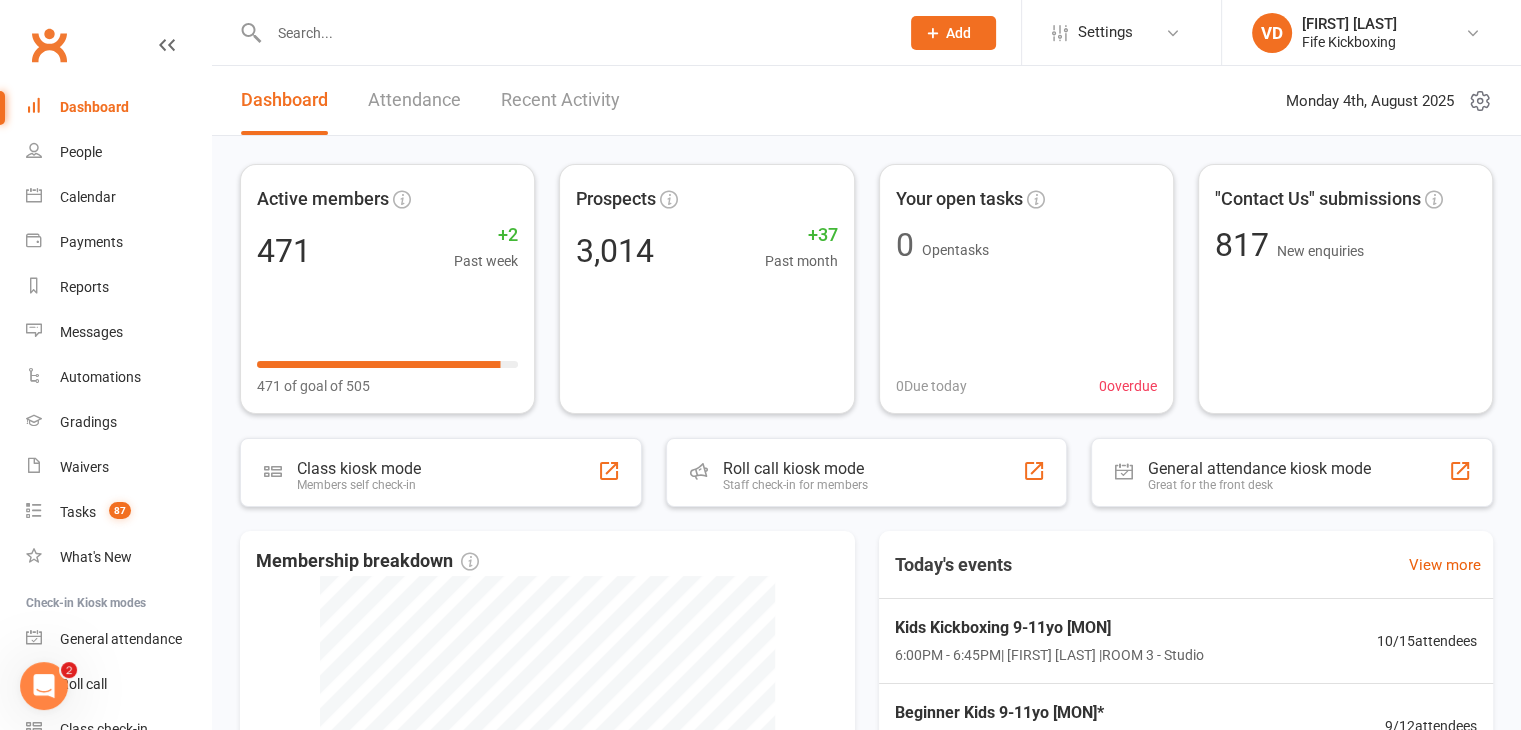 click at bounding box center (574, 33) 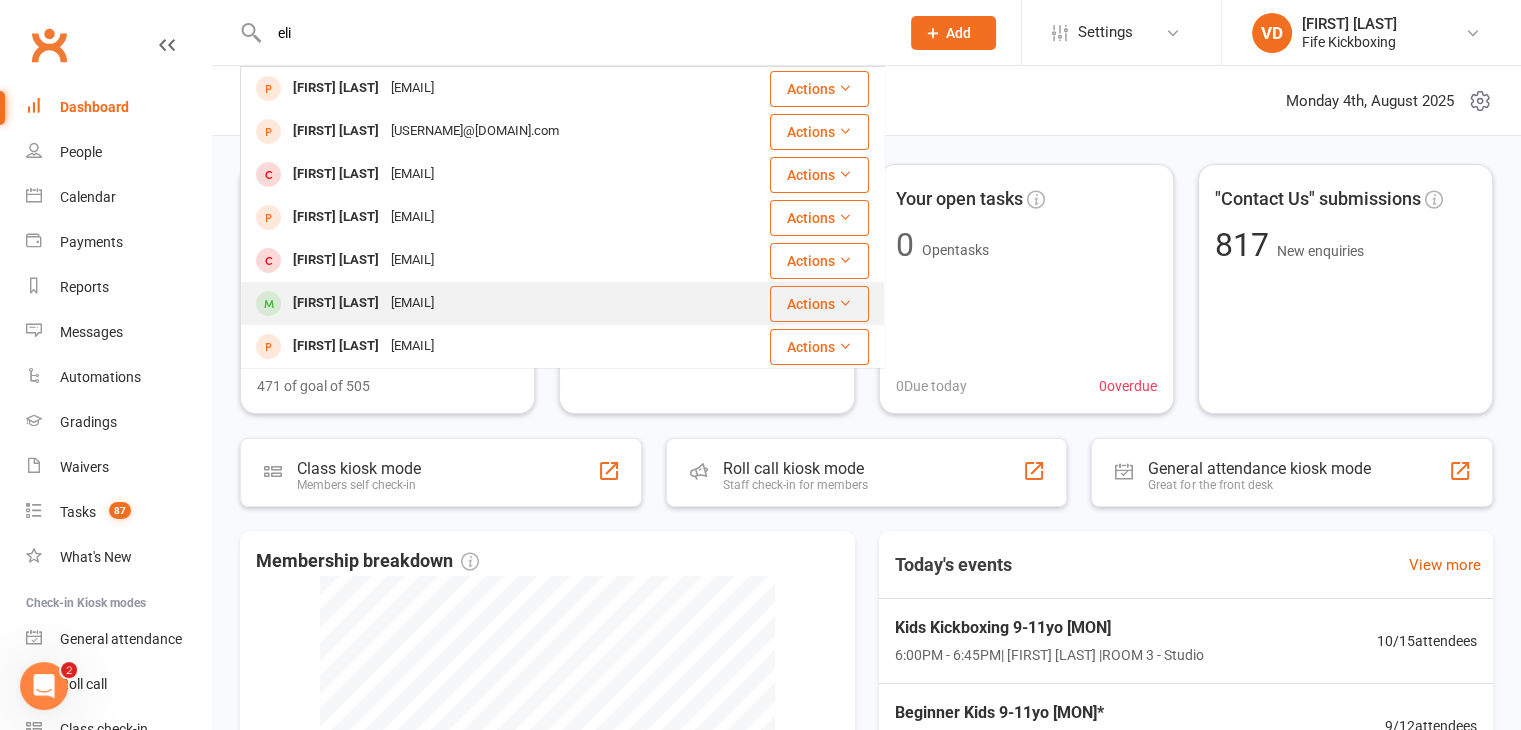 type on "eli" 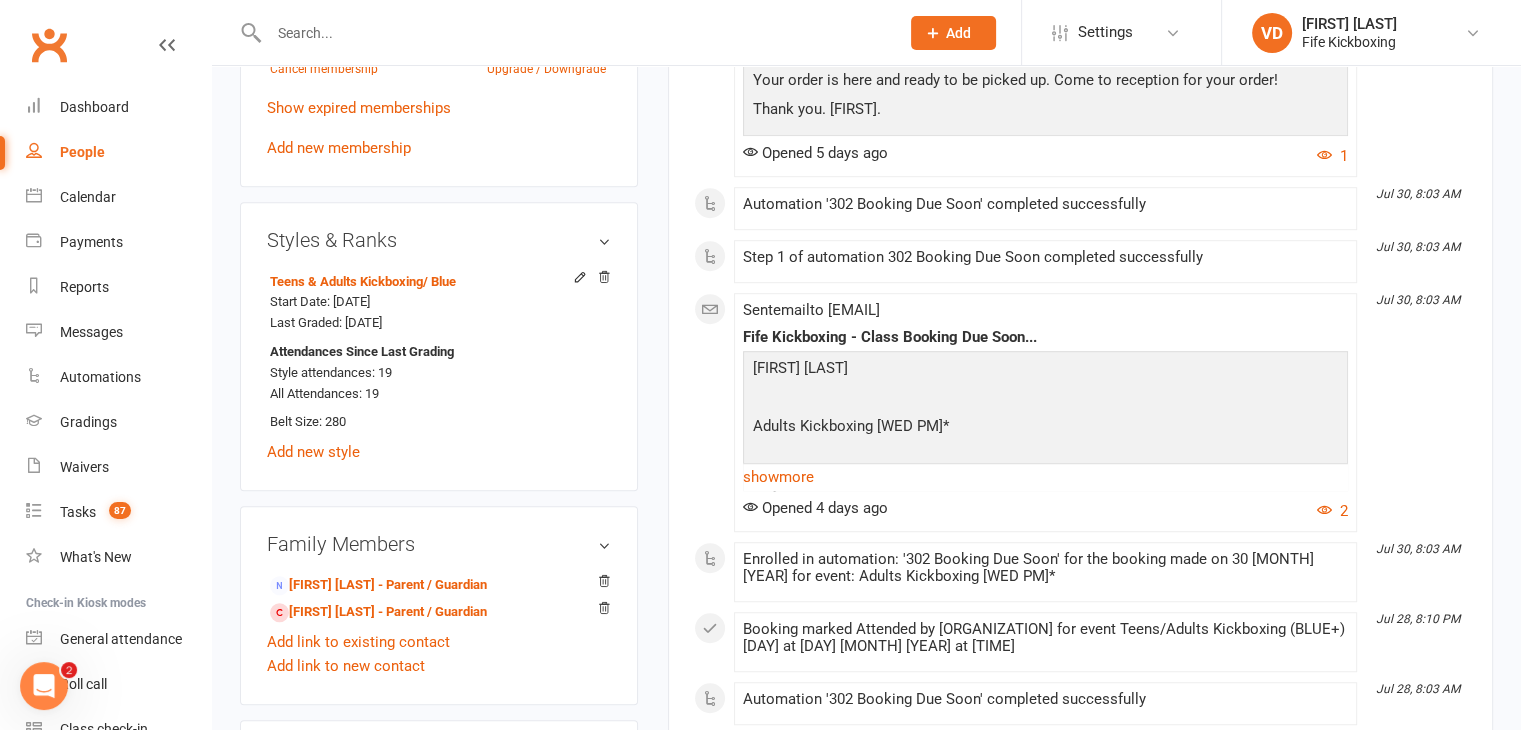 scroll, scrollTop: 1200, scrollLeft: 0, axis: vertical 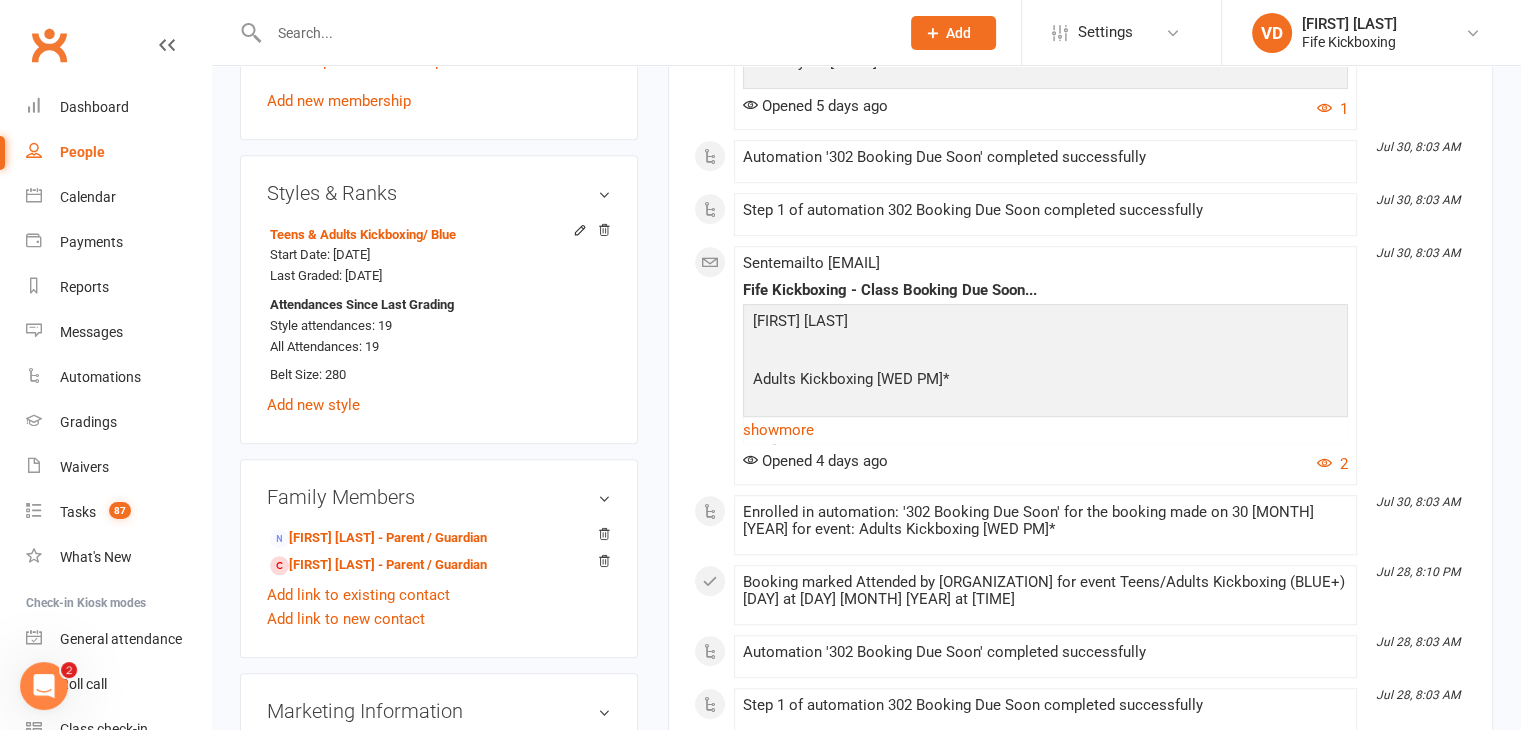 click at bounding box center (574, 33) 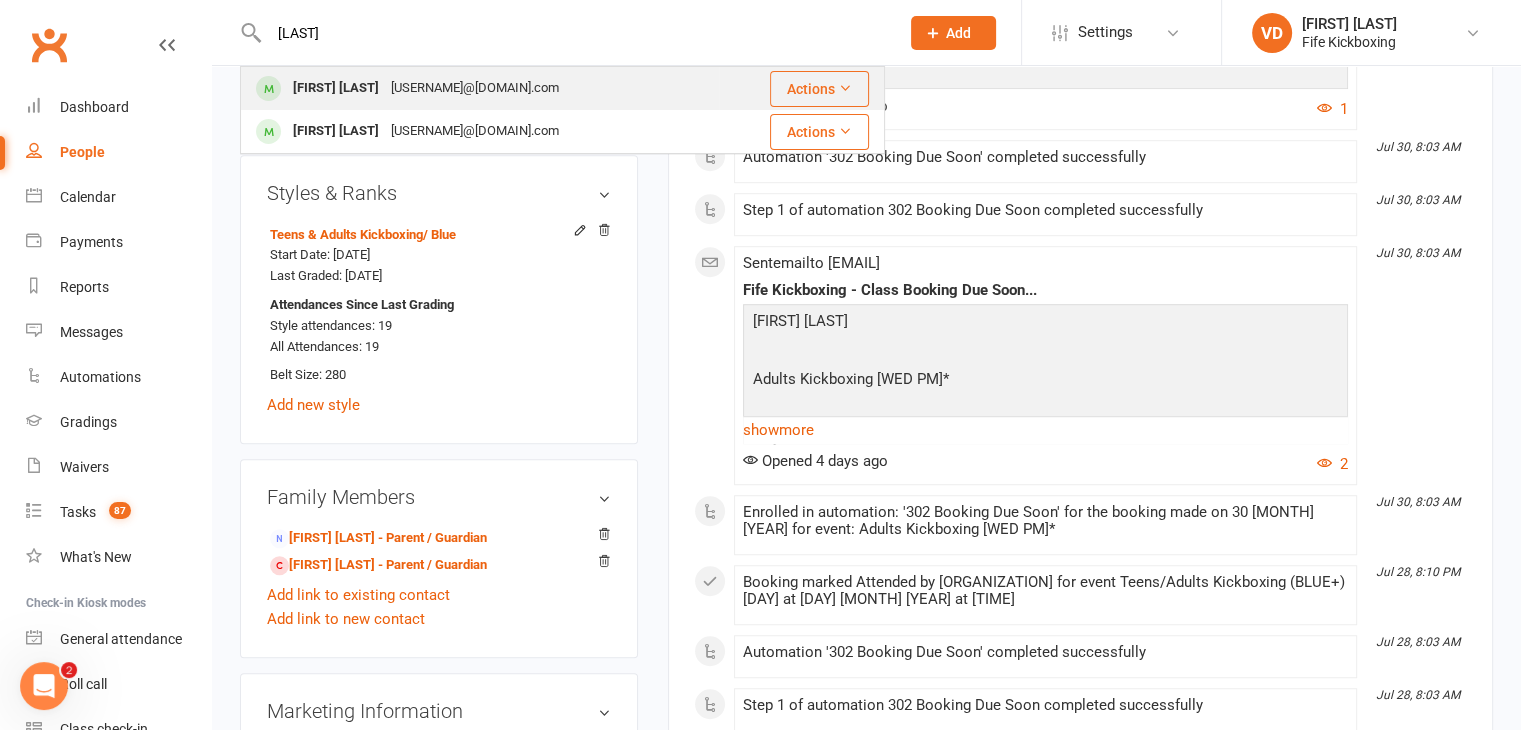 type on "[LAST]" 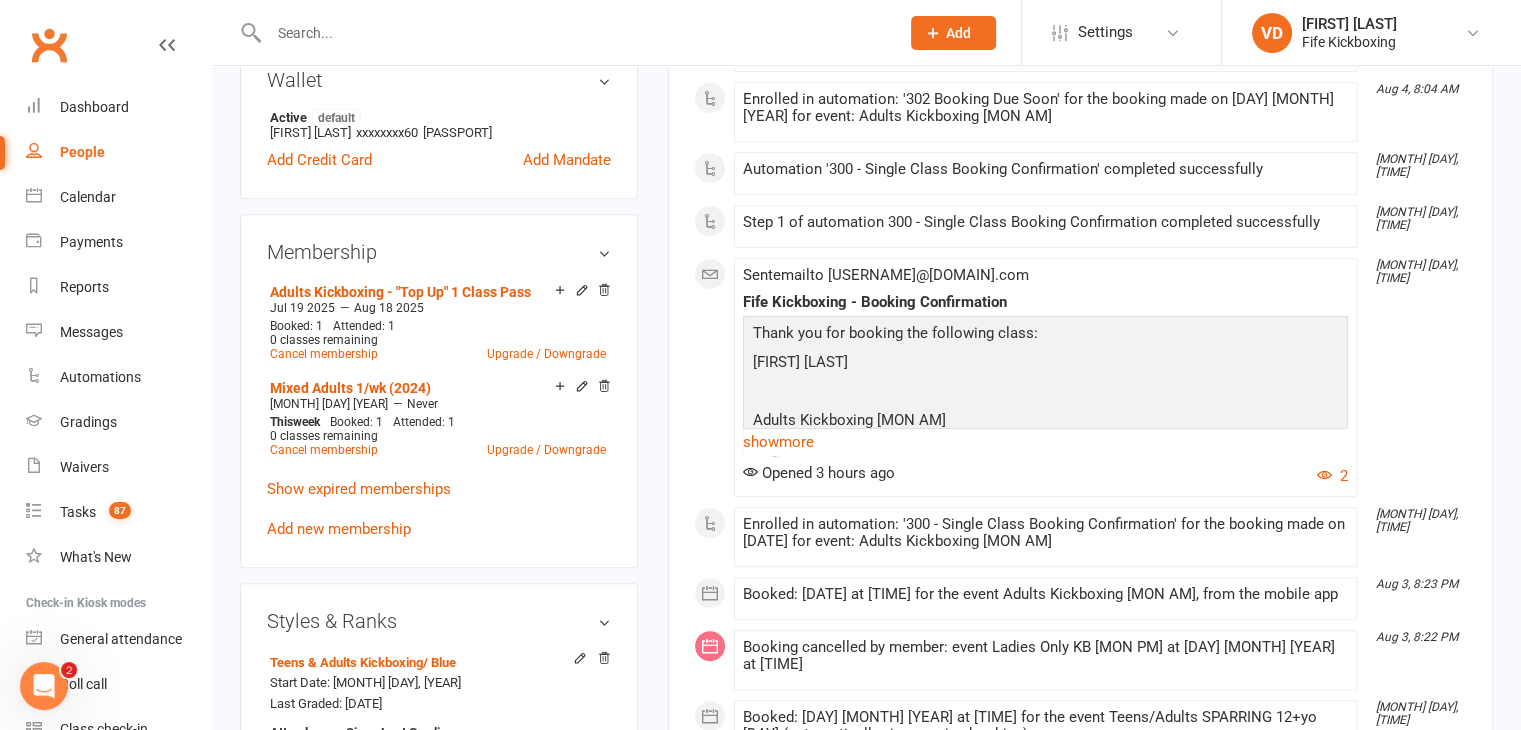 scroll, scrollTop: 700, scrollLeft: 0, axis: vertical 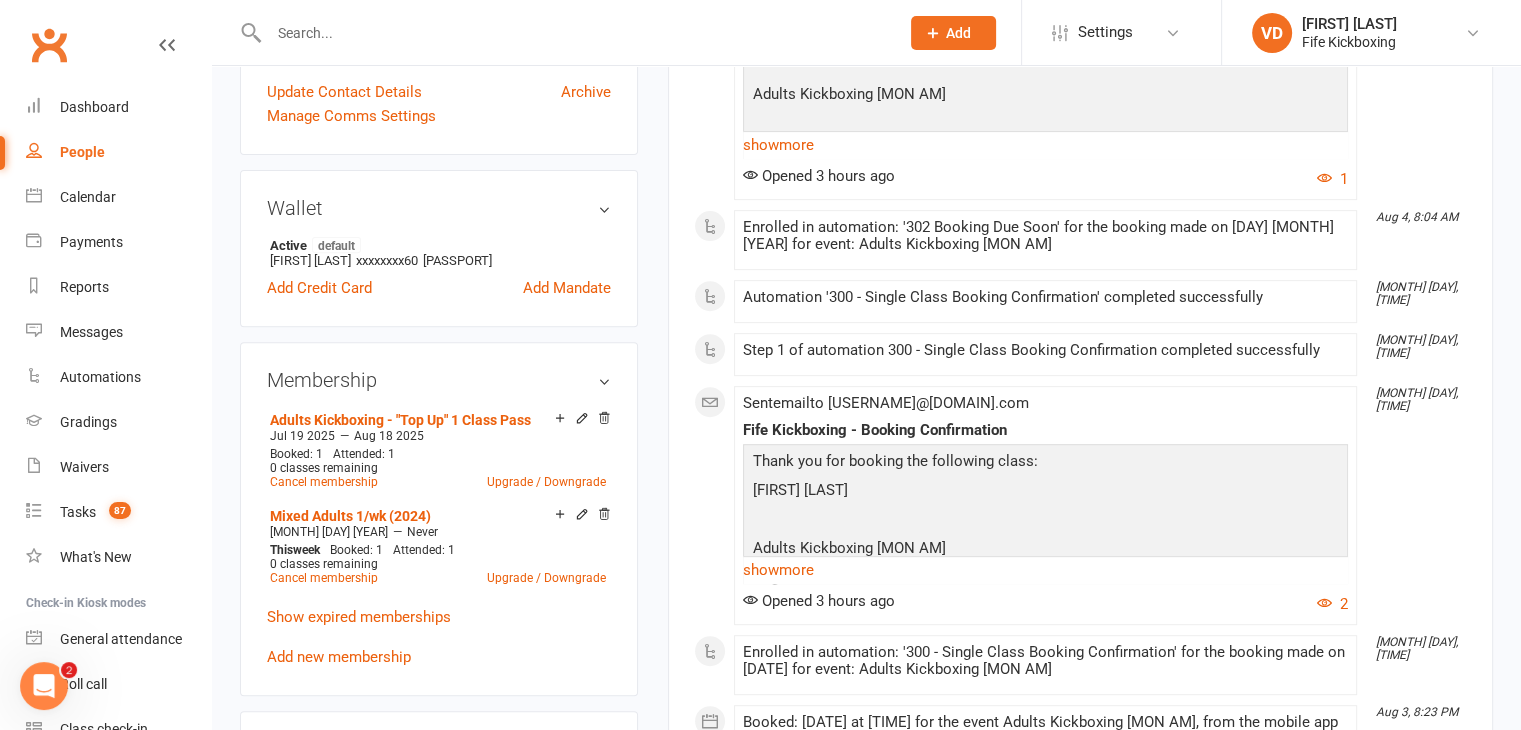 click at bounding box center (574, 33) 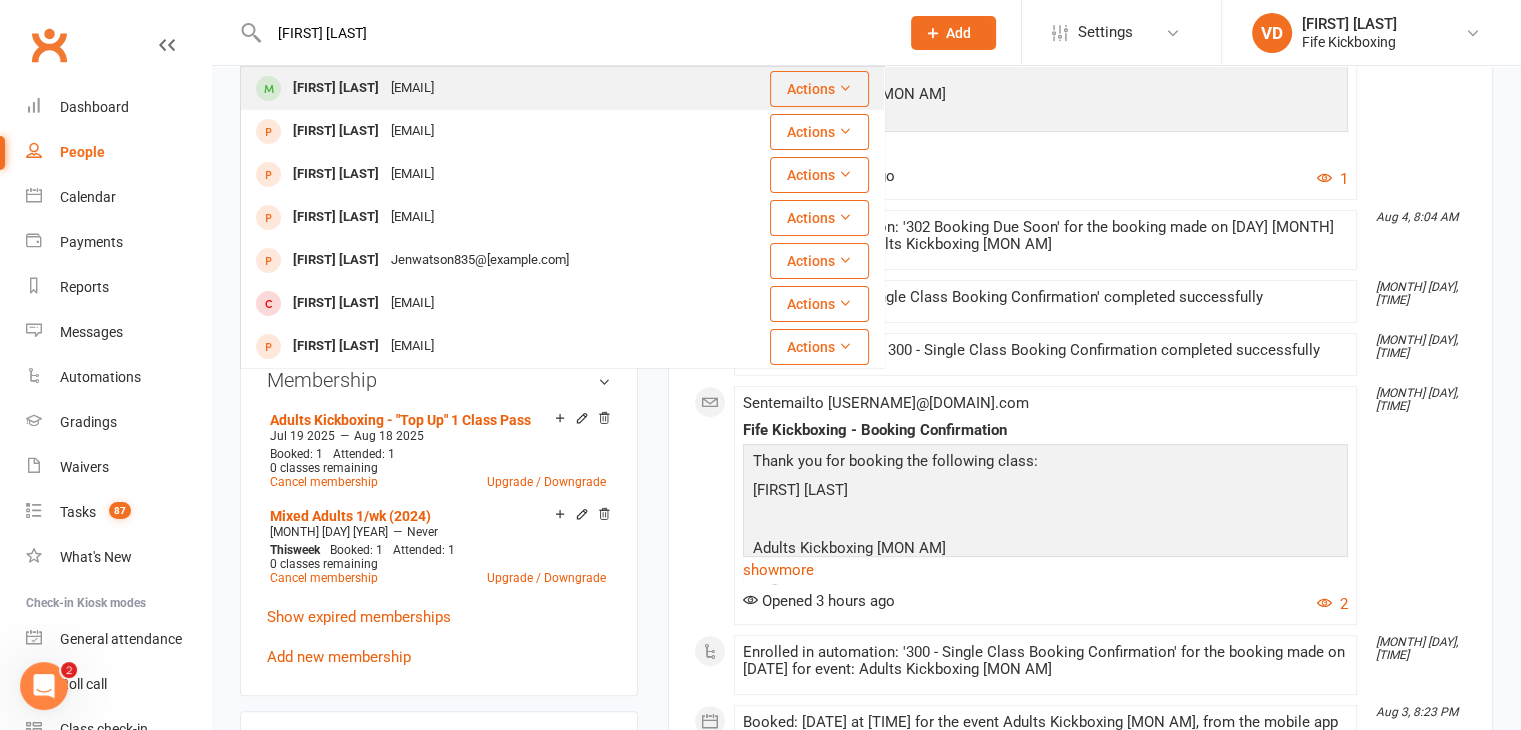 type on "[FIRST] [LAST]" 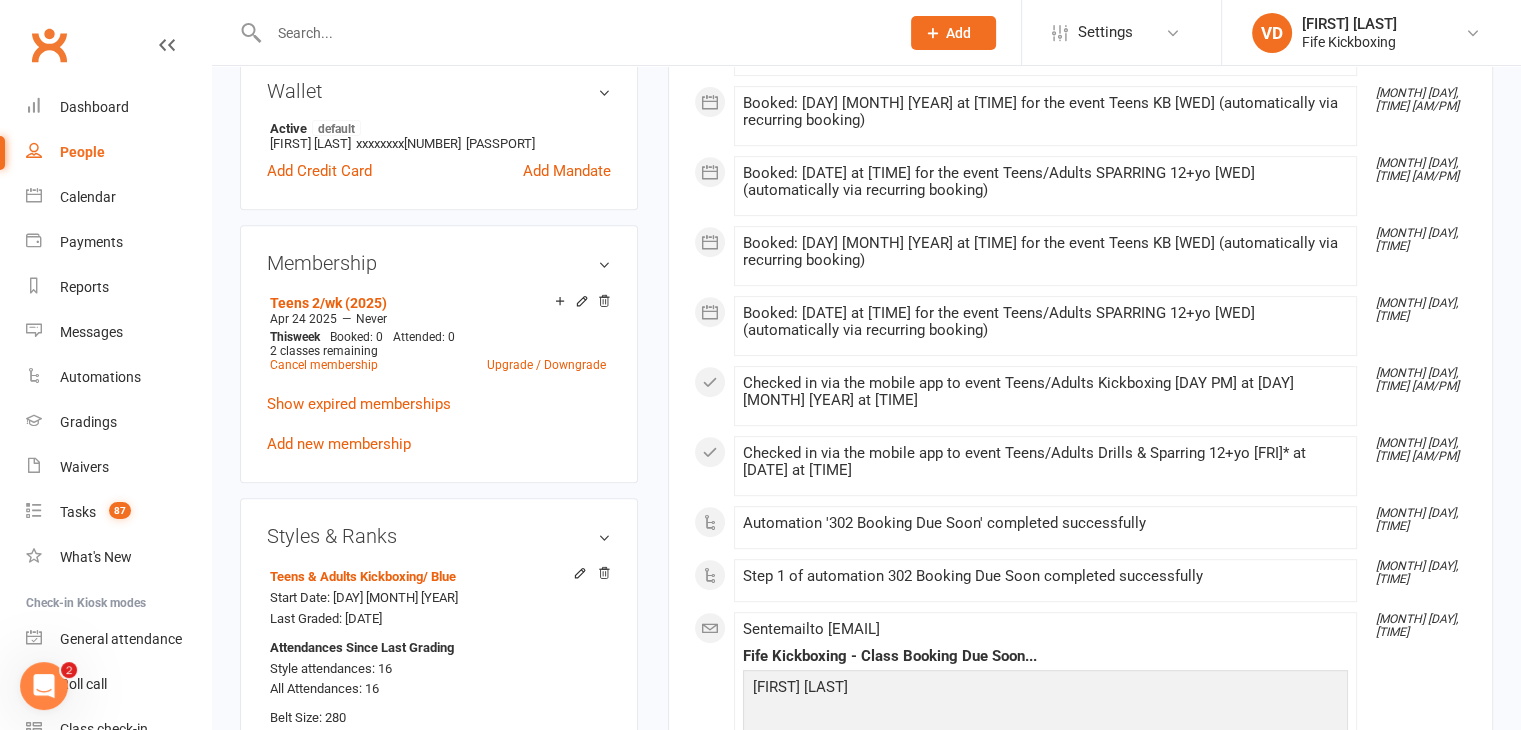 scroll, scrollTop: 800, scrollLeft: 0, axis: vertical 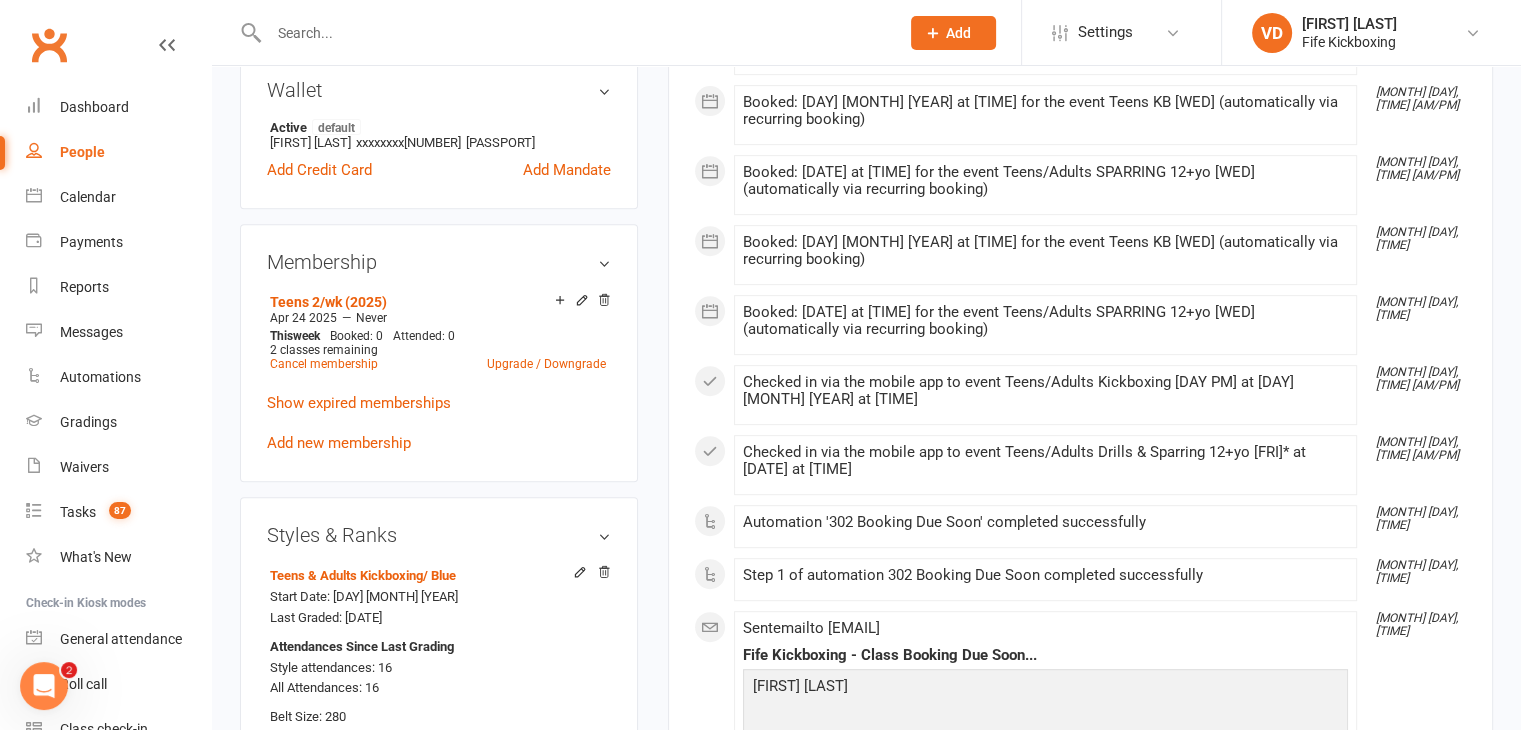 click at bounding box center (574, 33) 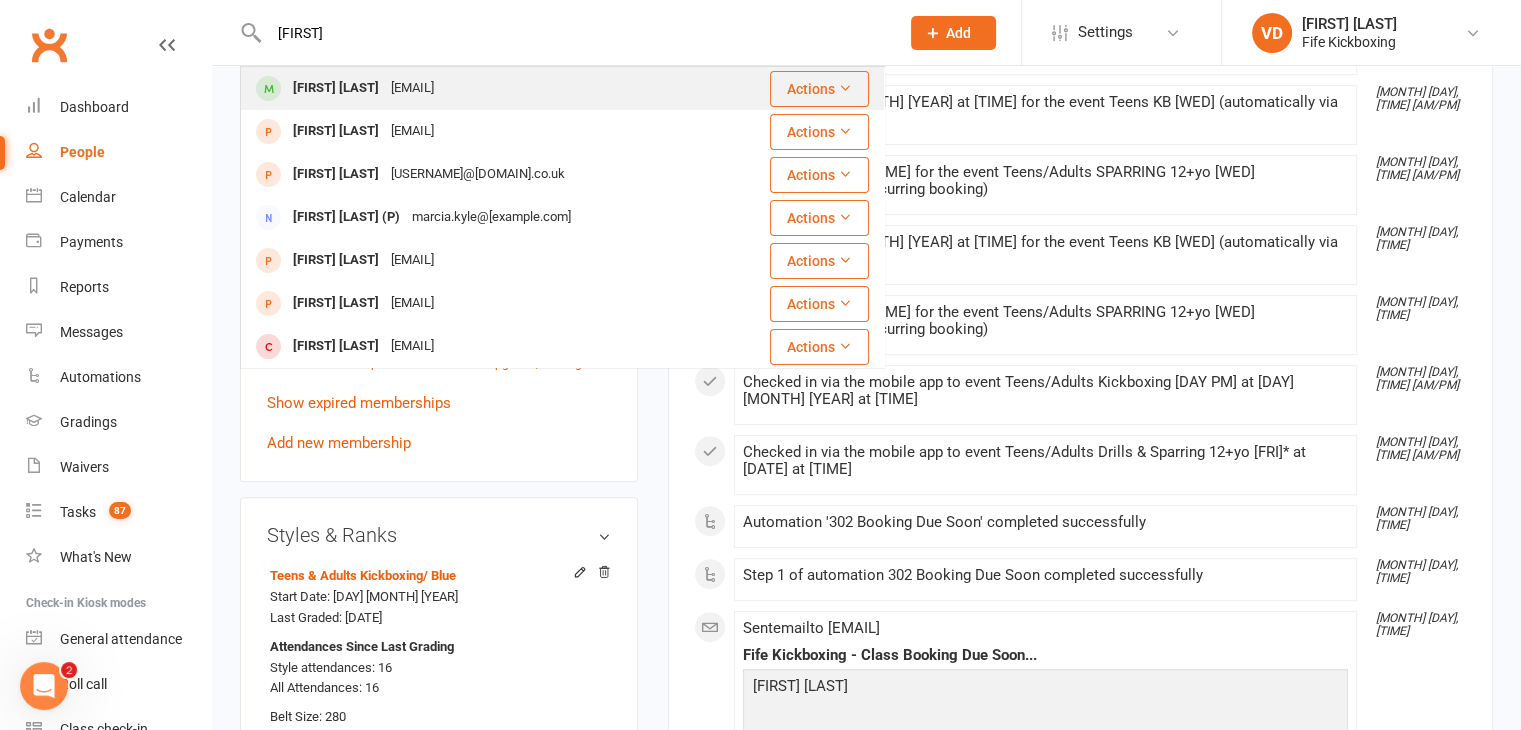 type on "[FIRST]" 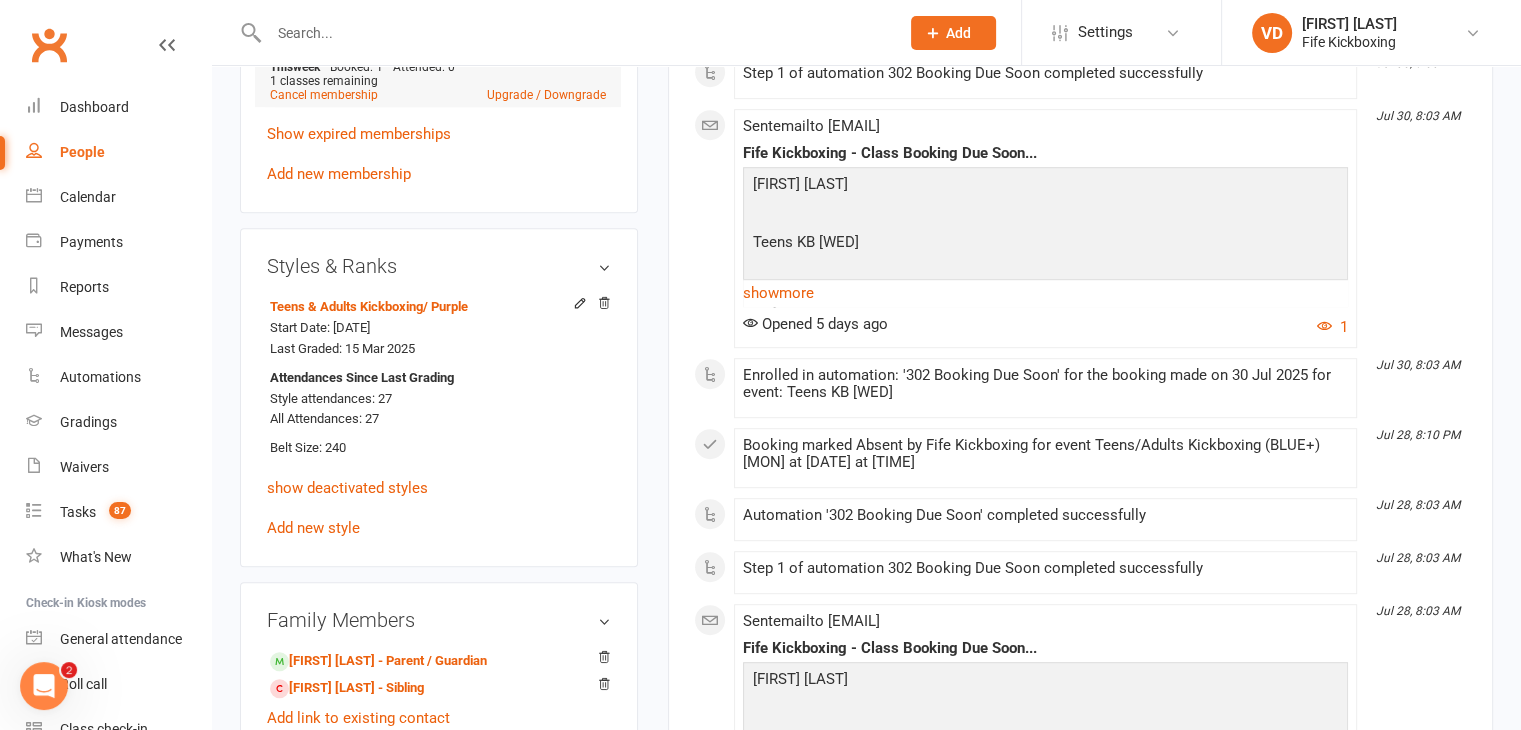 scroll, scrollTop: 1100, scrollLeft: 0, axis: vertical 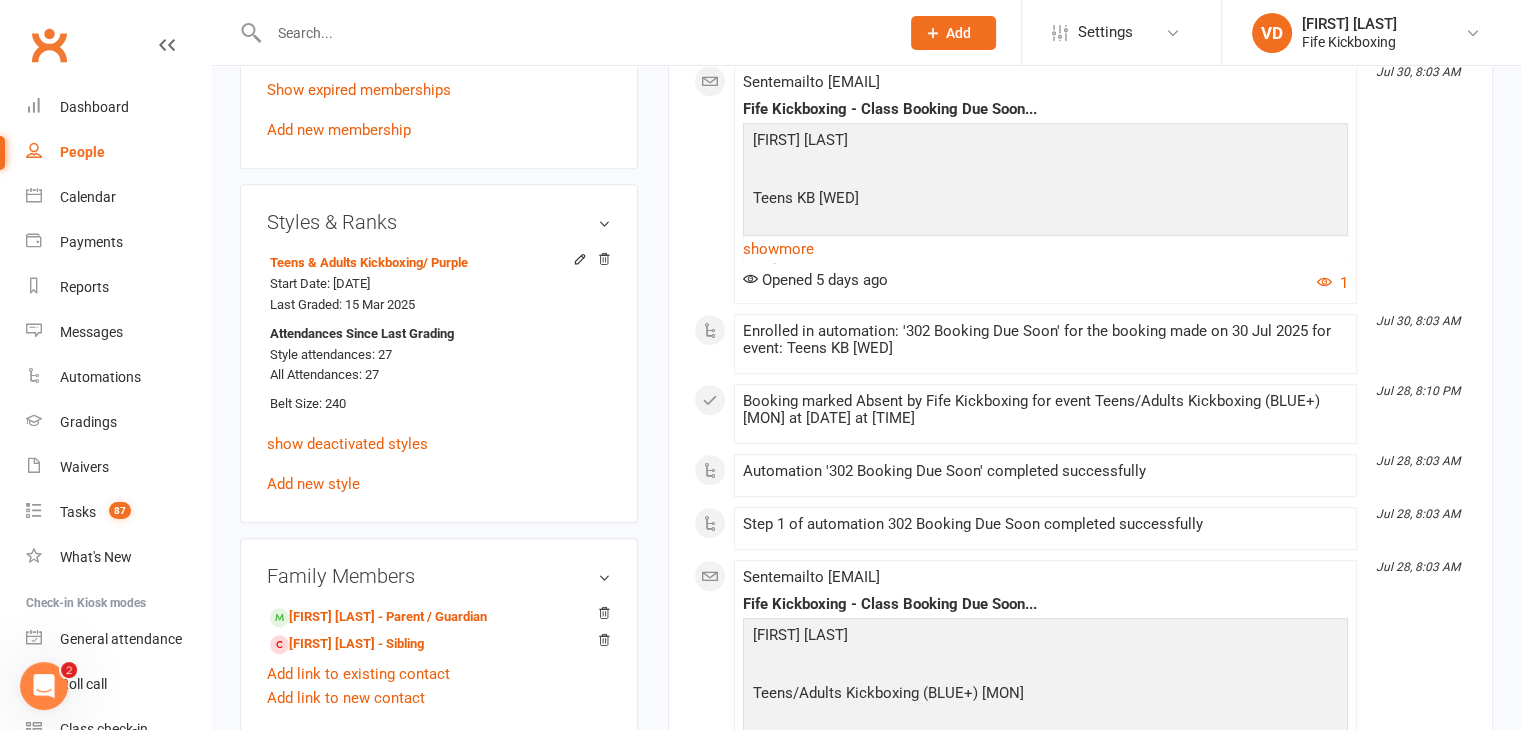 click at bounding box center (574, 33) 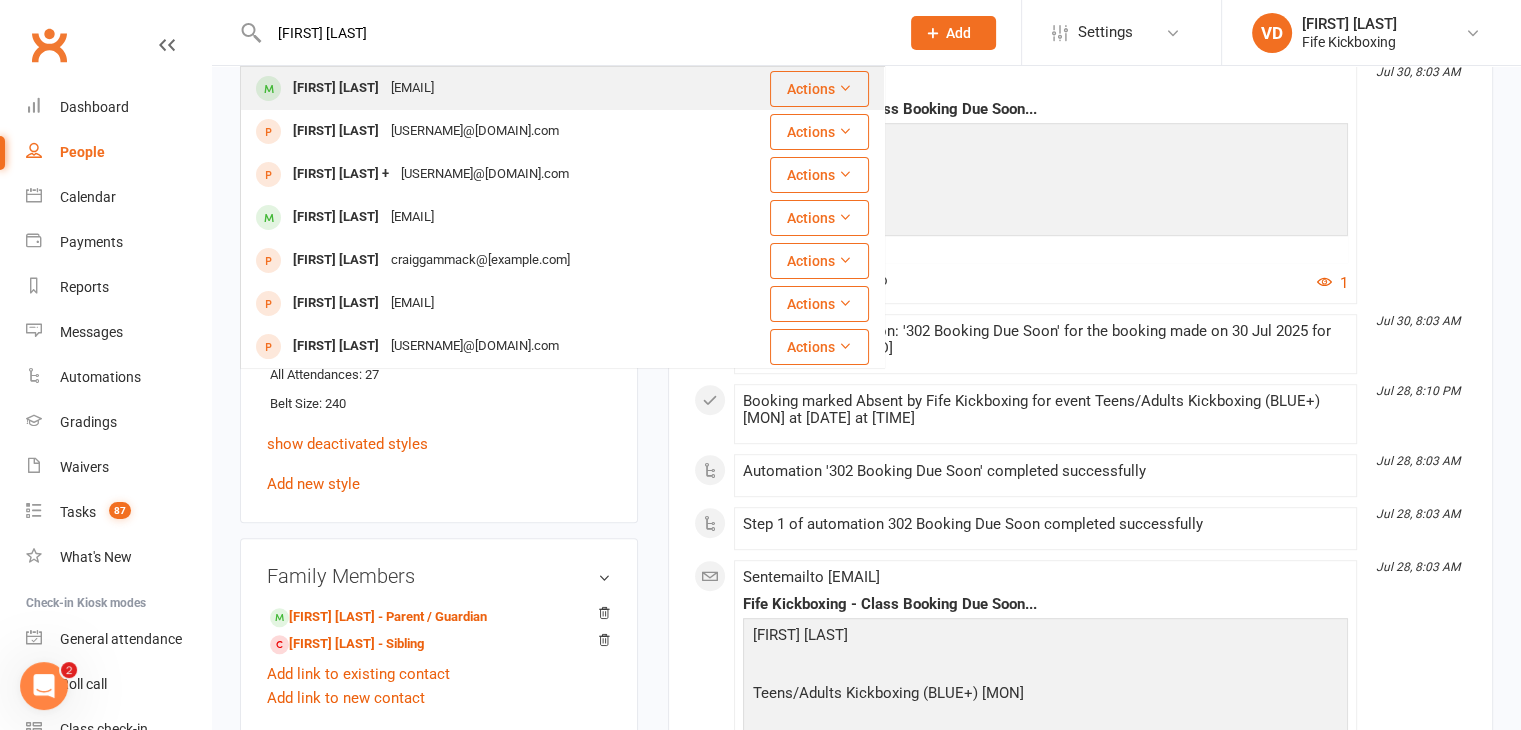 type on "[FIRST] [LAST]" 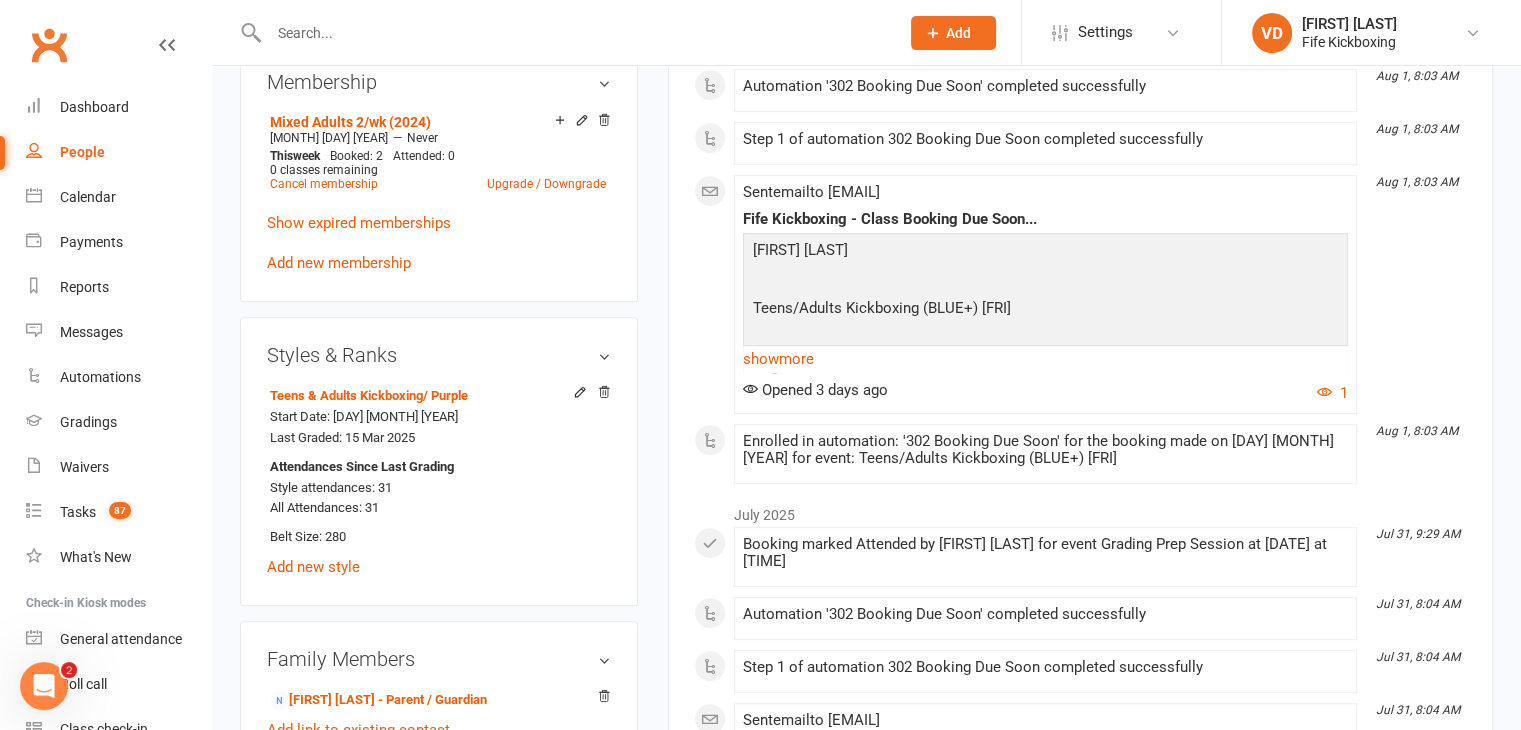 scroll, scrollTop: 1000, scrollLeft: 0, axis: vertical 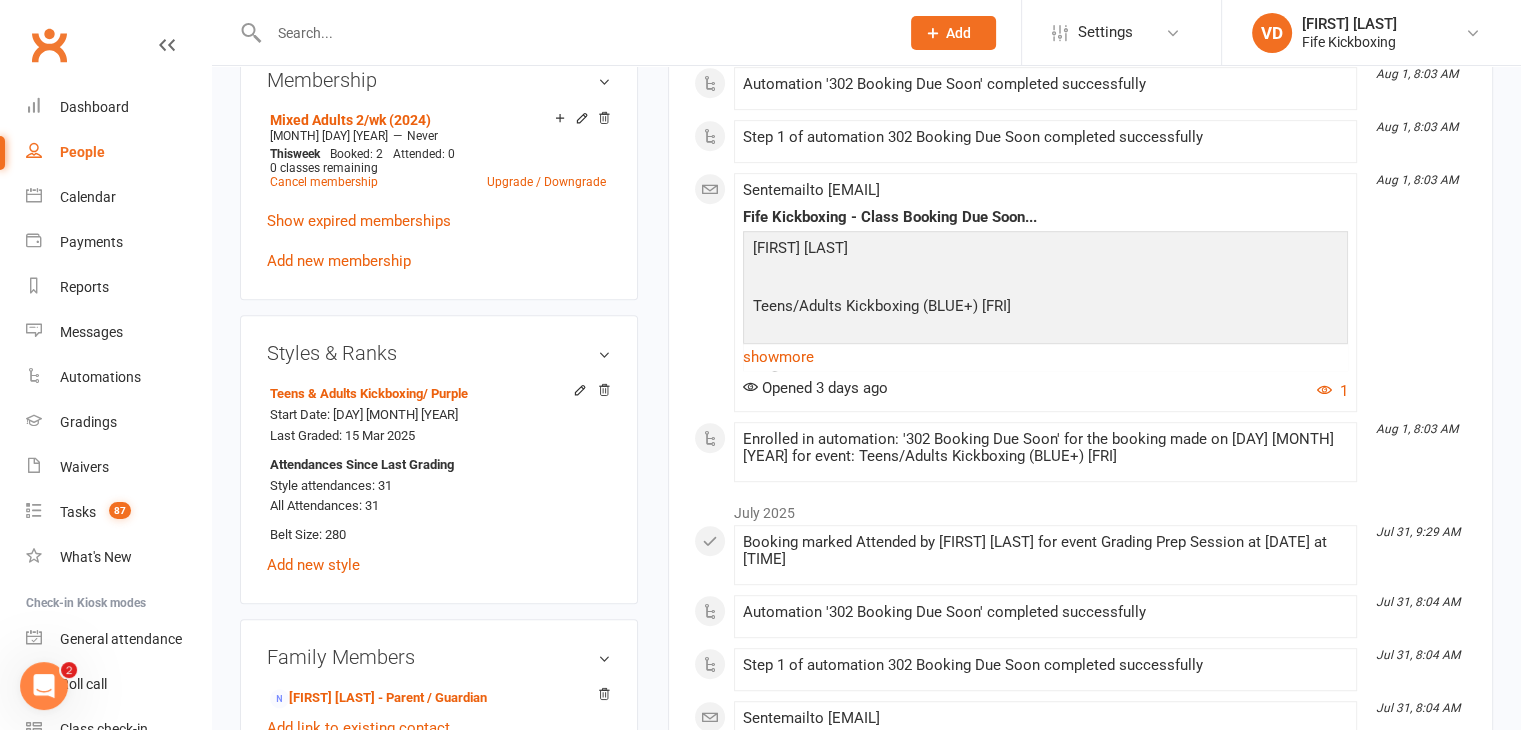 click at bounding box center (574, 33) 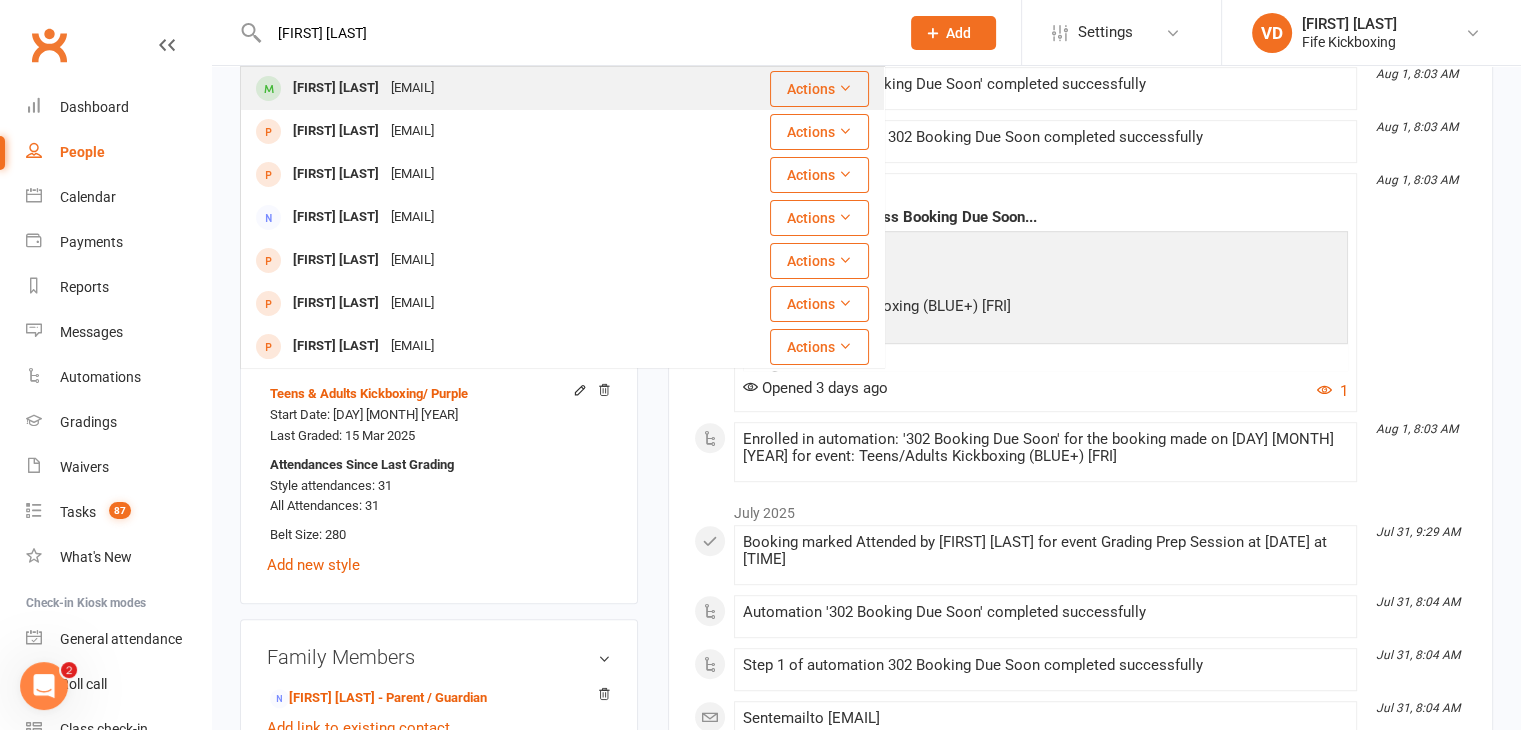 type on "[FIRST] [LAST]" 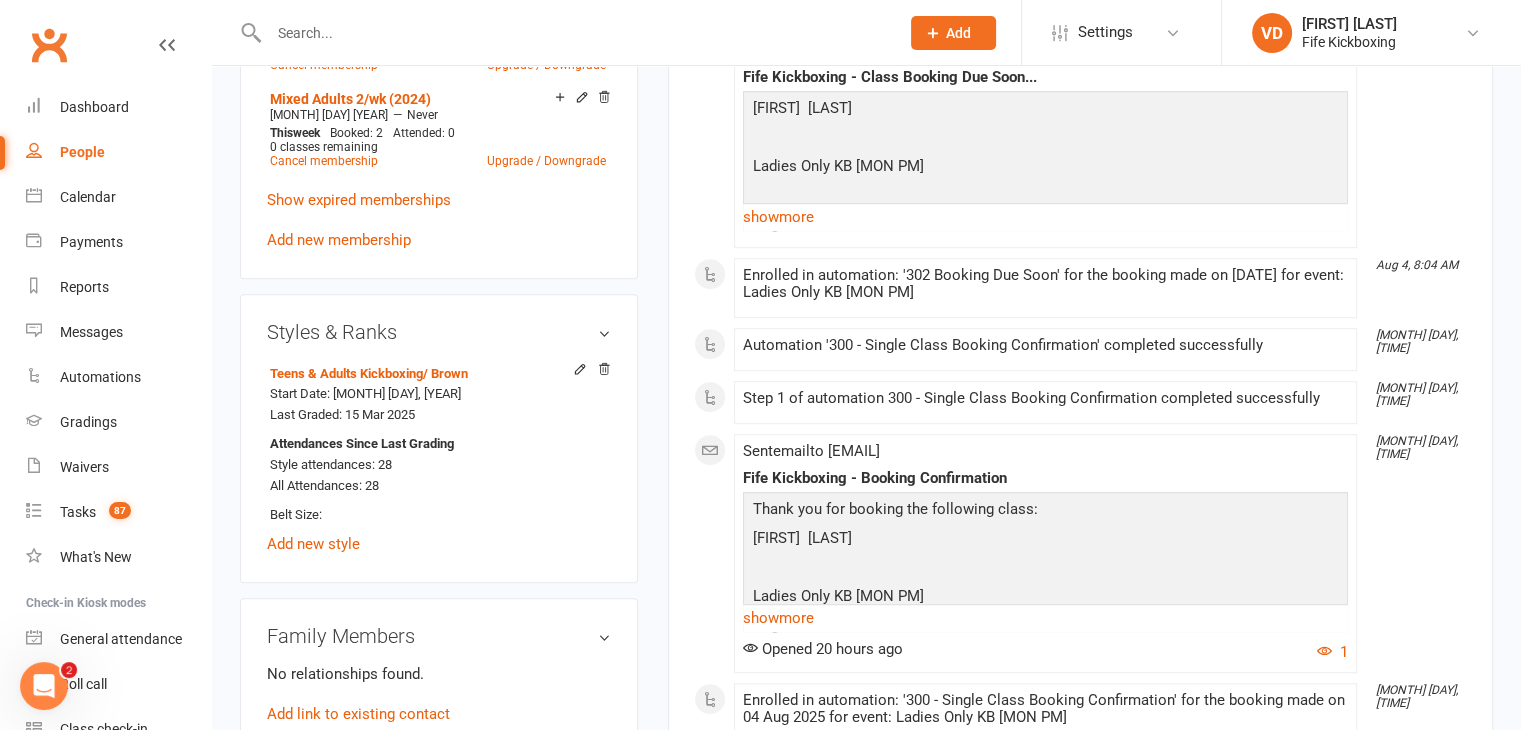 scroll, scrollTop: 1100, scrollLeft: 0, axis: vertical 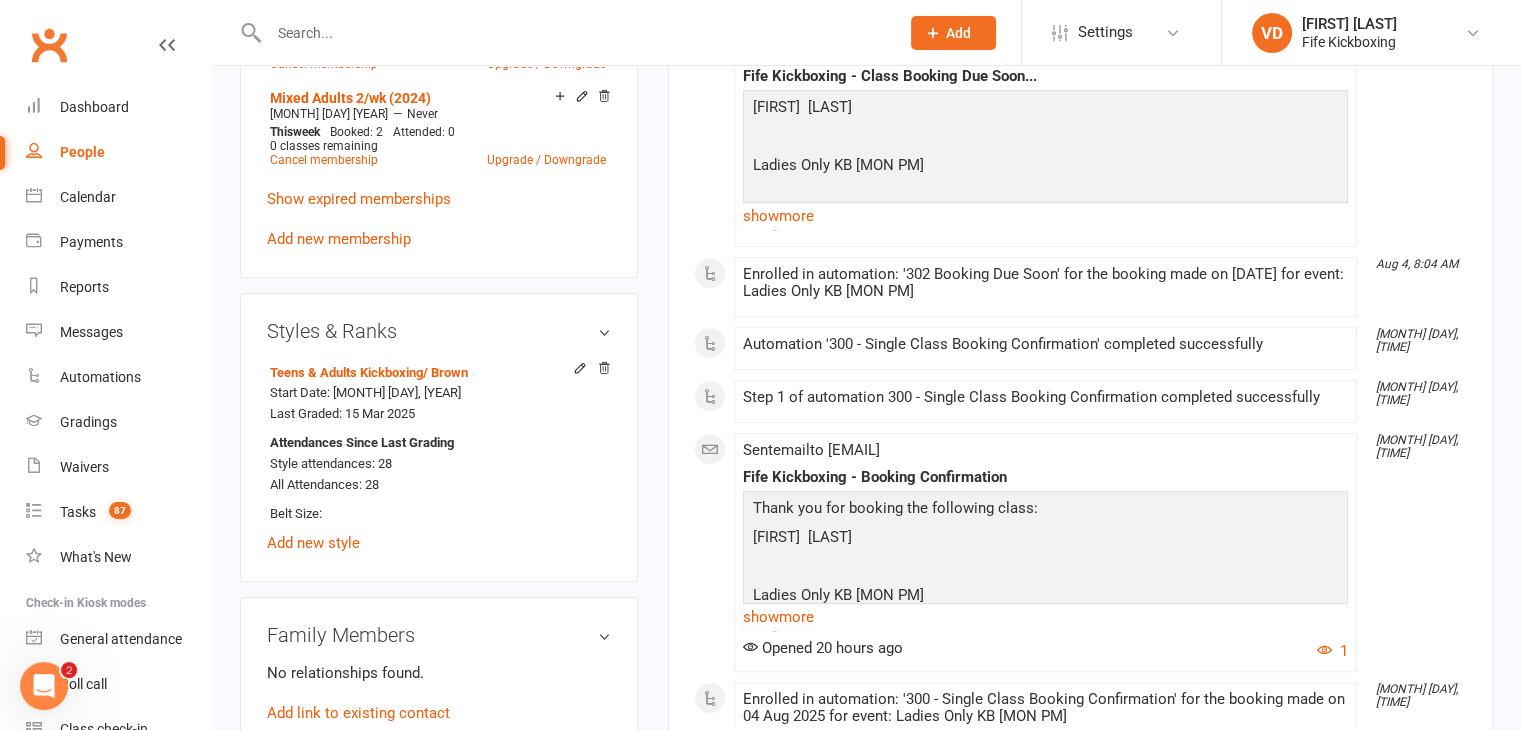 click at bounding box center [574, 33] 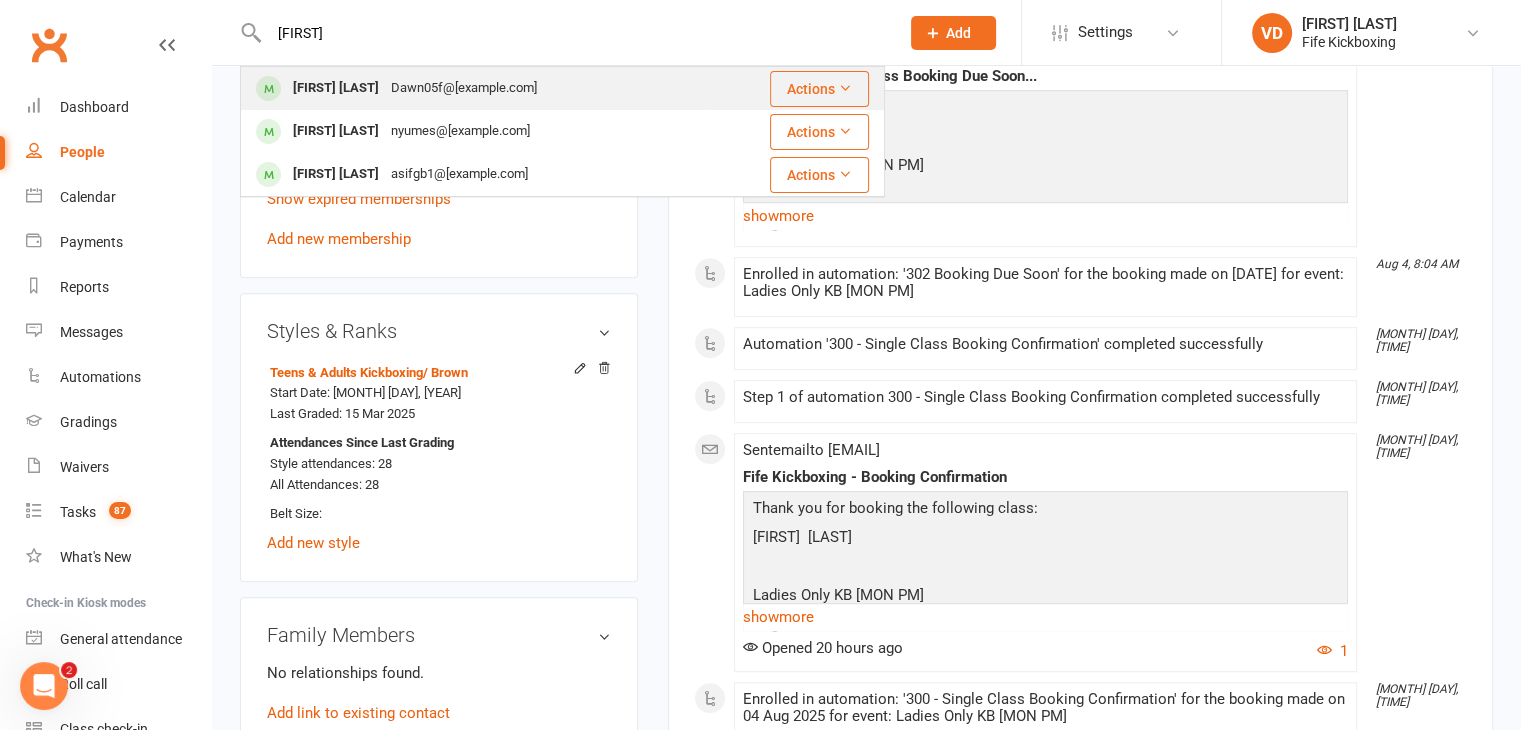 type on "[FIRST]" 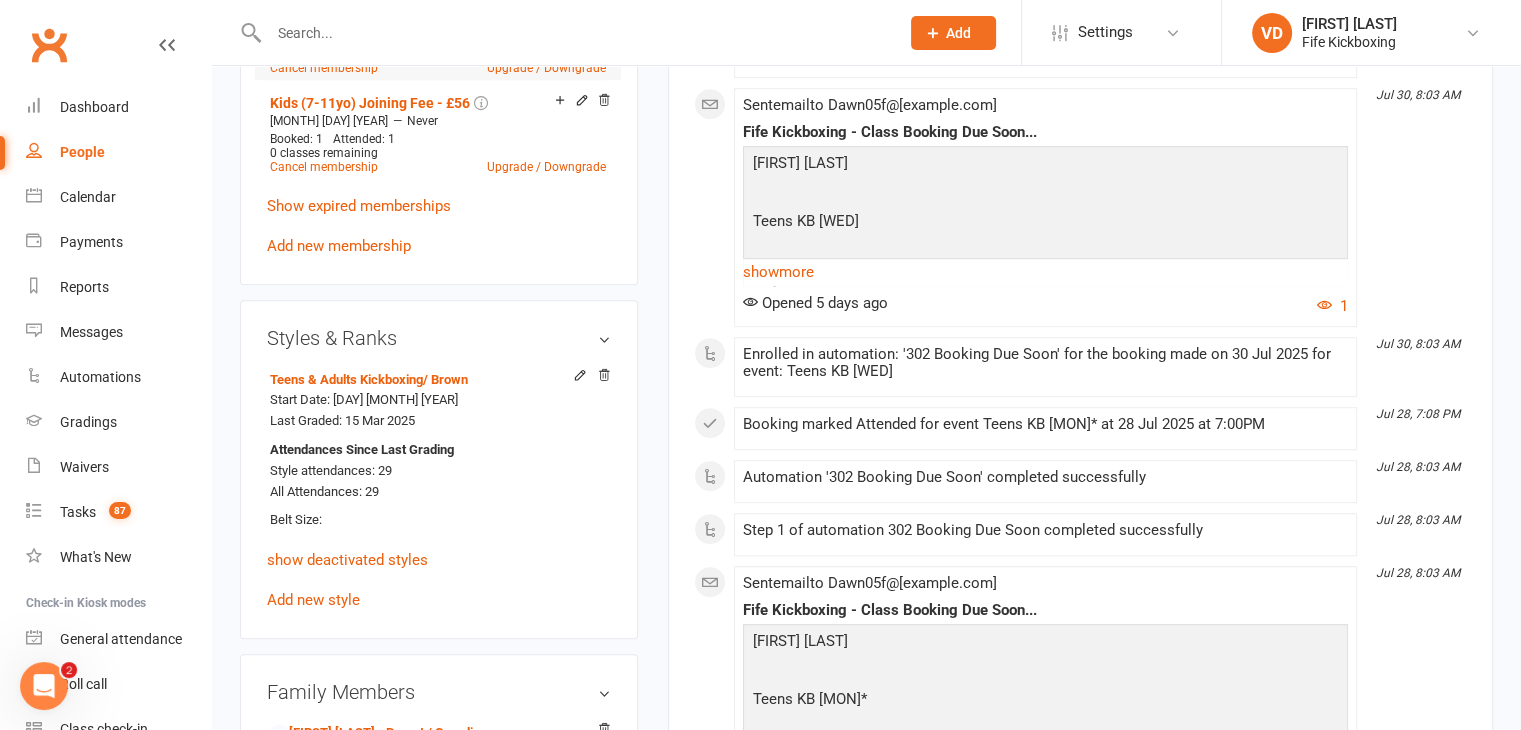 scroll, scrollTop: 800, scrollLeft: 0, axis: vertical 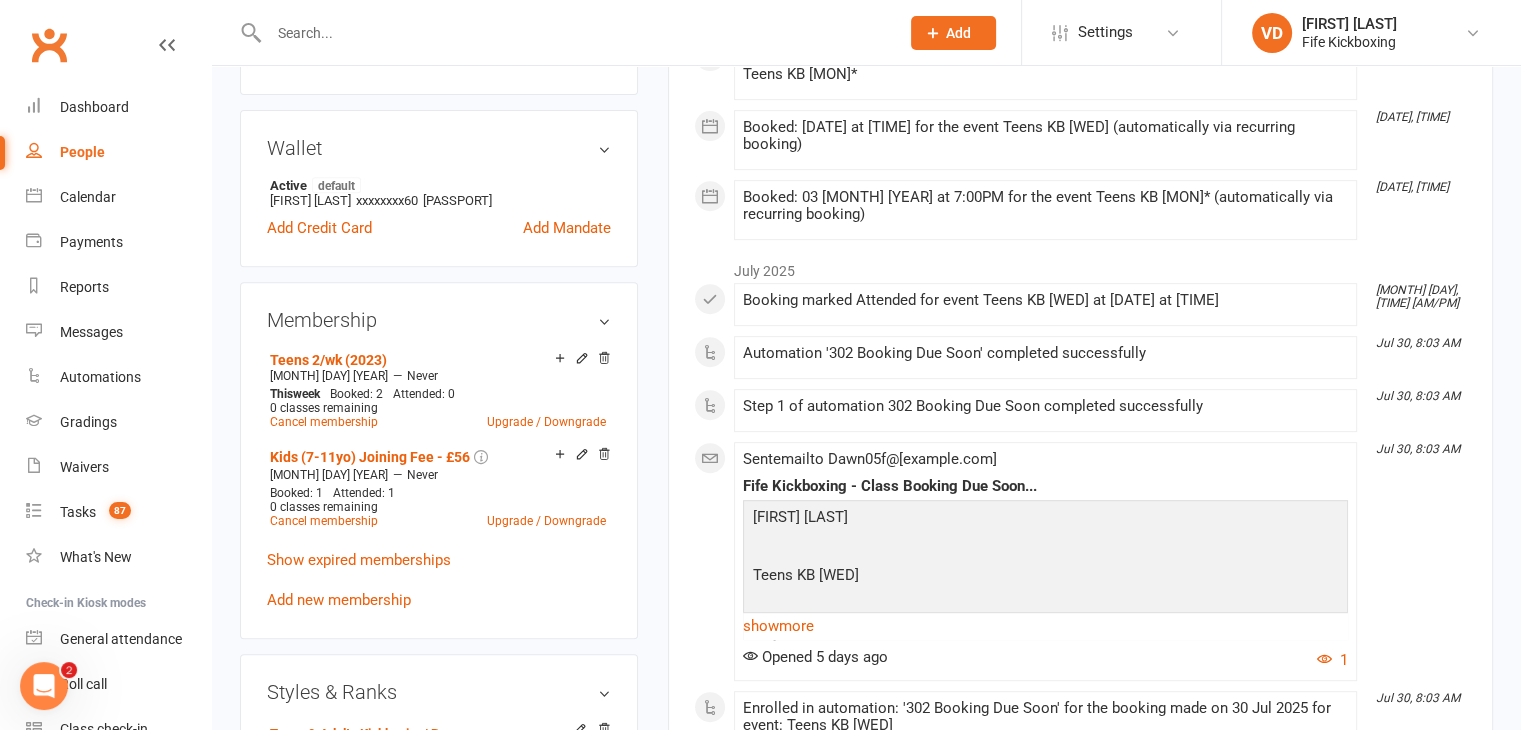 click at bounding box center (574, 33) 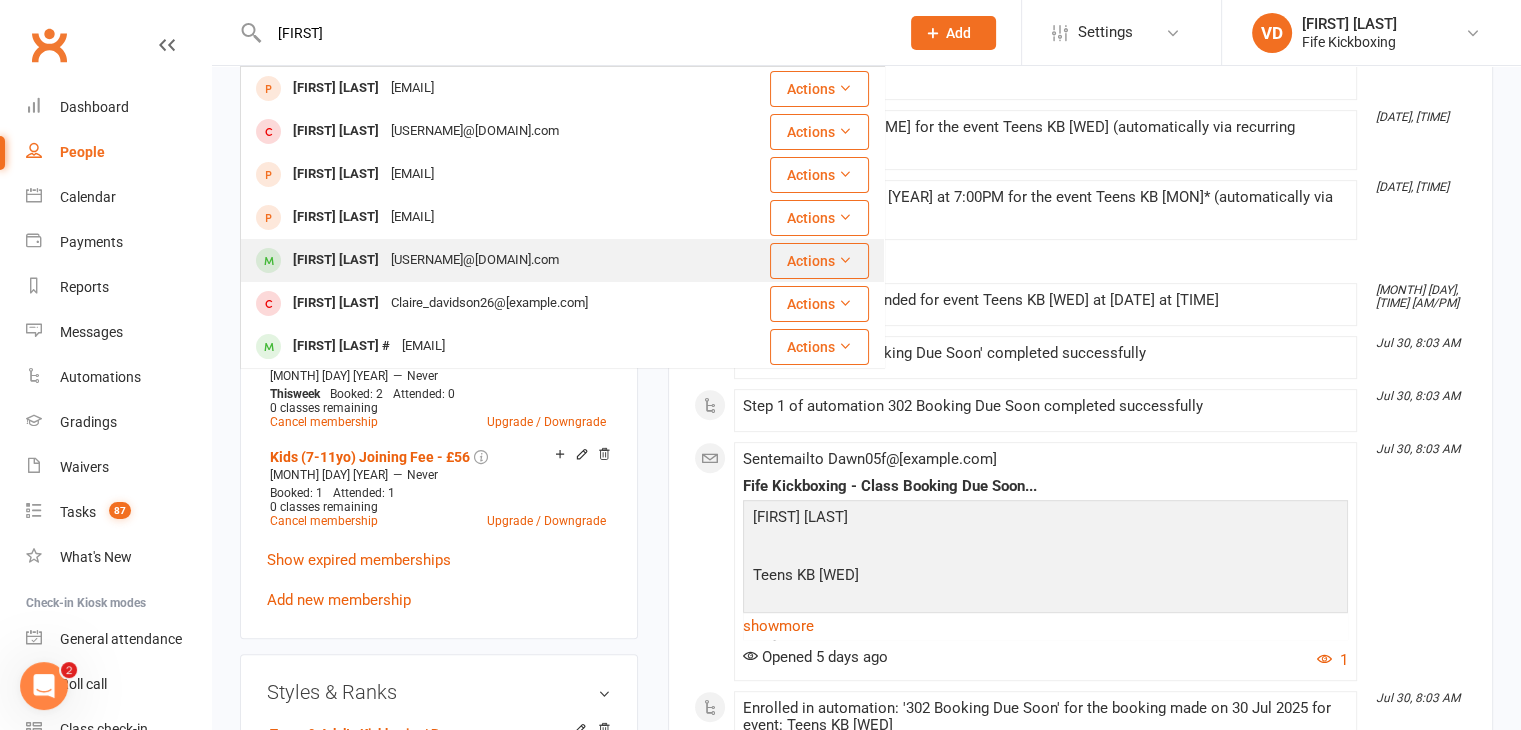 type on "[FIRST]" 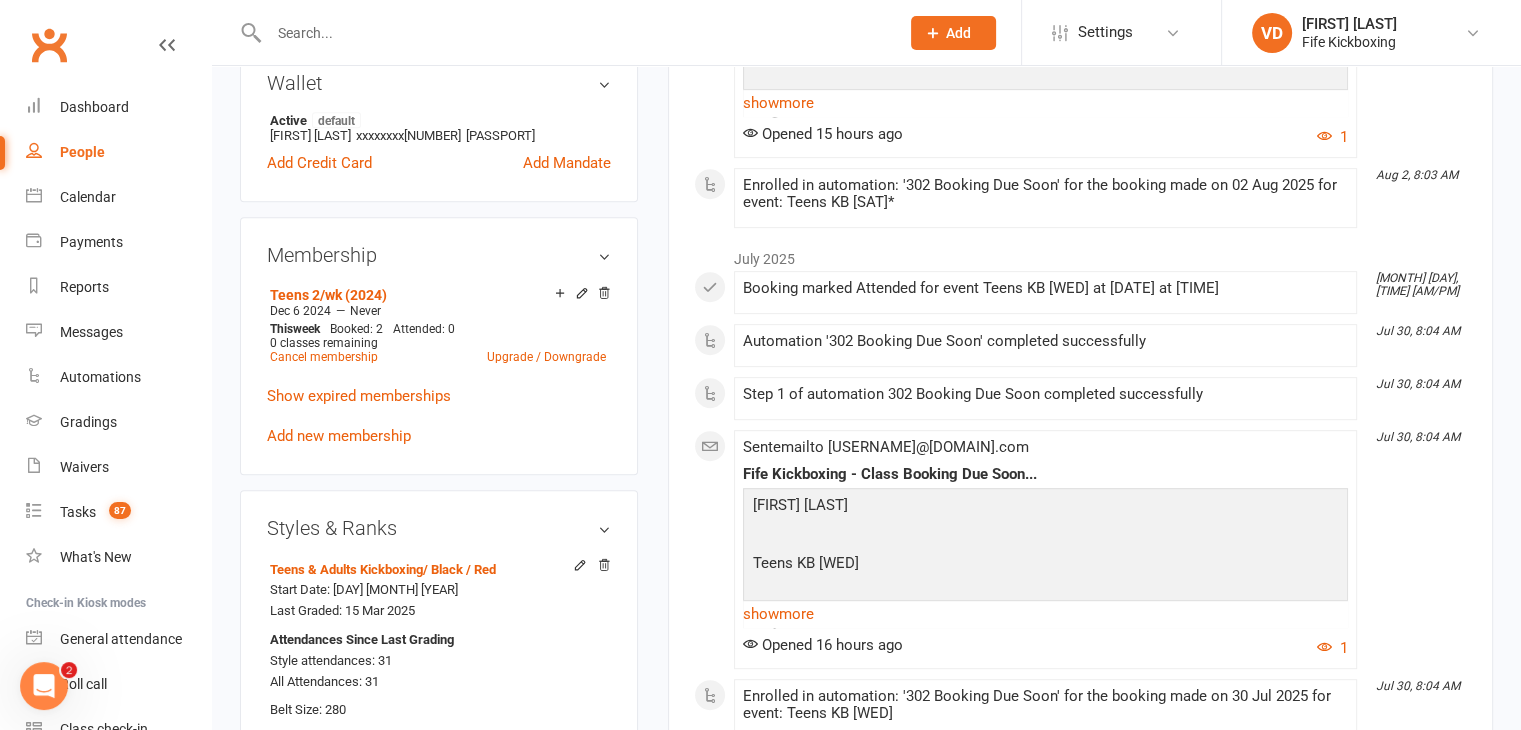 scroll, scrollTop: 900, scrollLeft: 0, axis: vertical 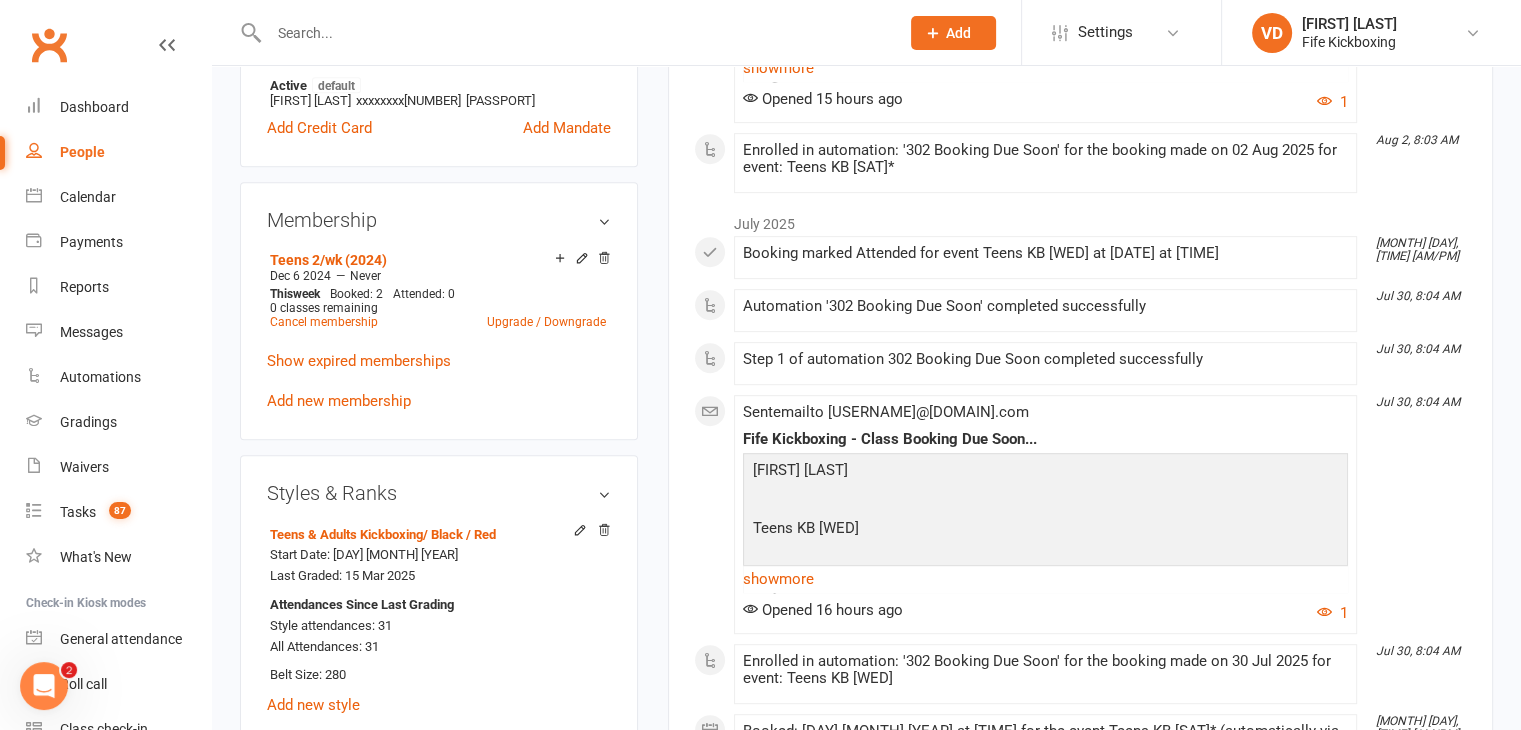 click at bounding box center (574, 33) 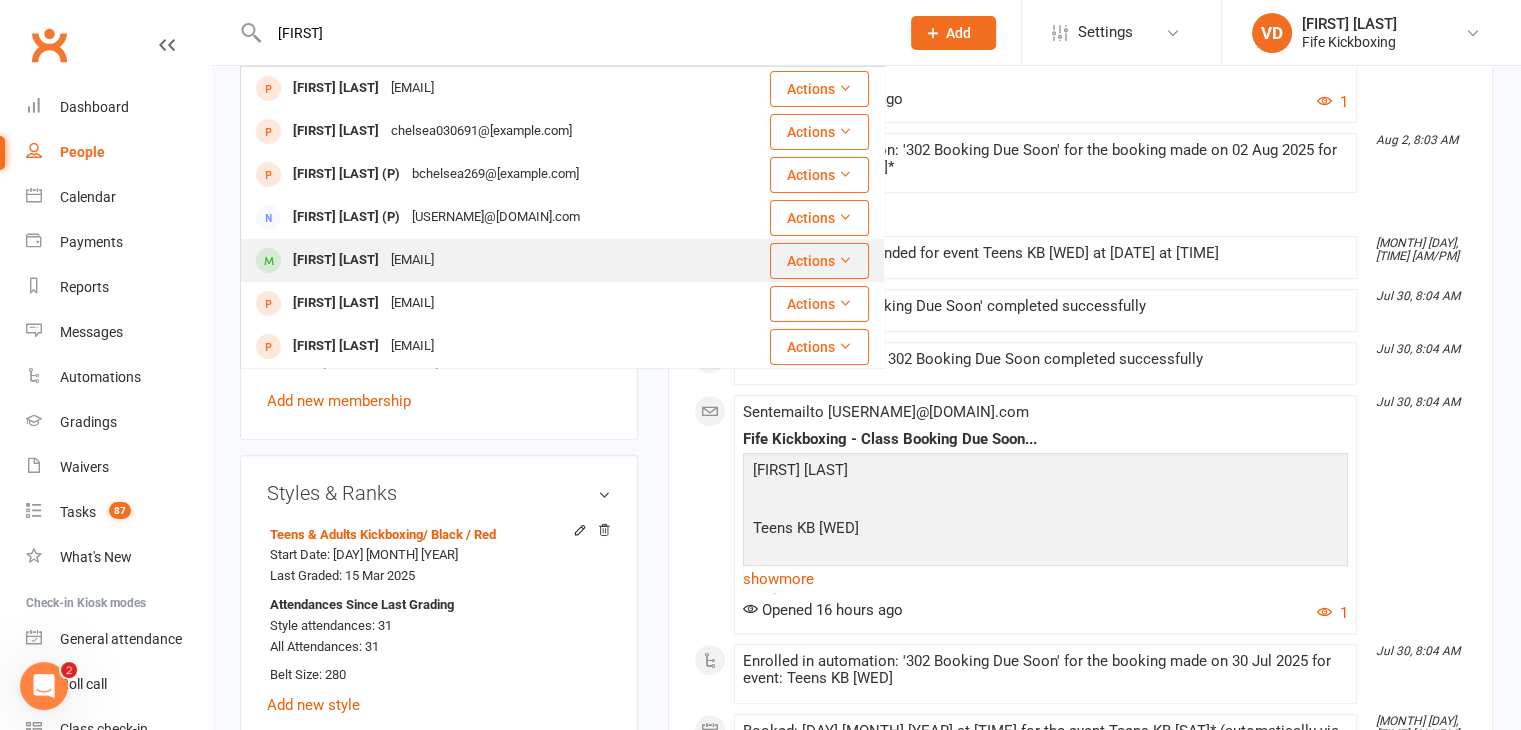 type on "[FIRST]" 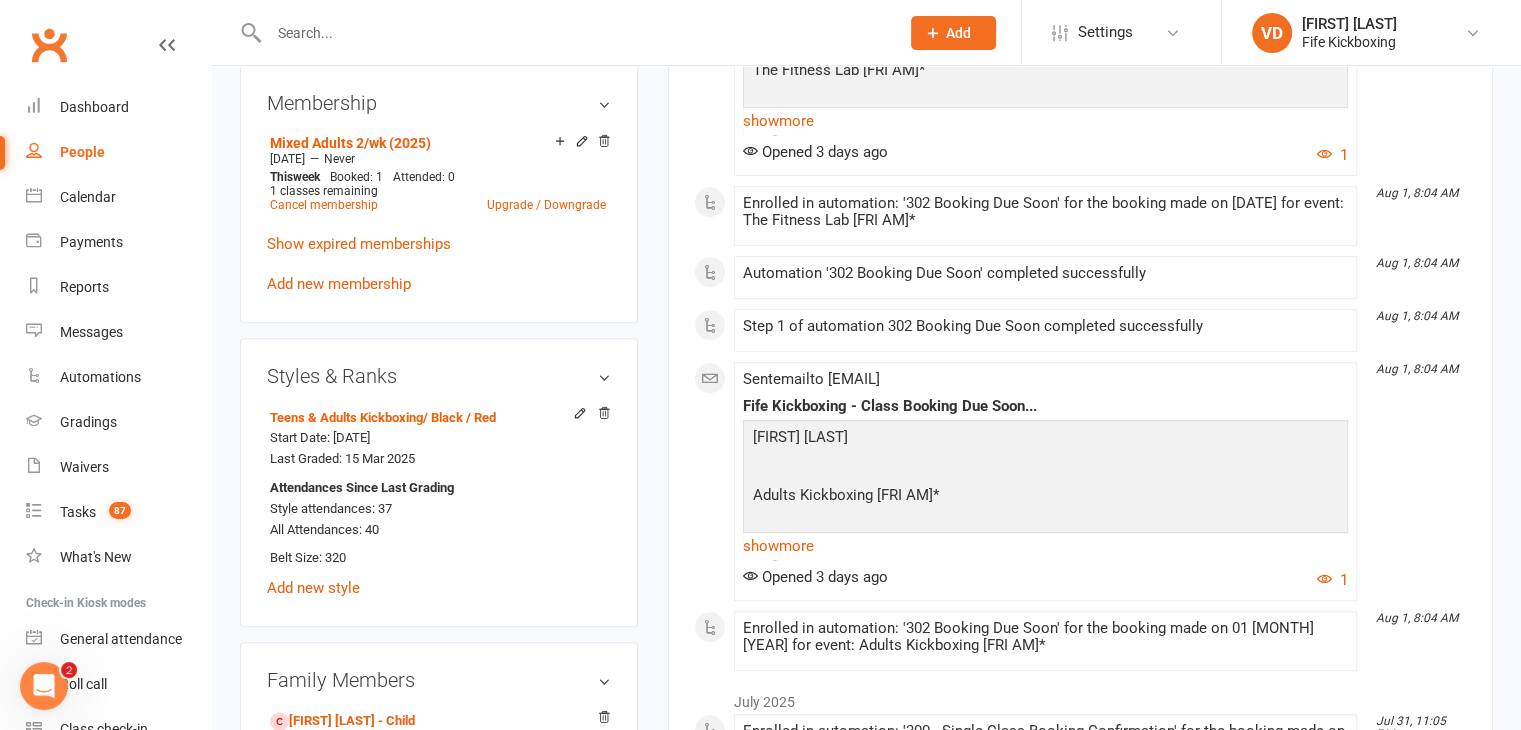 scroll, scrollTop: 1000, scrollLeft: 0, axis: vertical 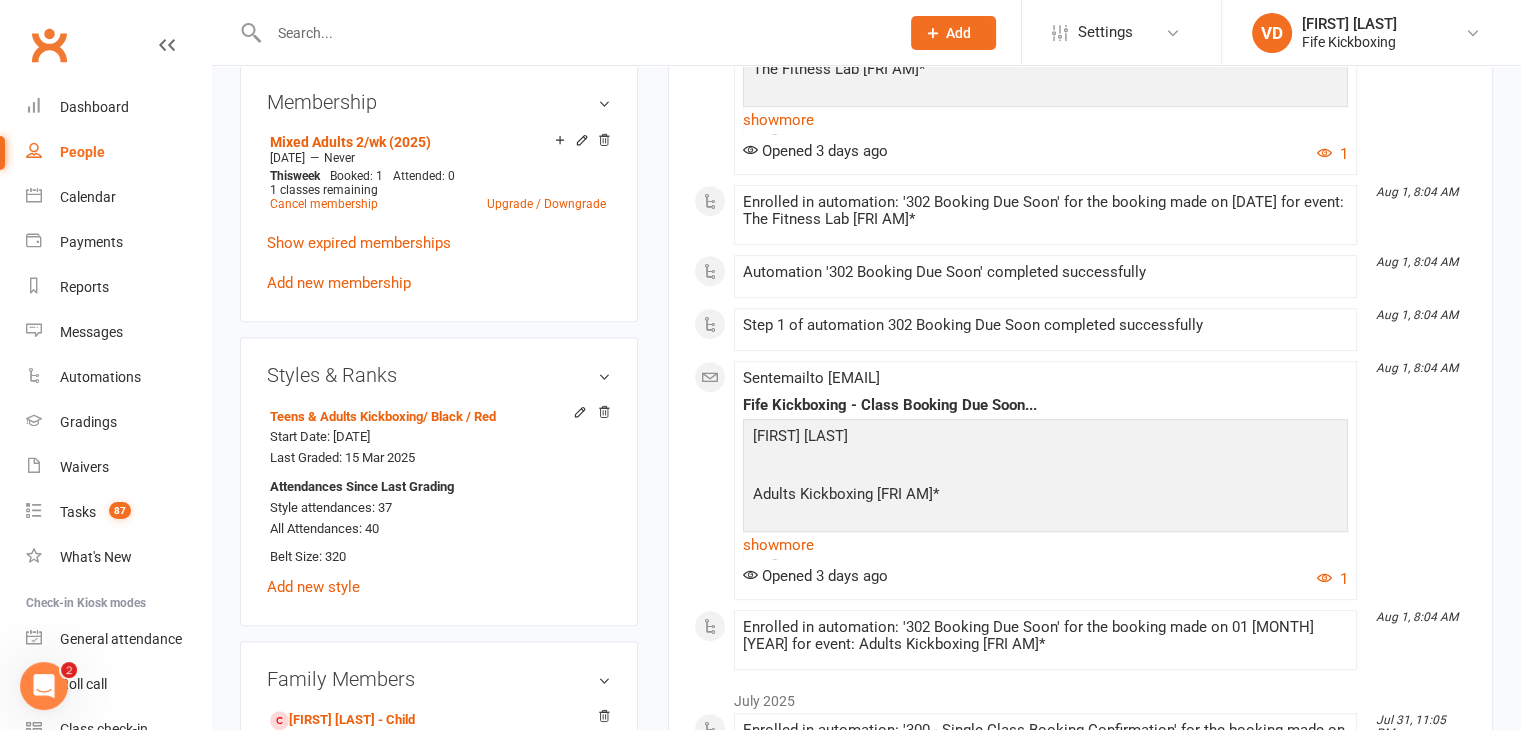 click at bounding box center [574, 33] 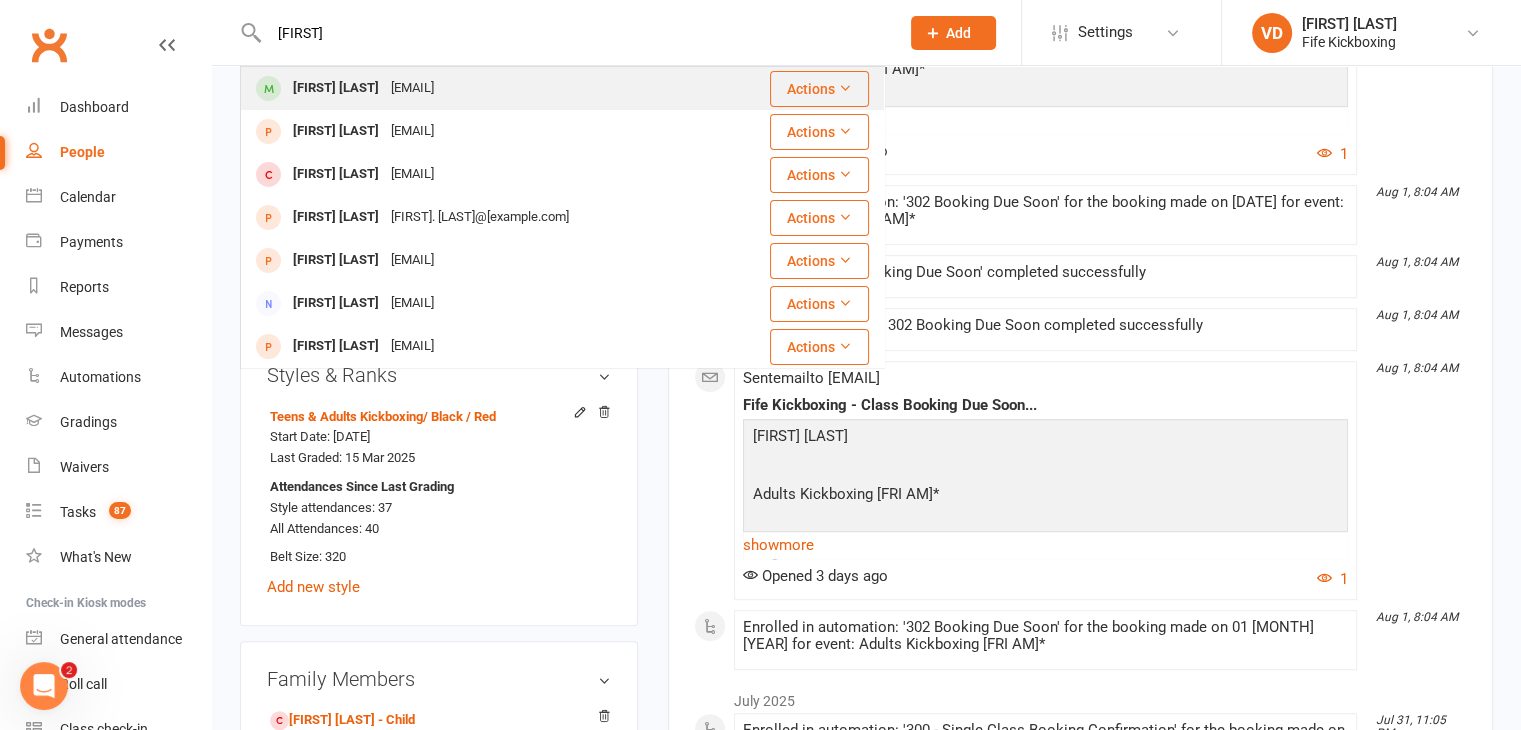 type on "[FIRST]" 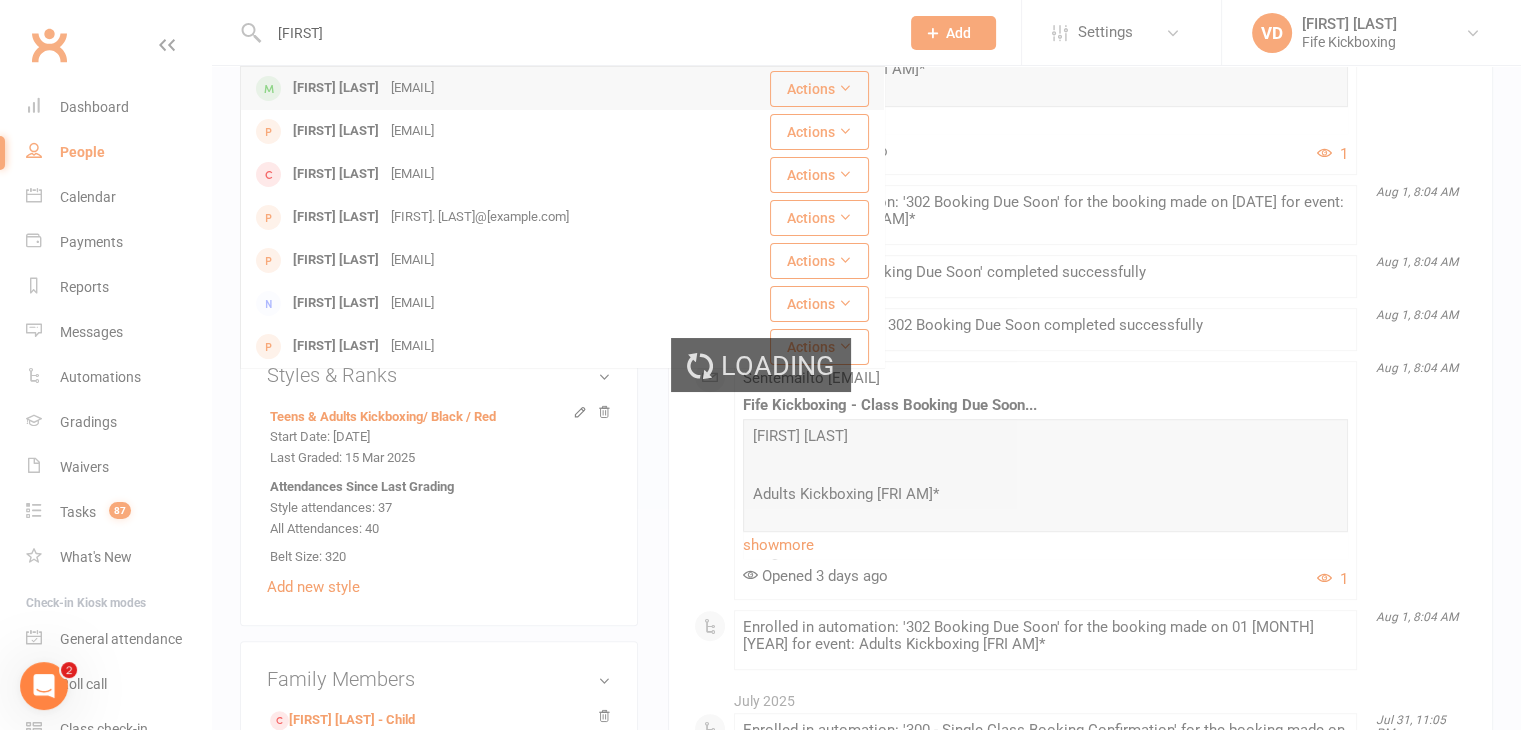 type 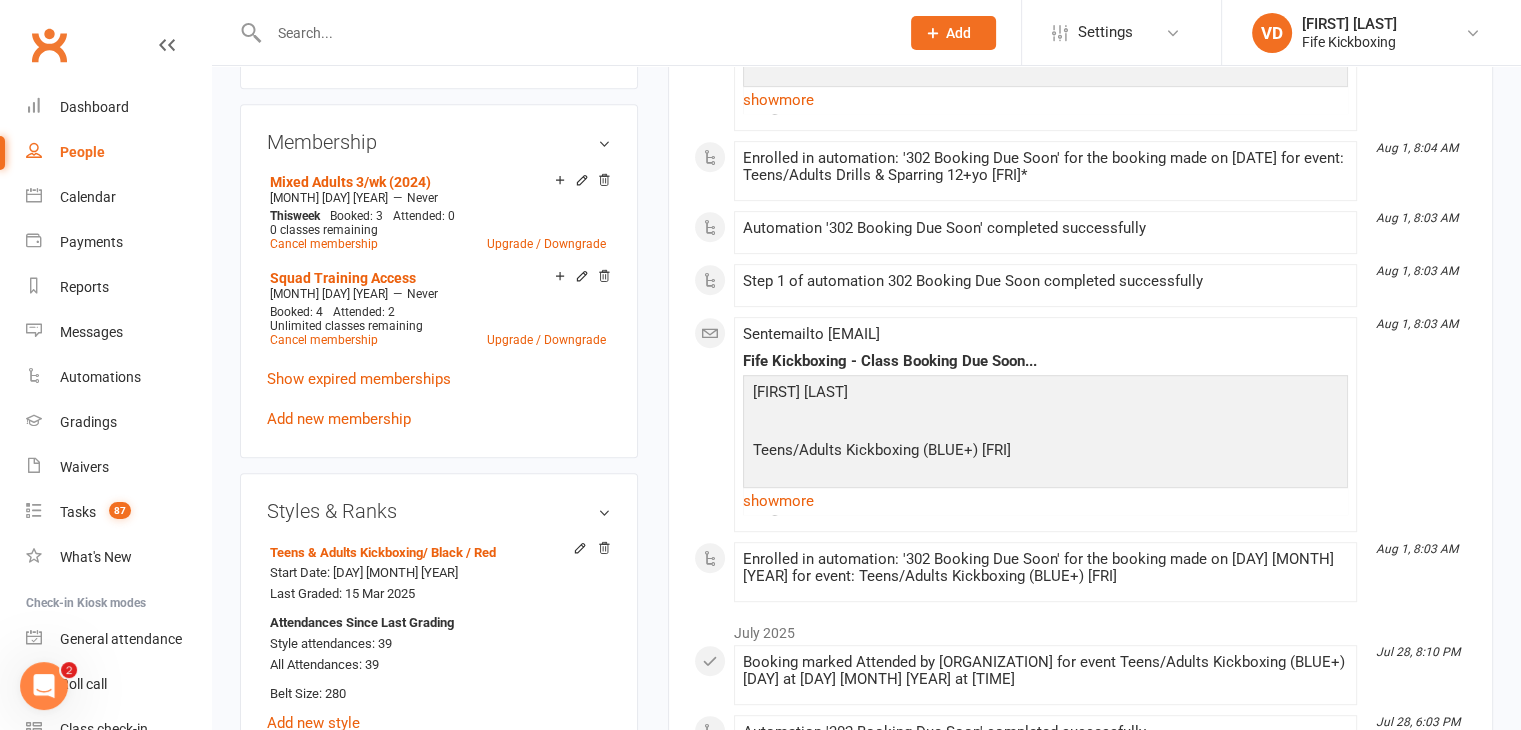 scroll, scrollTop: 1100, scrollLeft: 0, axis: vertical 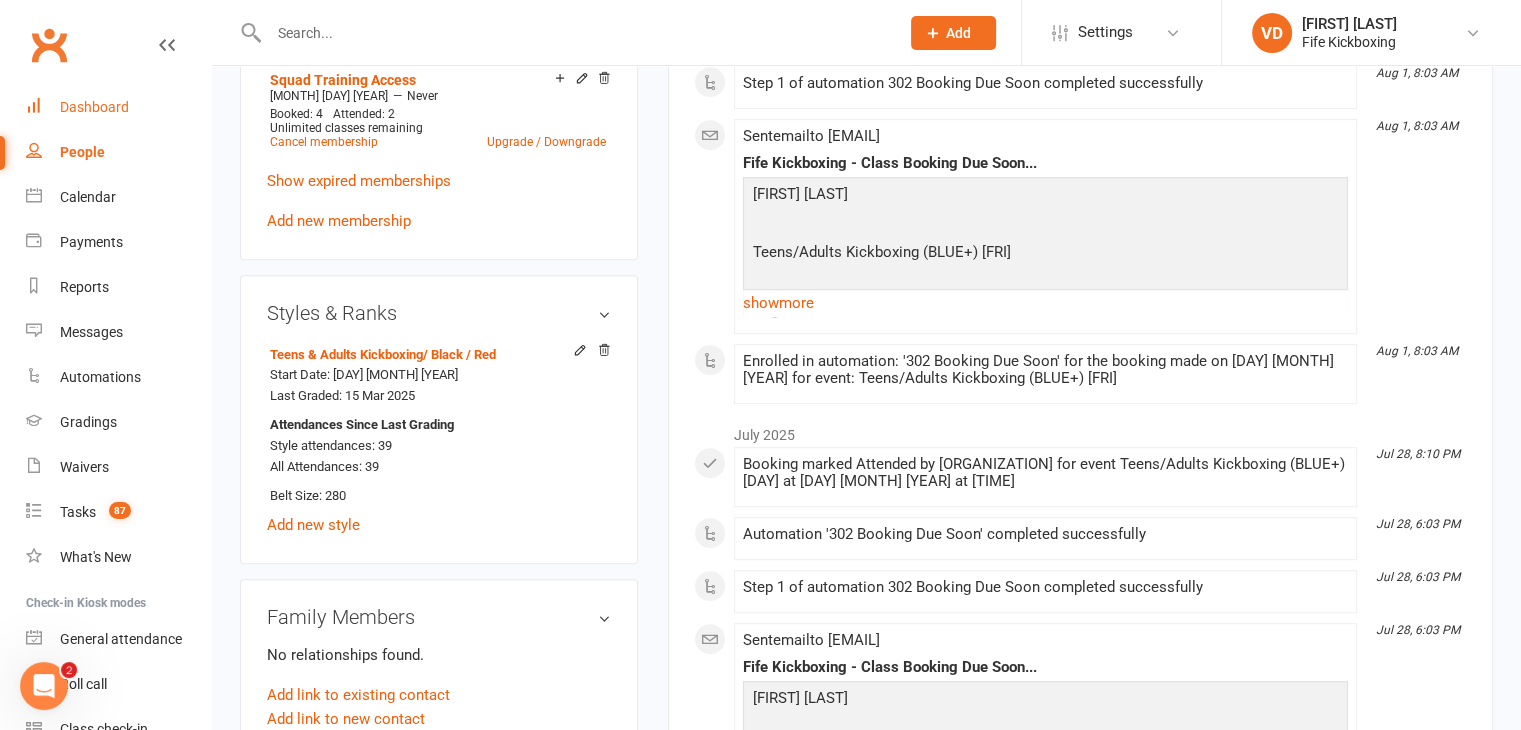 click on "Dashboard" at bounding box center [94, 107] 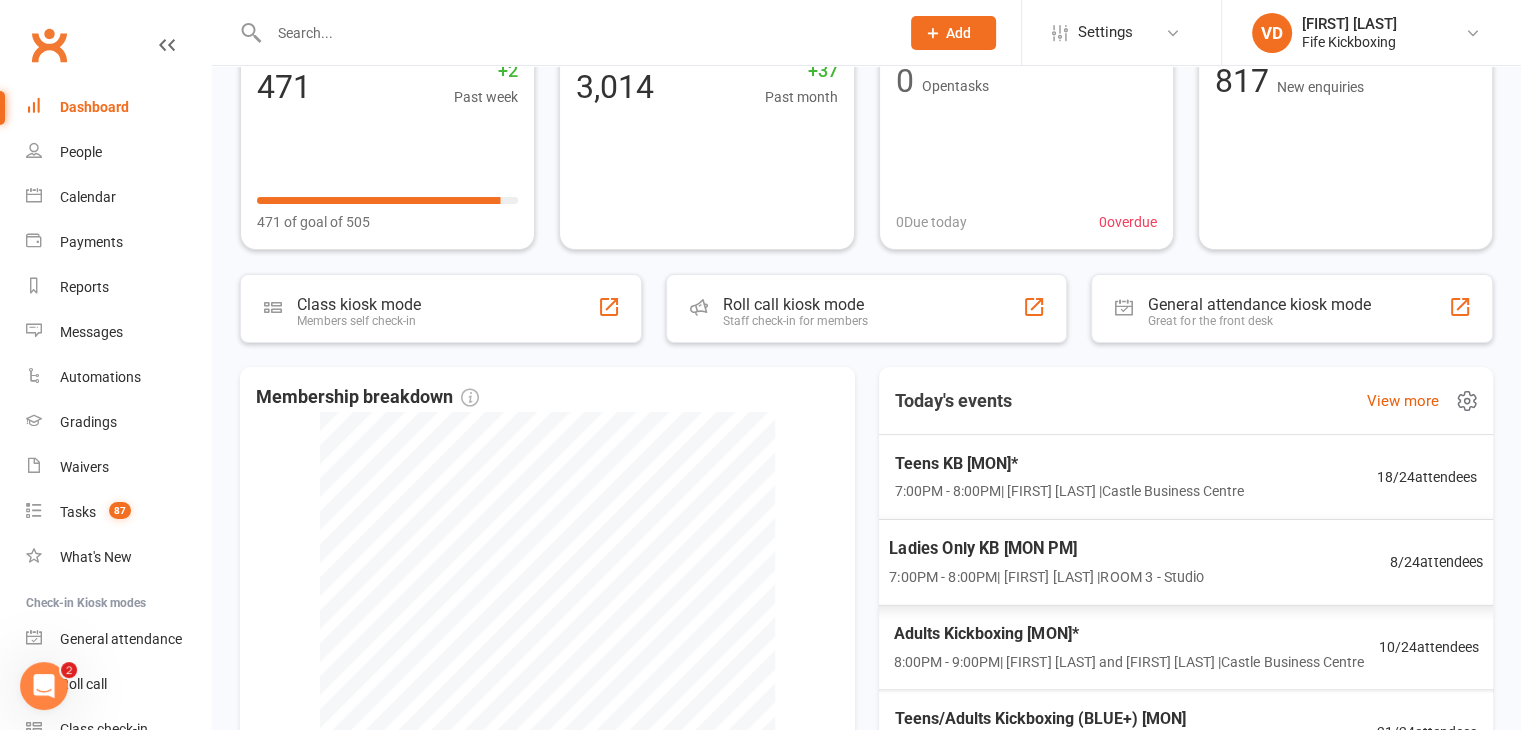 scroll, scrollTop: 300, scrollLeft: 0, axis: vertical 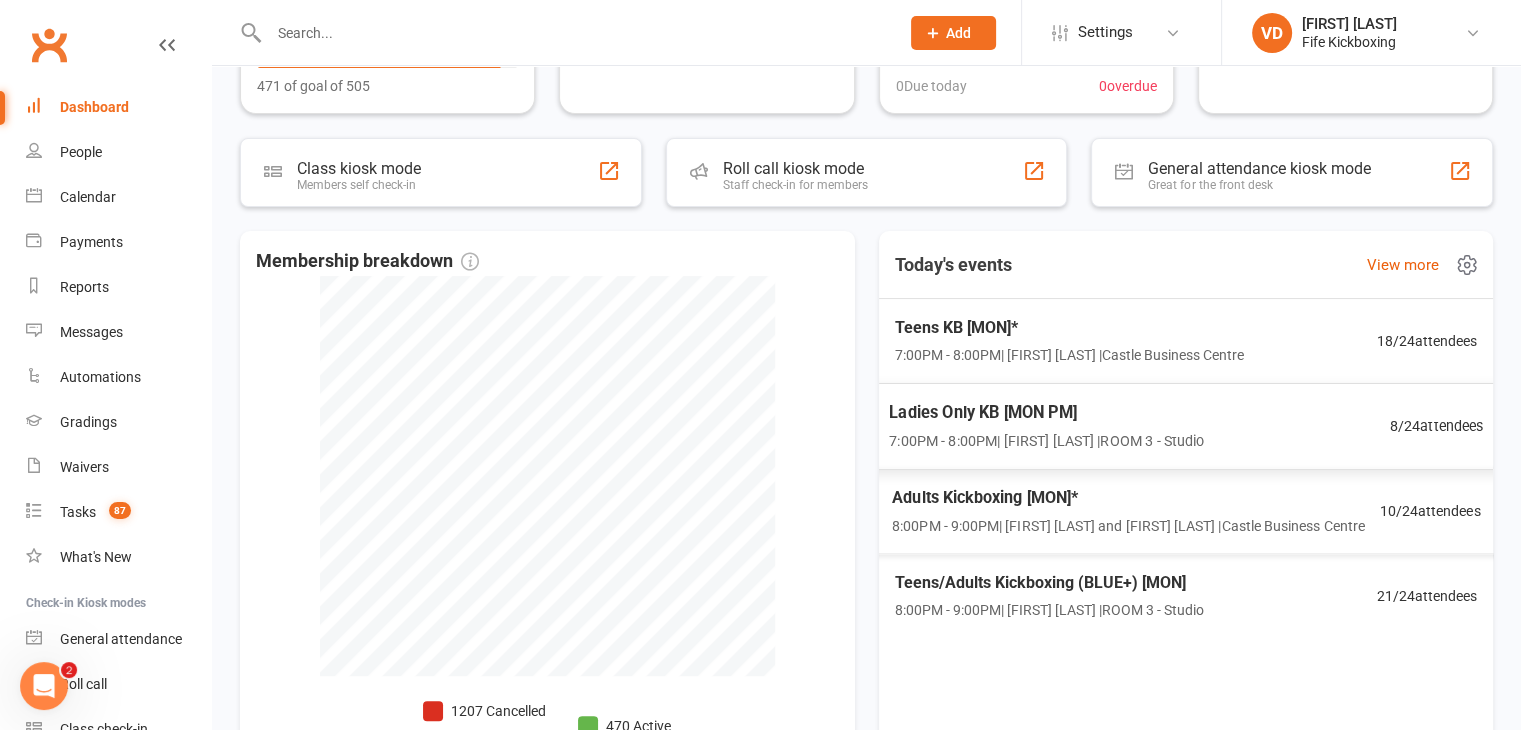 click on "[TIME] - [TIME] | ROOM 3 - Studio" at bounding box center (1046, 440) 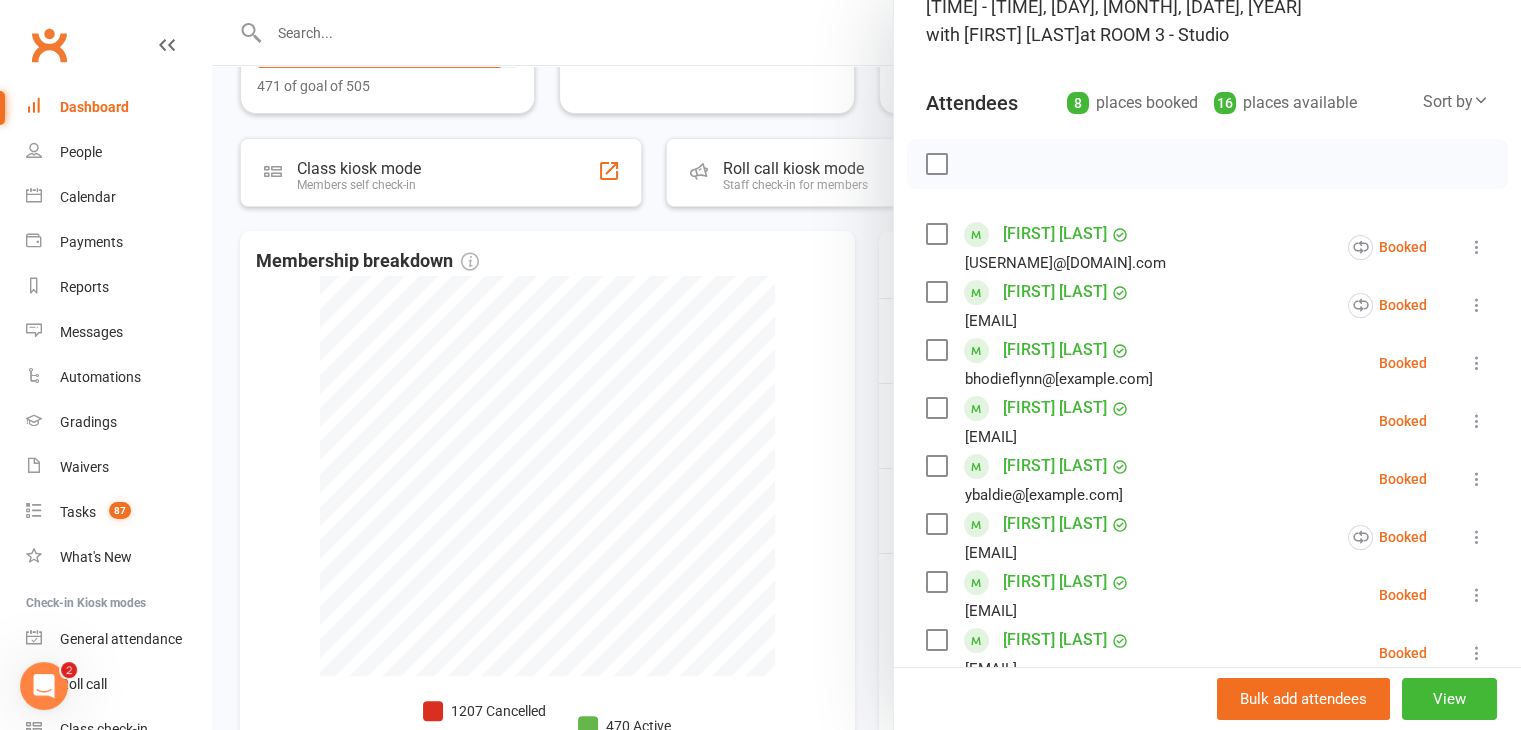 scroll, scrollTop: 200, scrollLeft: 0, axis: vertical 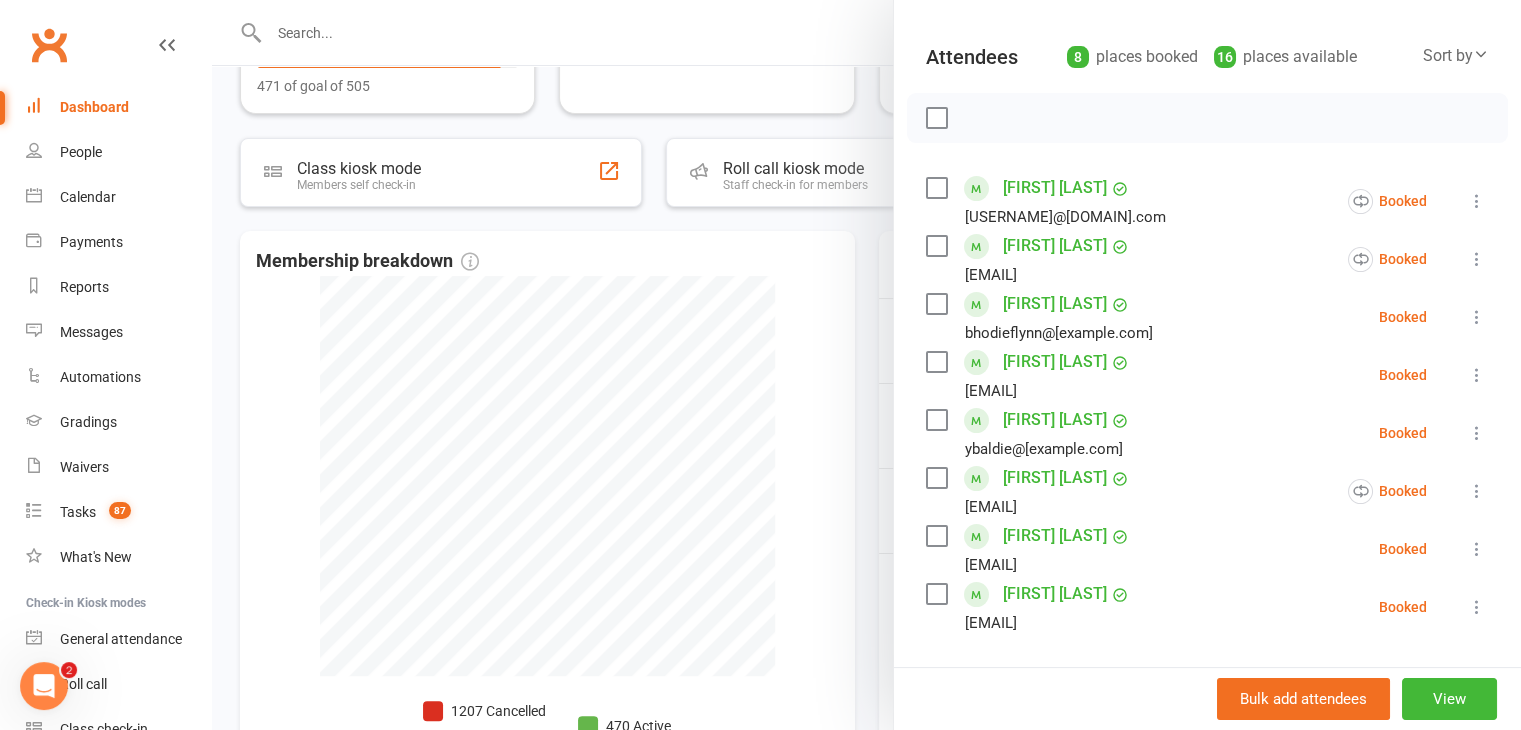 click on "[FIRST] [LAST]" at bounding box center (1055, 304) 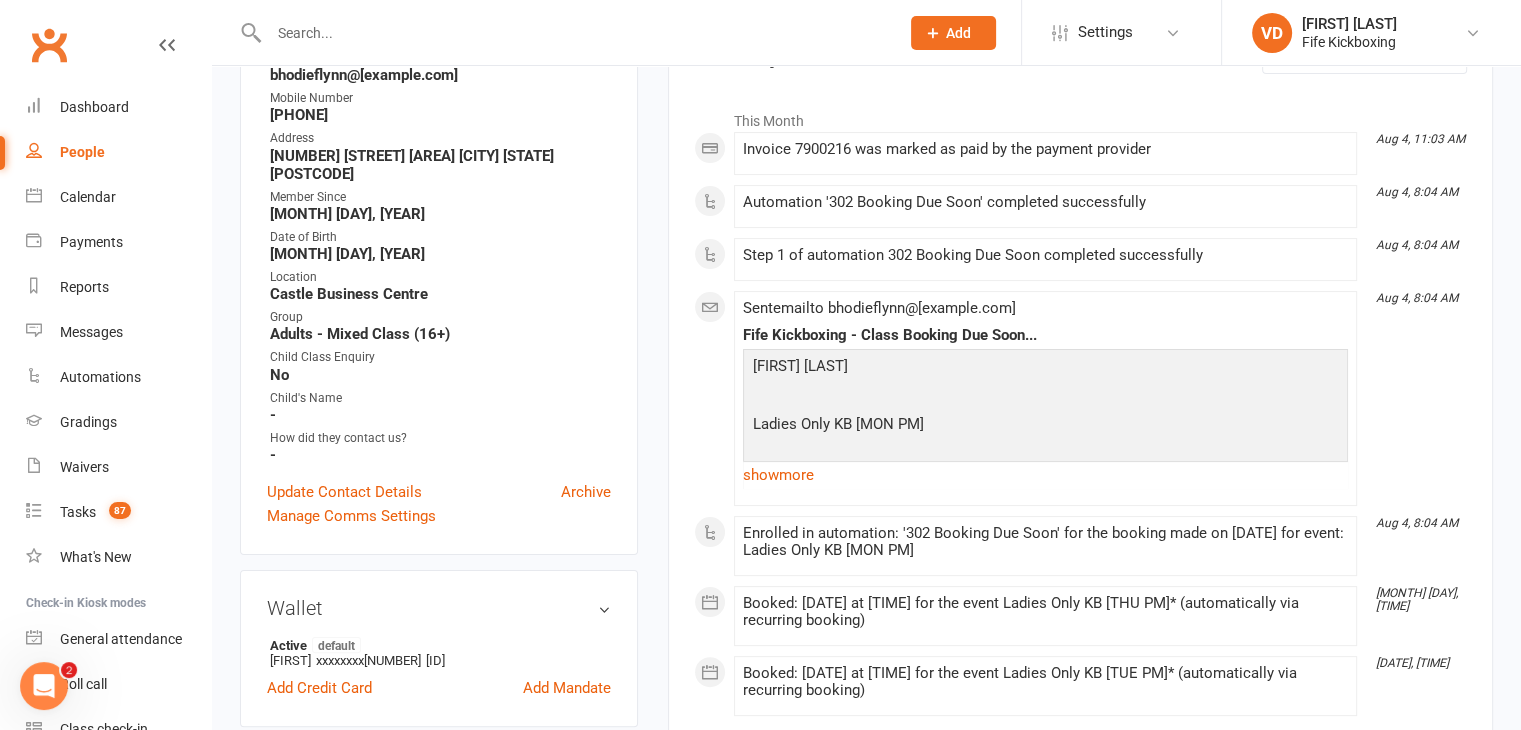 scroll, scrollTop: 0, scrollLeft: 0, axis: both 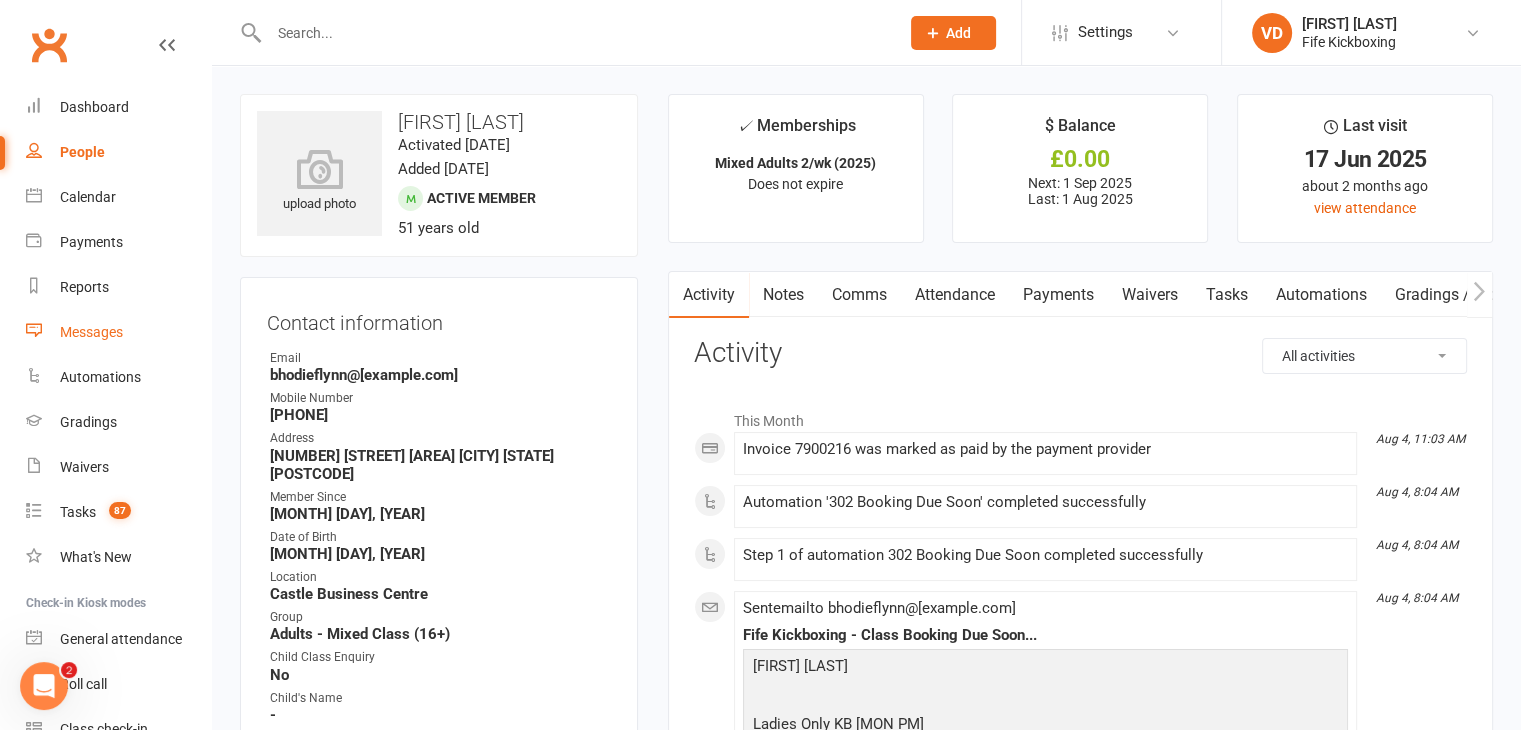 click on "Messages" at bounding box center (91, 332) 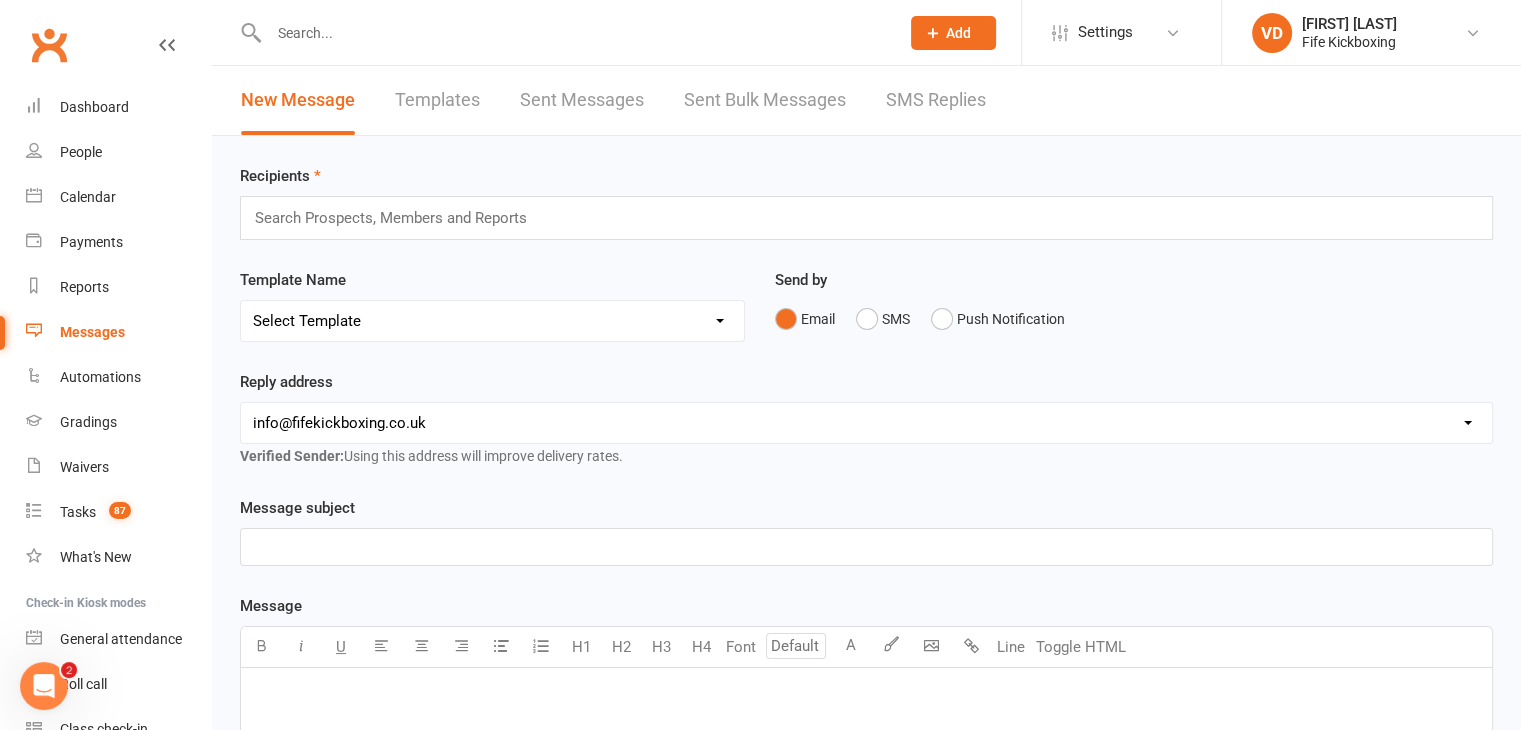 click on "﻿" at bounding box center (866, 547) 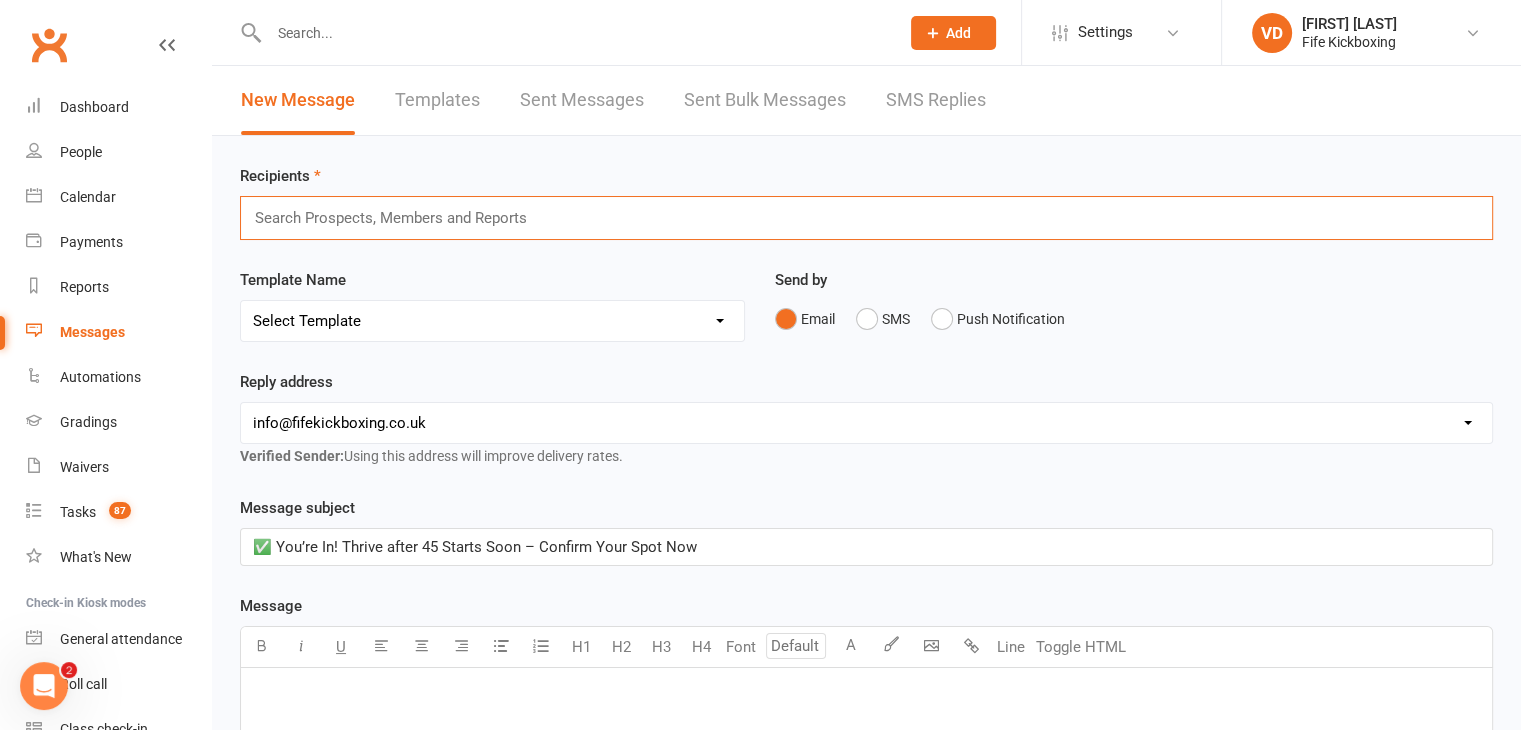 click at bounding box center (399, 218) 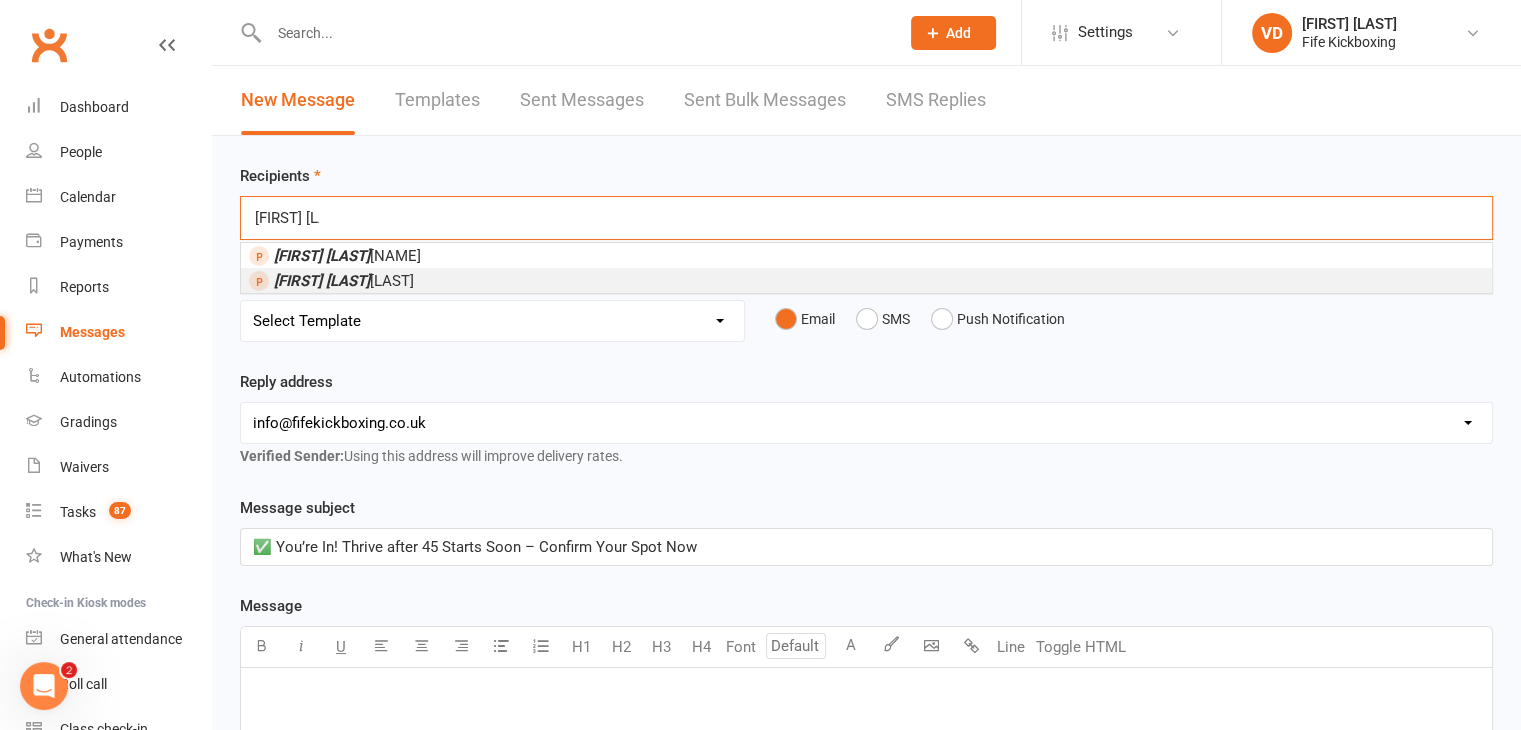 type on "[FIRST] [LAST]" 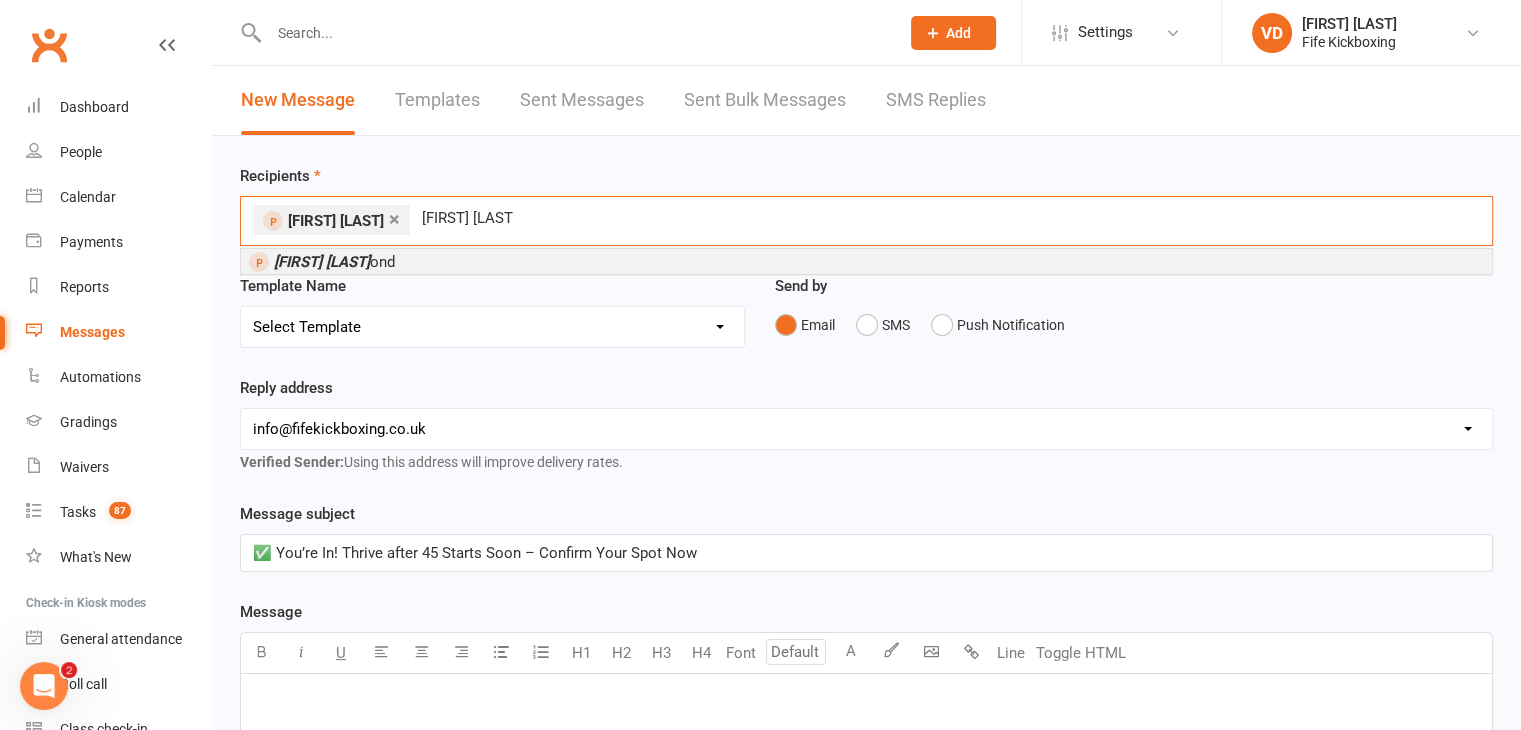 type on "[FIRST] [LAST]" 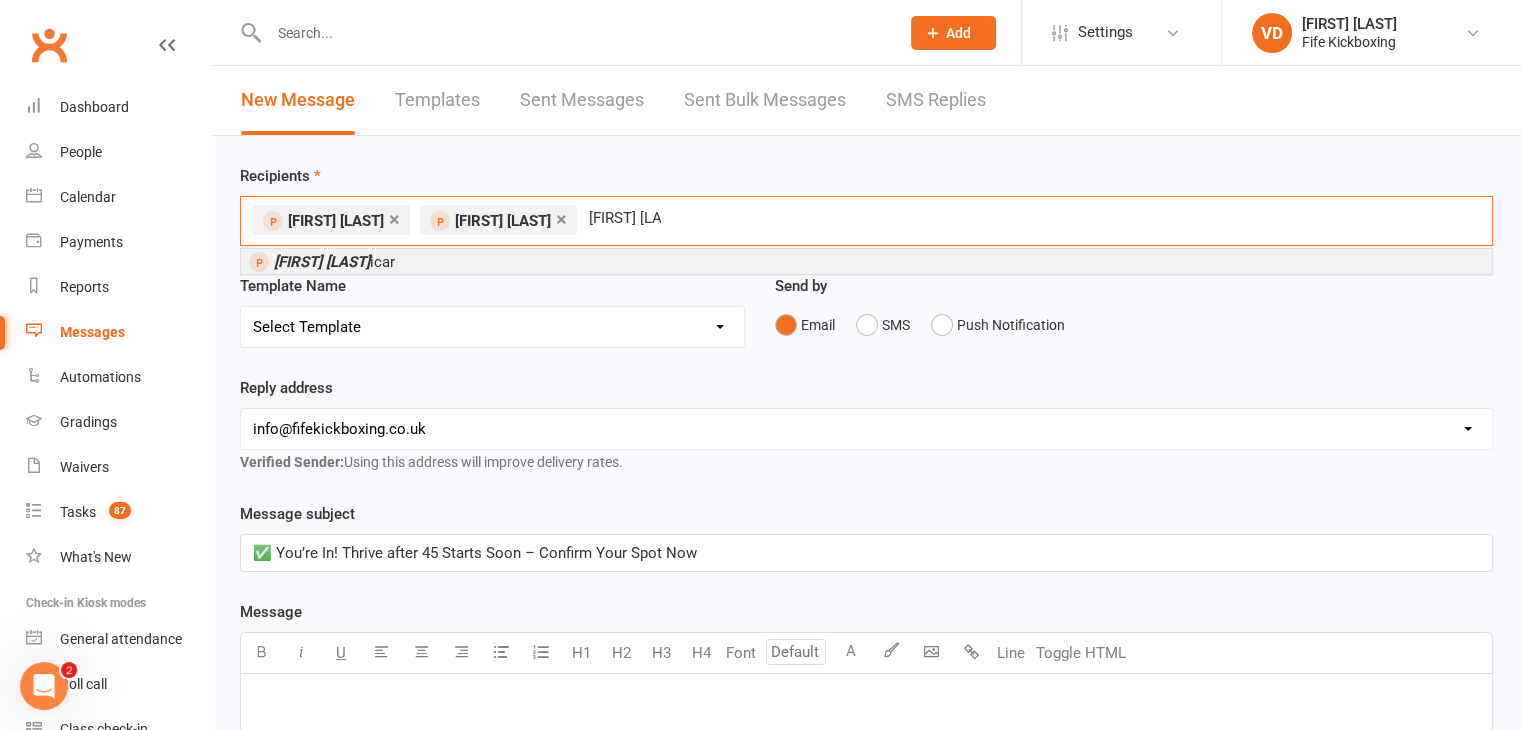 type on "[FIRST] [LAST]" 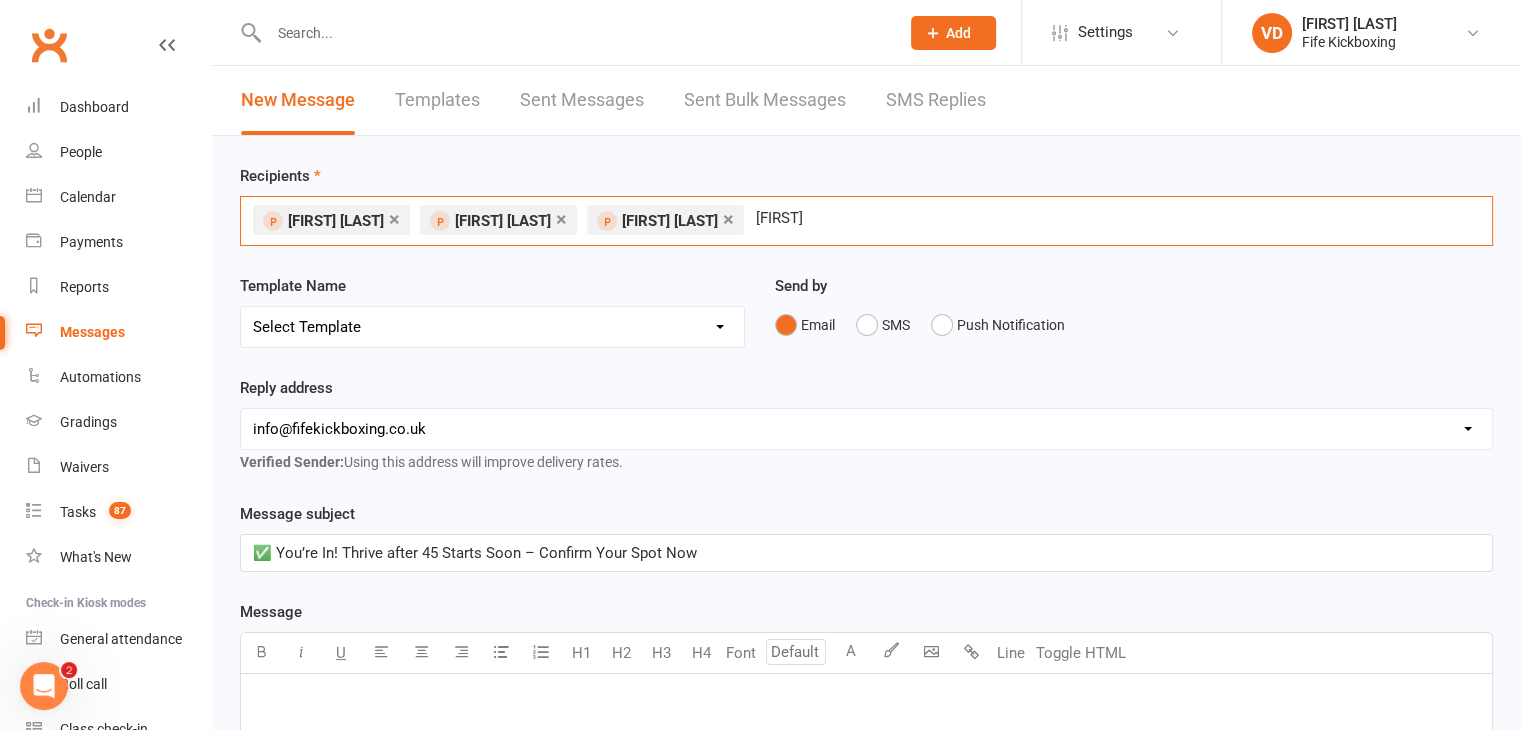 click on "[FIRST]" at bounding box center (788, 218) 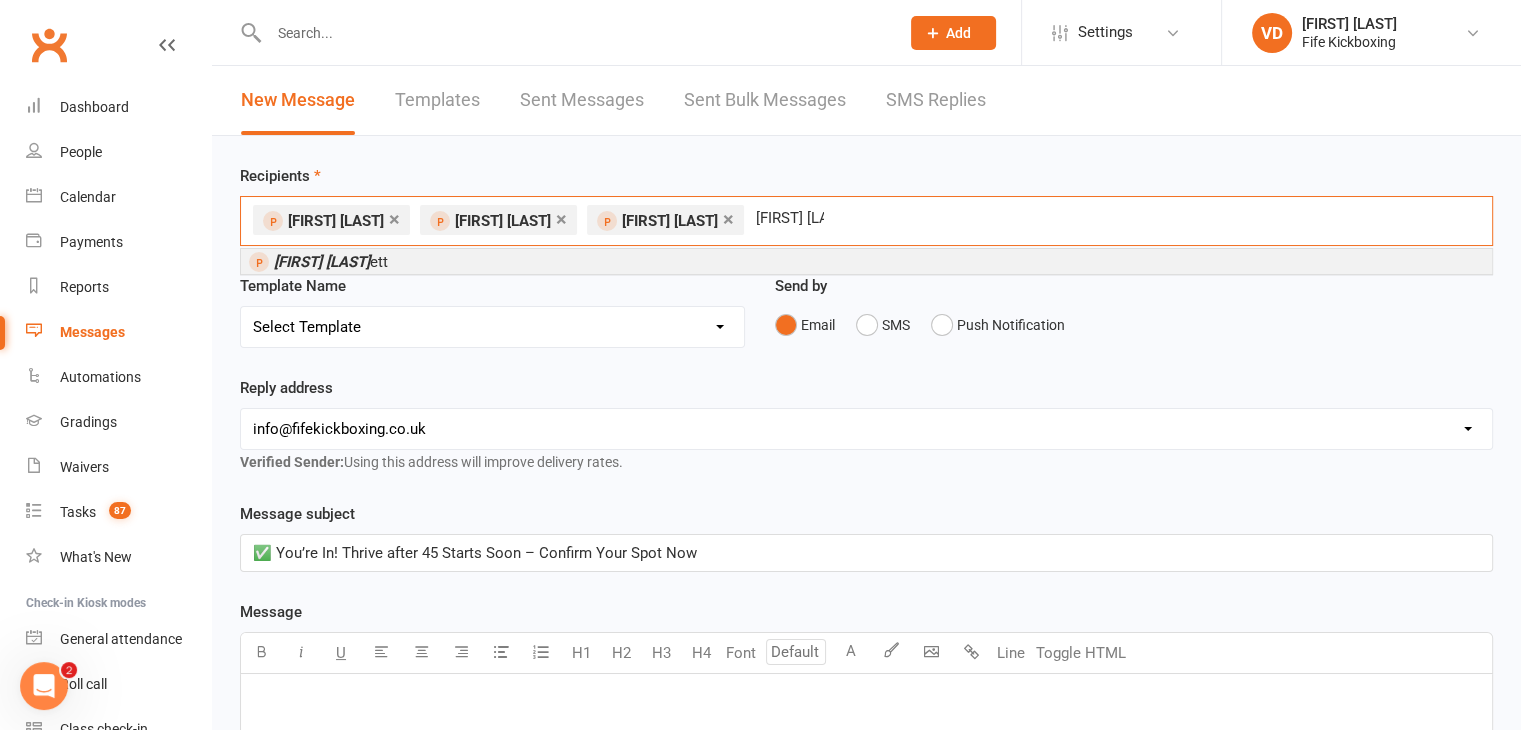 type on "[FIRST] [LAST]" 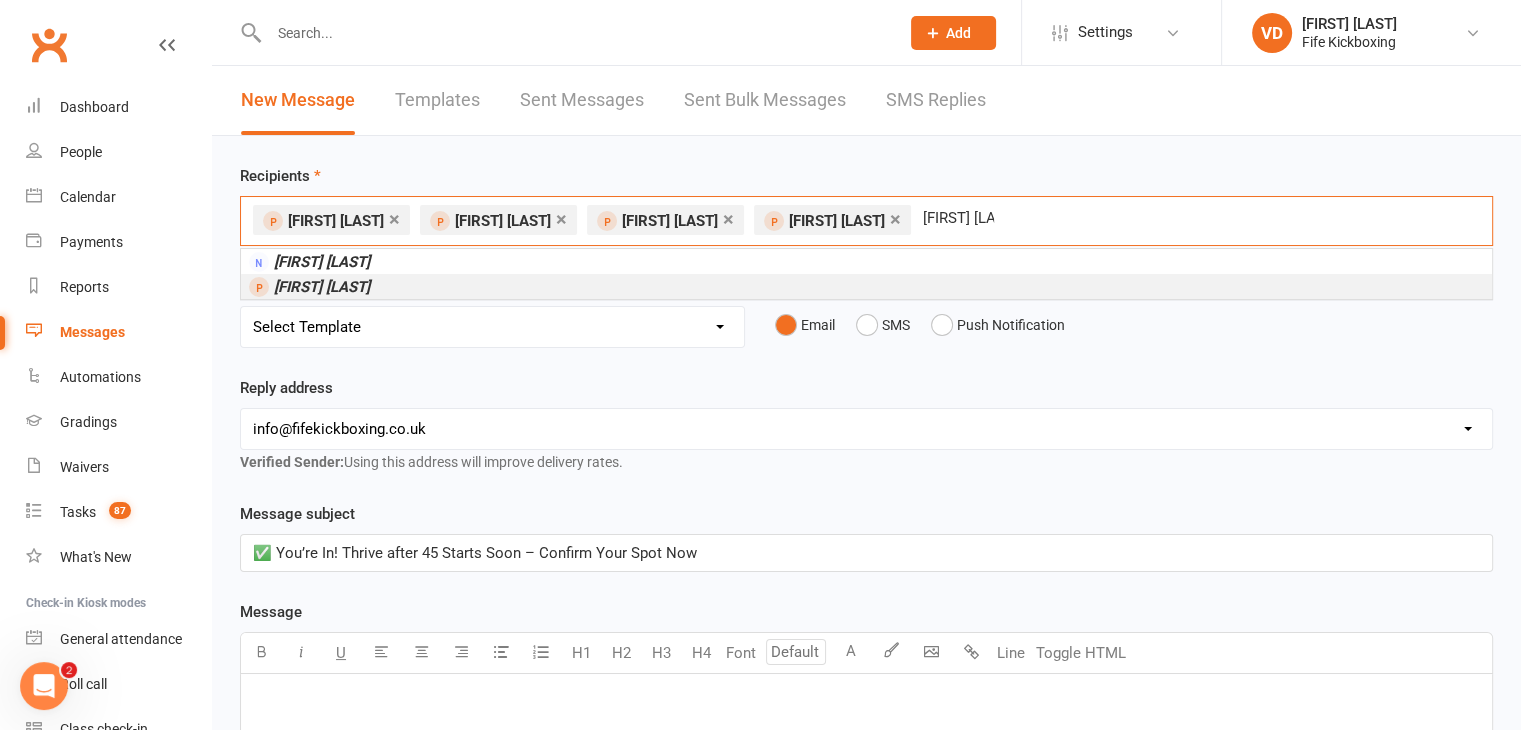 type on "[FIRST] [LAST]" 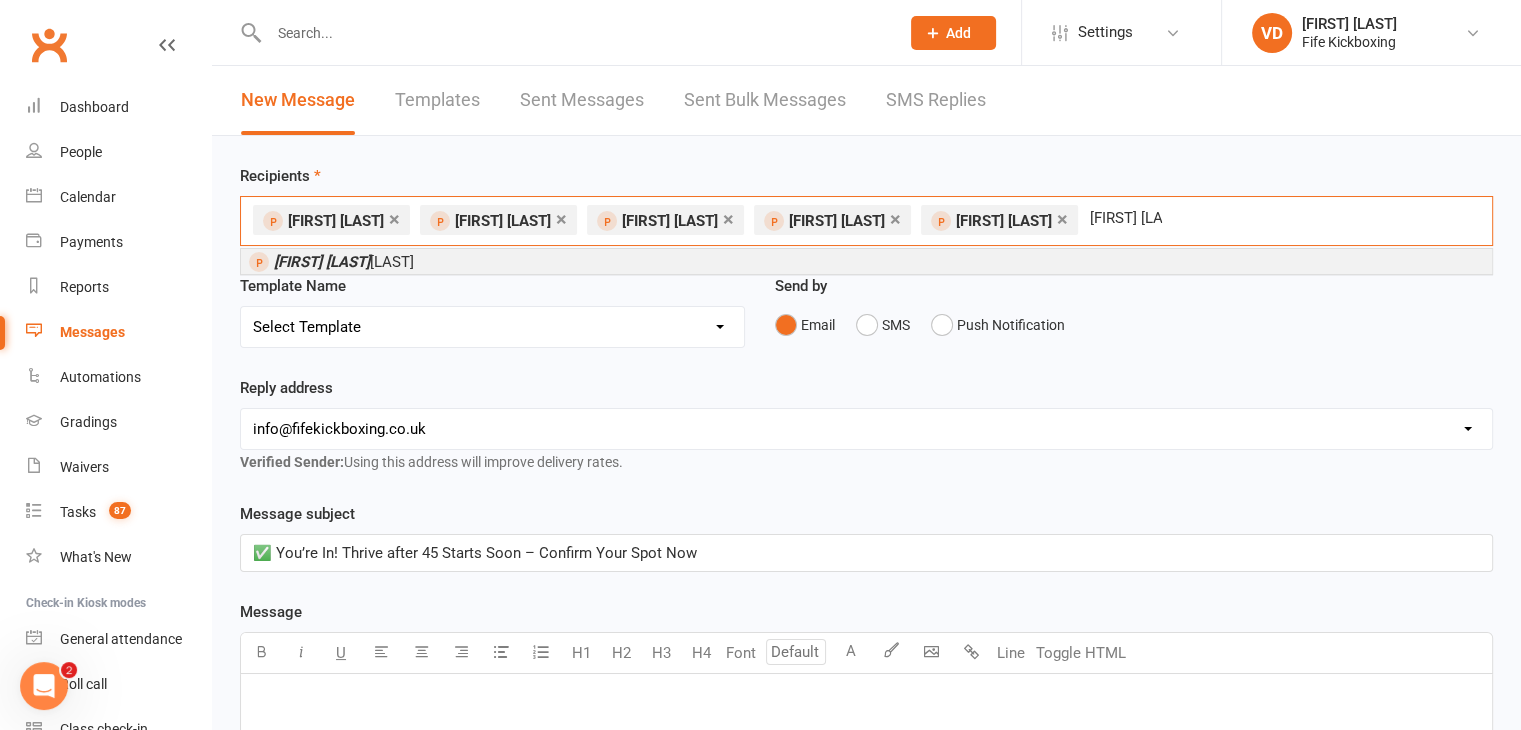 type on "[FIRST] [LAST]" 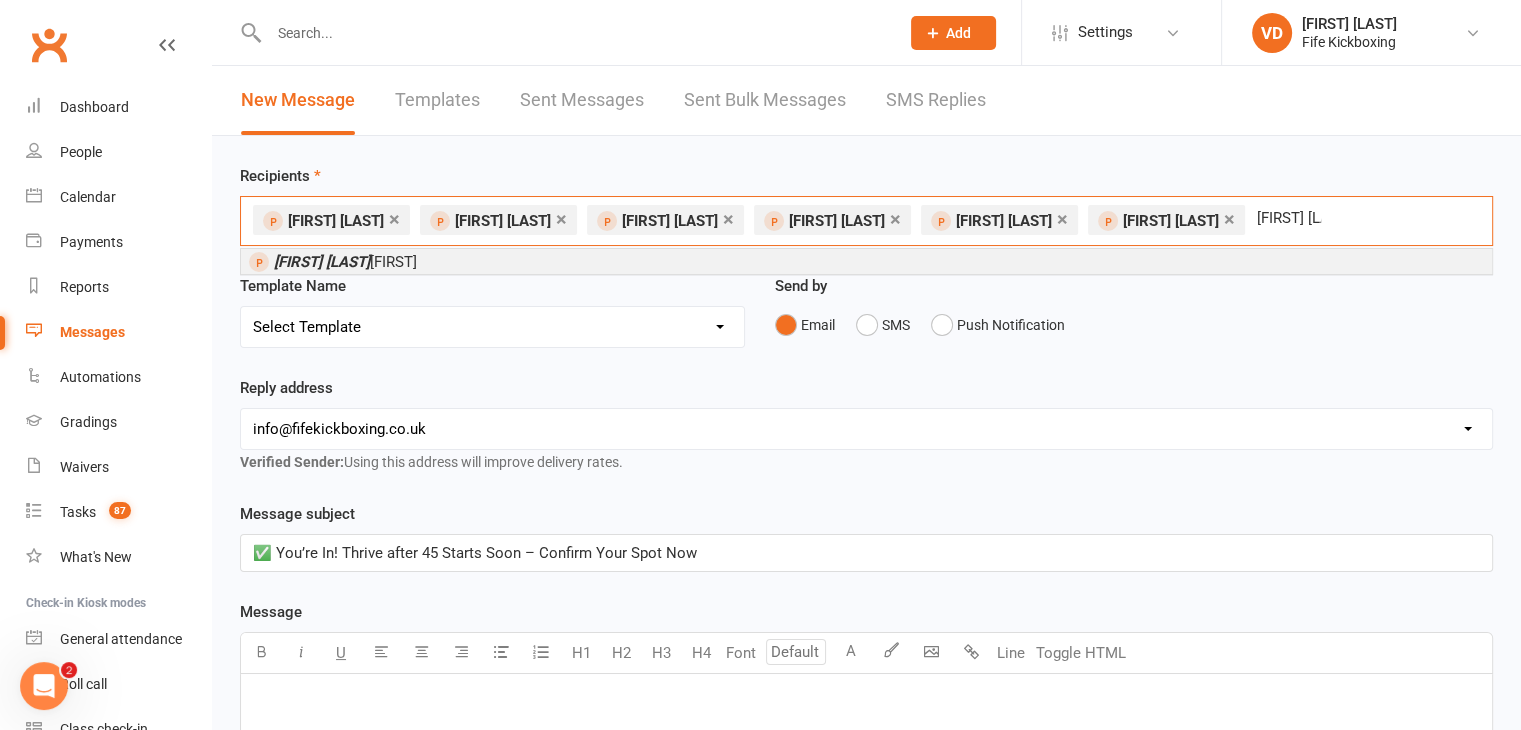 type on "[FIRST] [LAST]" 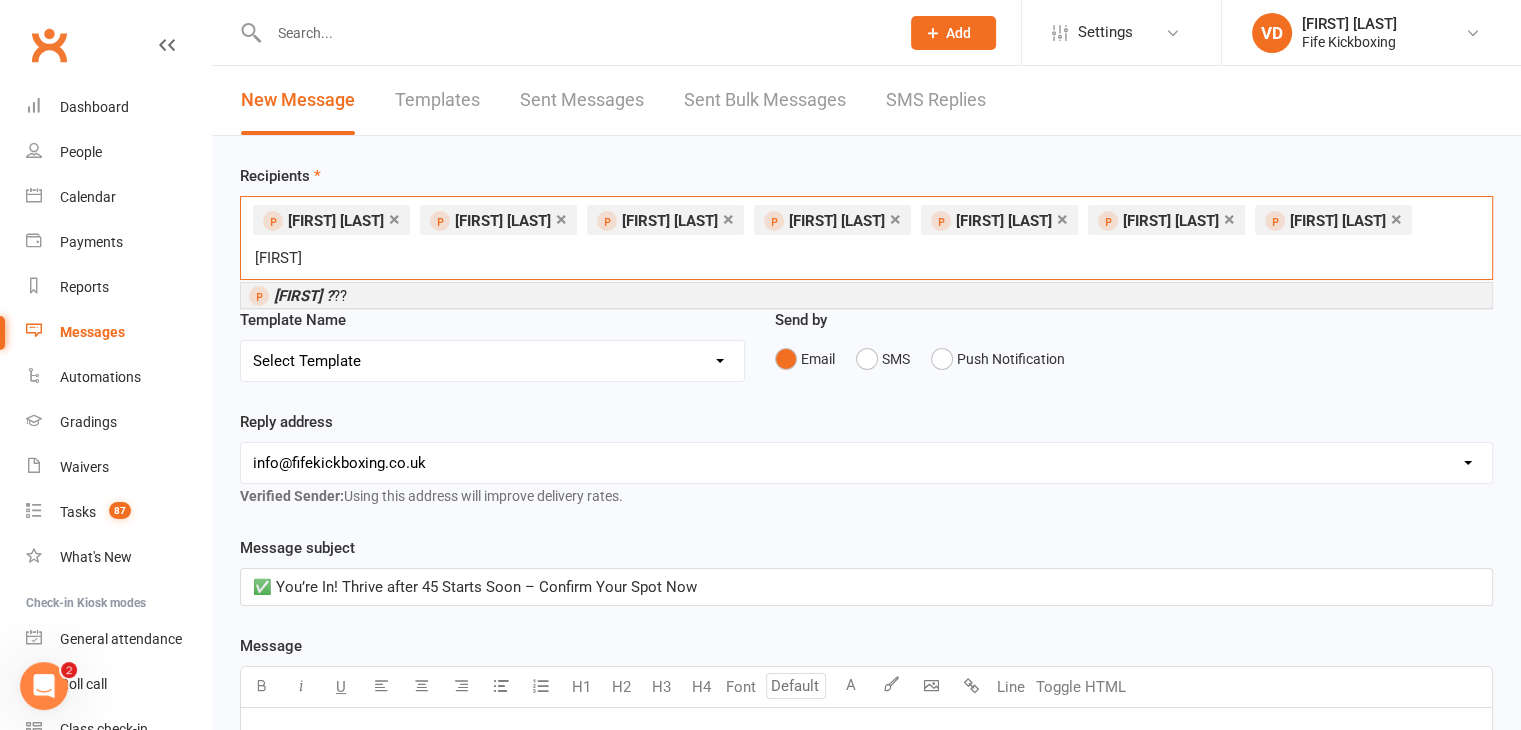 type on "[FIRST]" 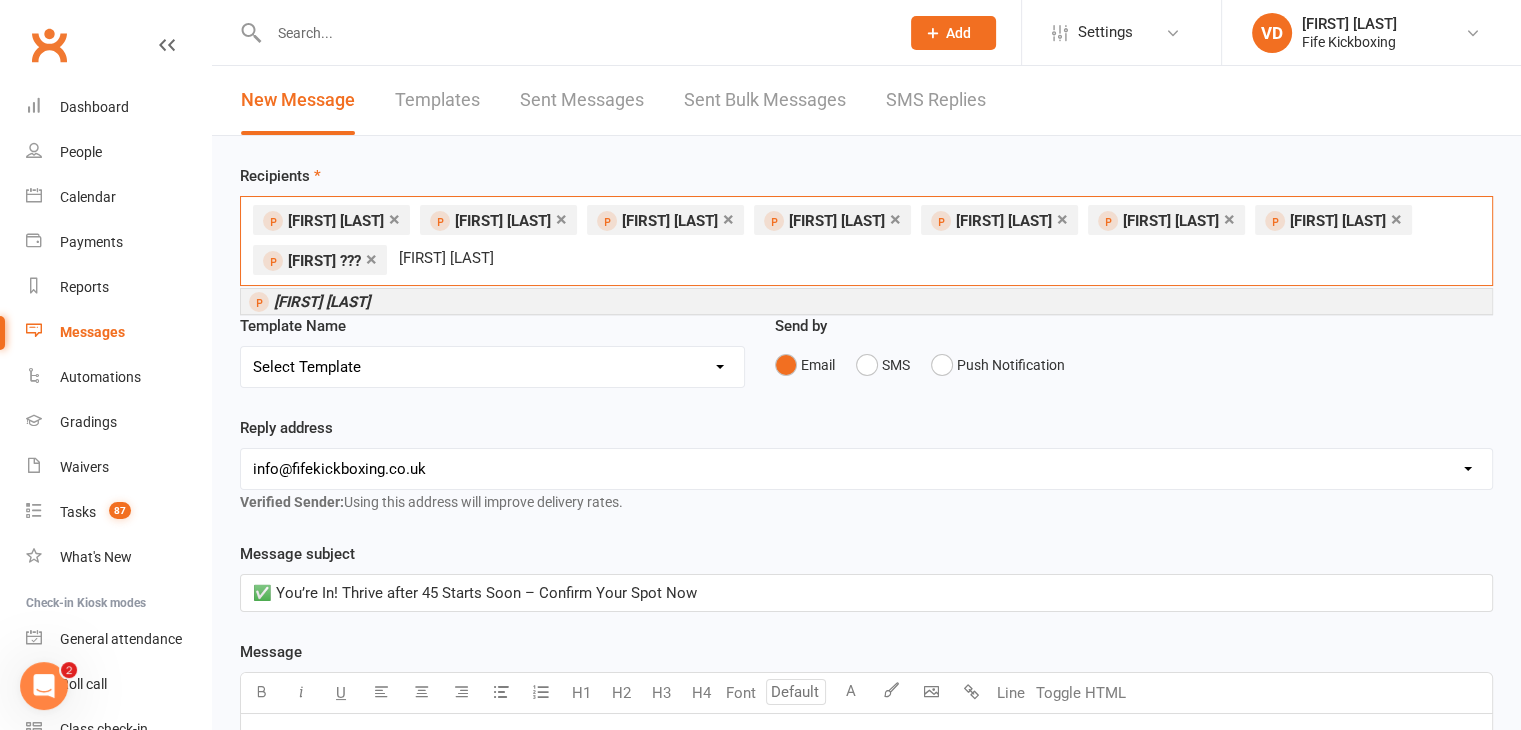 type on "[FIRST] [LAST]" 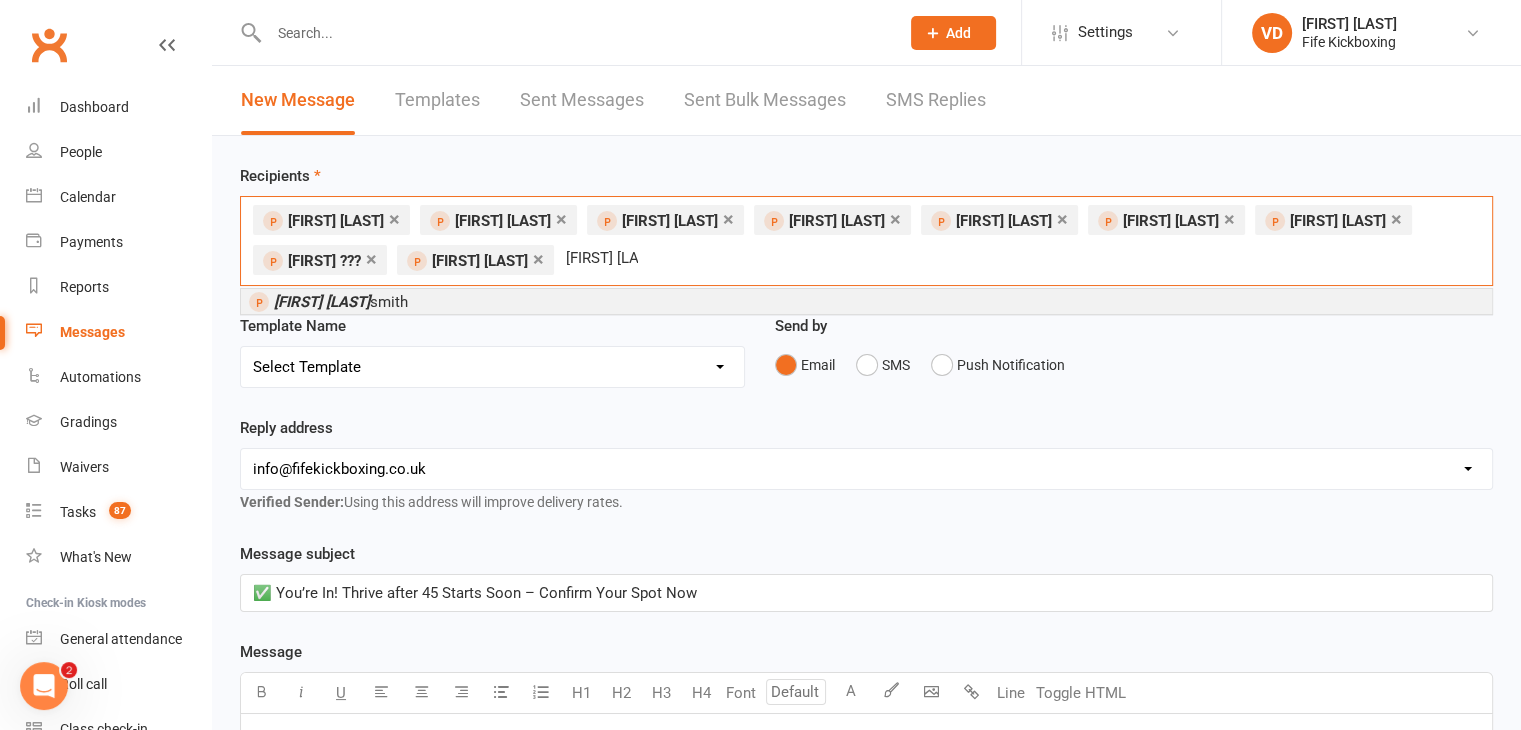 type on "[FIRST] [LAST]" 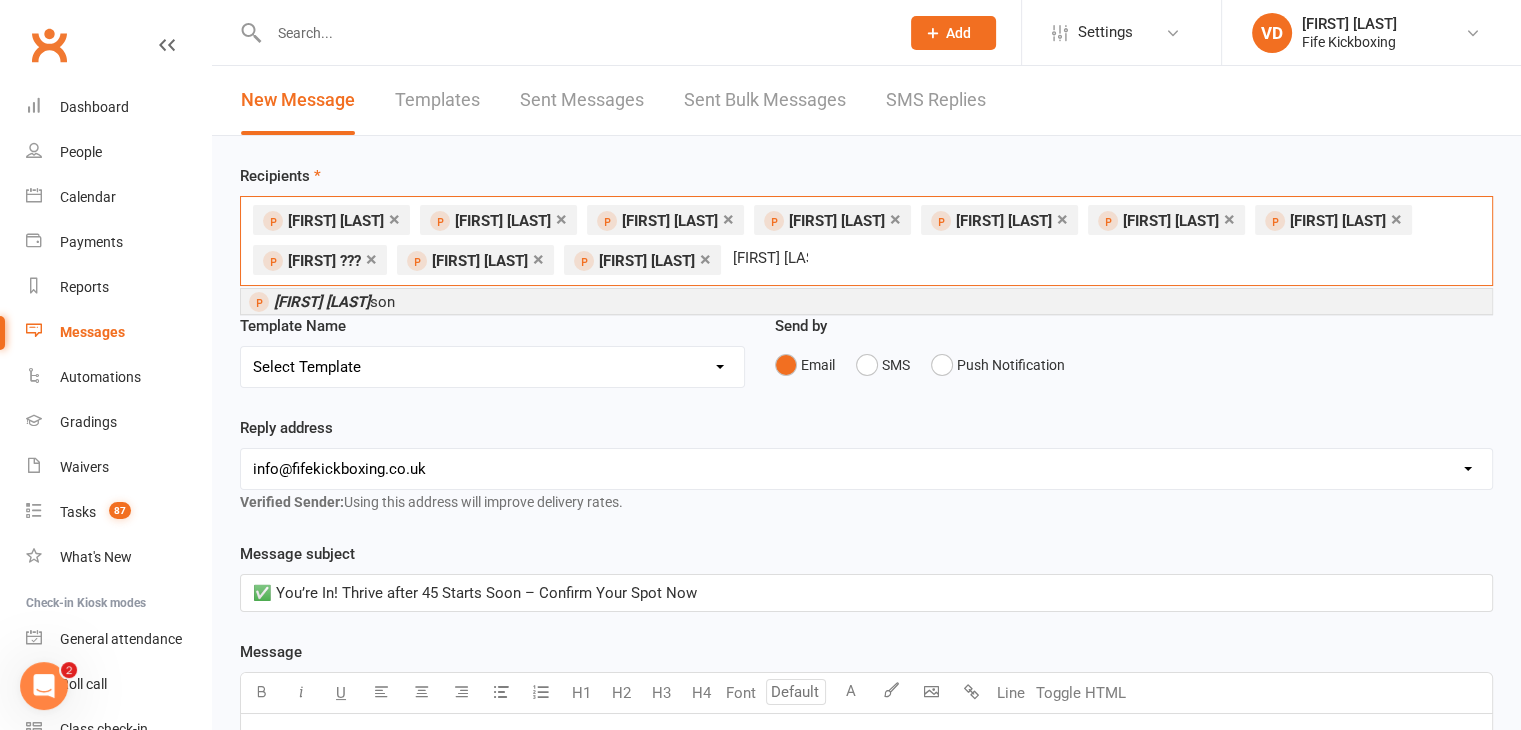 type on "[FIRST] [LAST]" 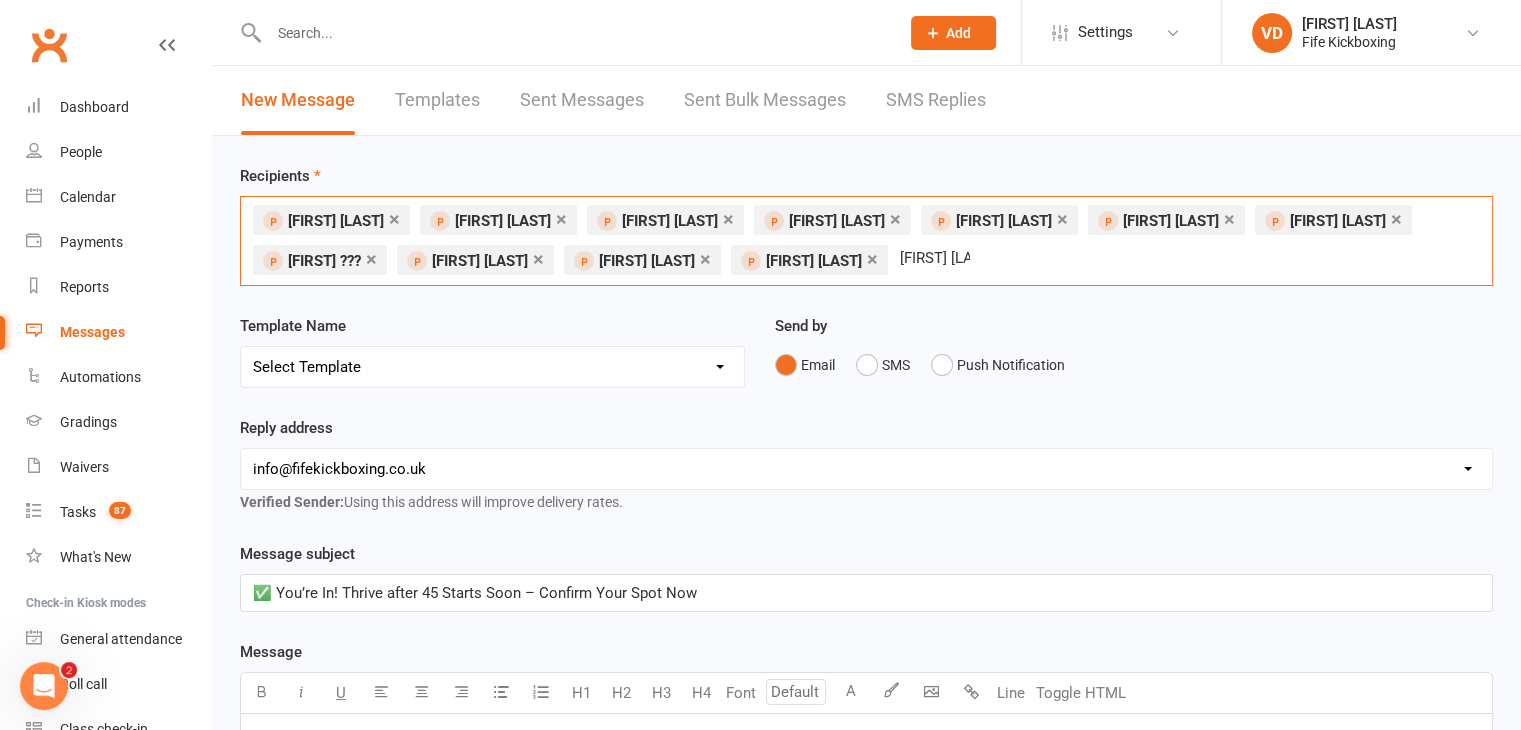 click on "[FIRST] [LAST]" at bounding box center (935, 258) 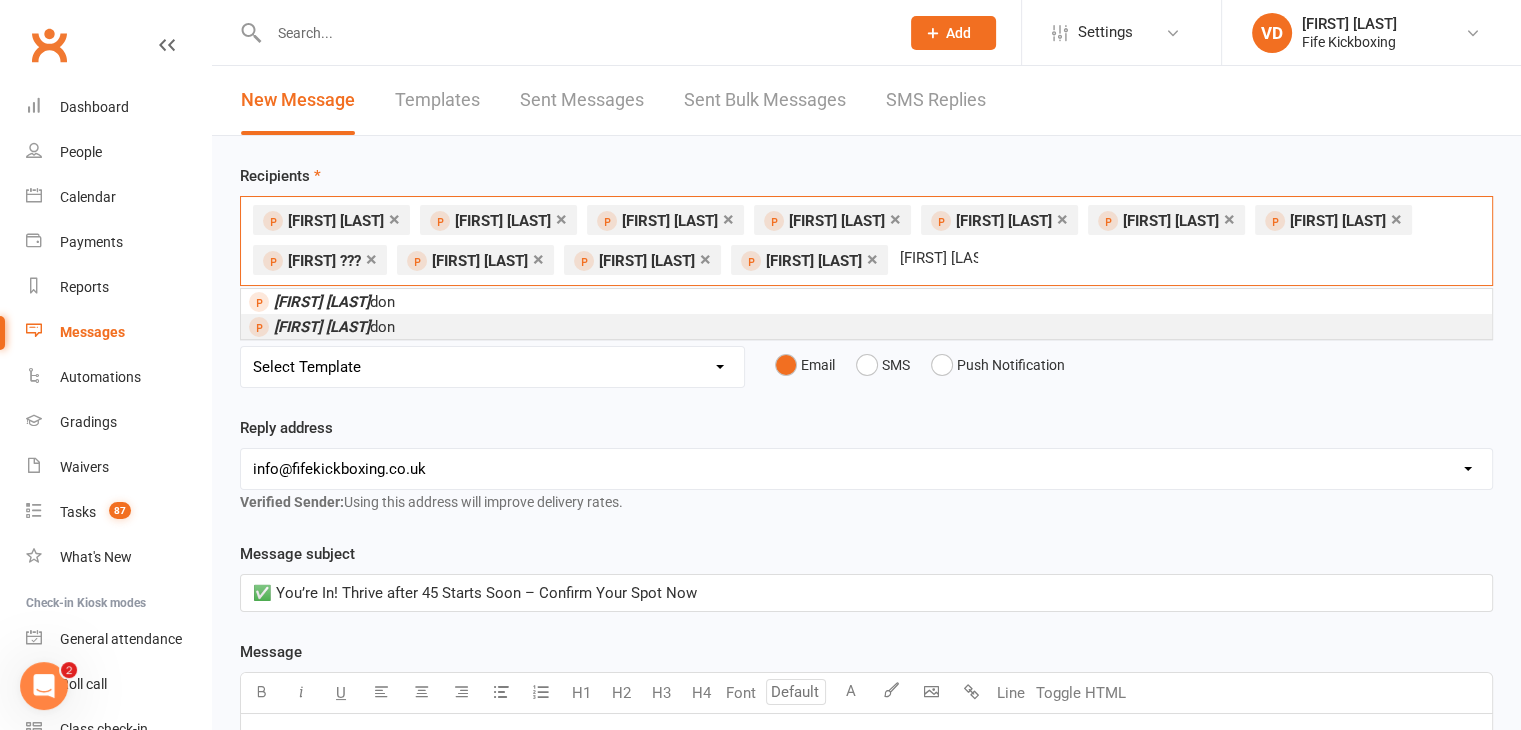 click on "Reply address [EMAIL] [EMAIL] [EMAIL] [EMAIL] [EMAIL] Verified Sender:   Using this address will improve delivery rates." at bounding box center [866, 465] 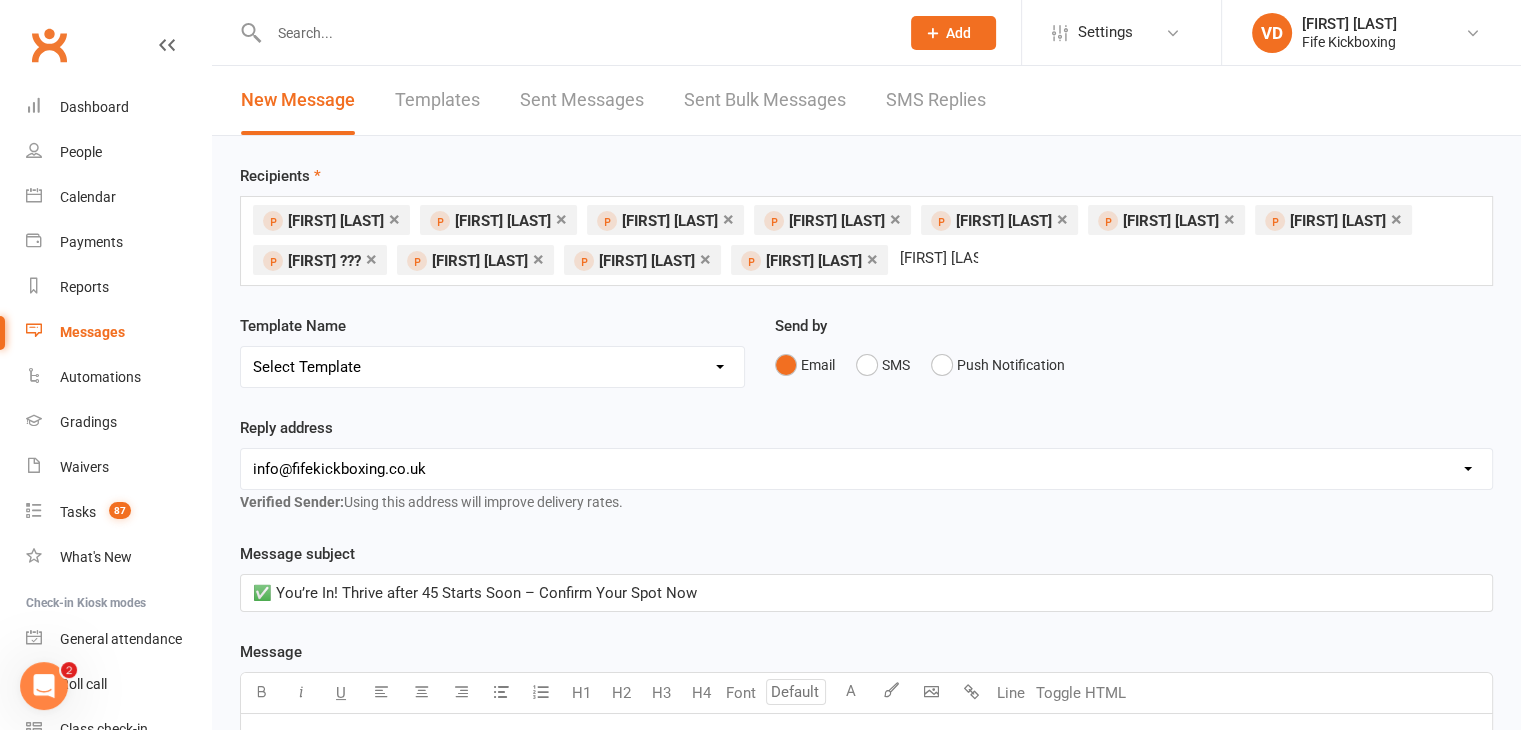 drag, startPoint x: 985, startPoint y: 257, endPoint x: 952, endPoint y: 257, distance: 33 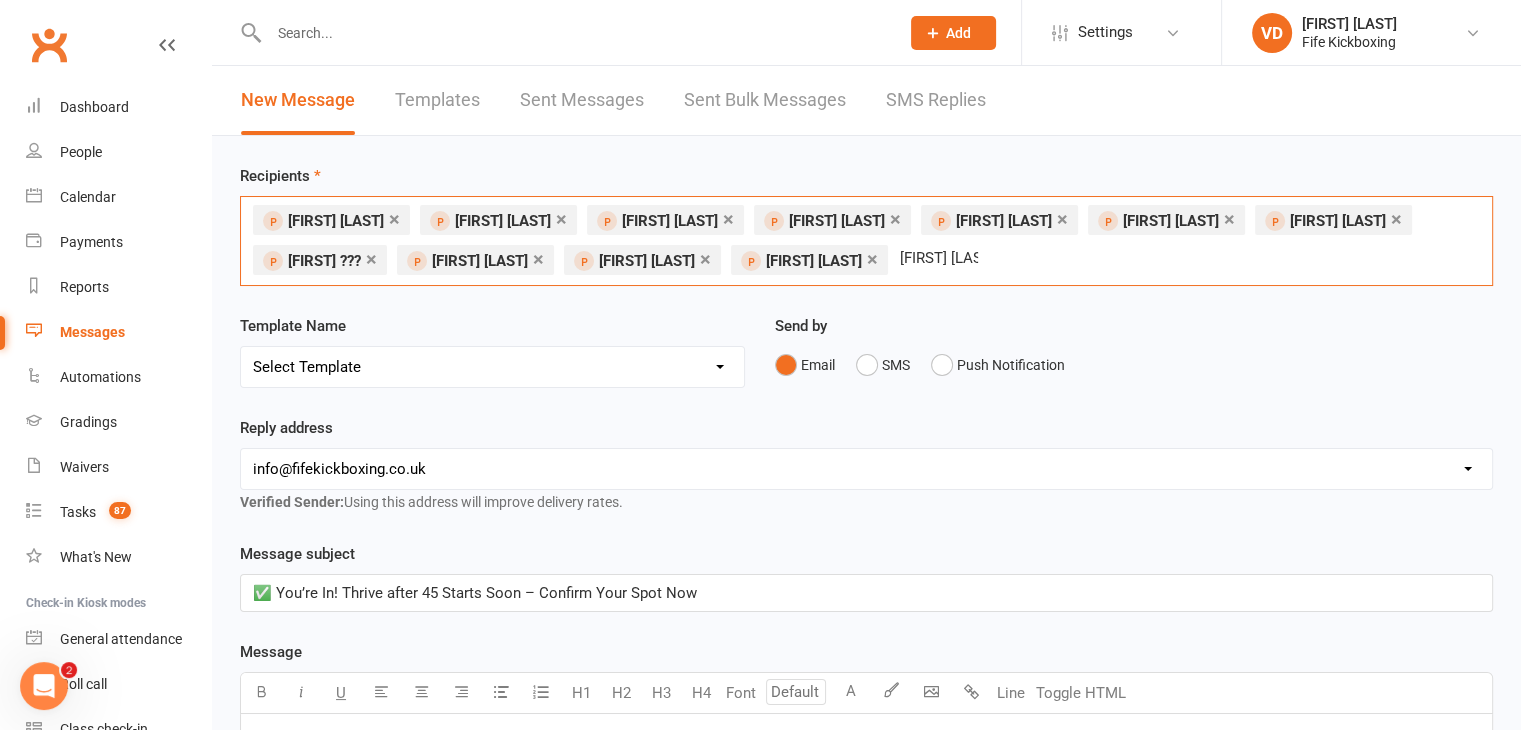 click on "[FIRST] [LAST]" at bounding box center [939, 258] 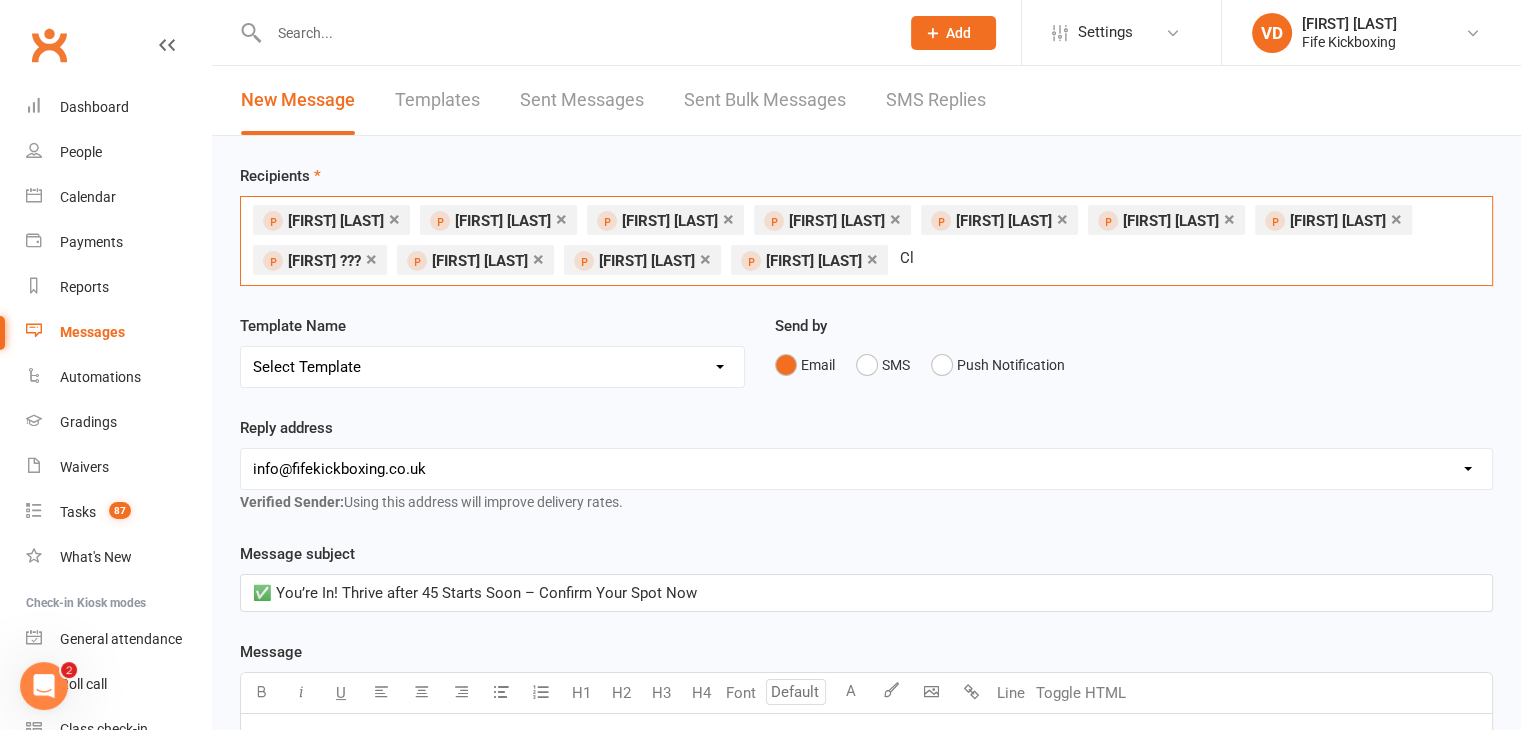 type on "C" 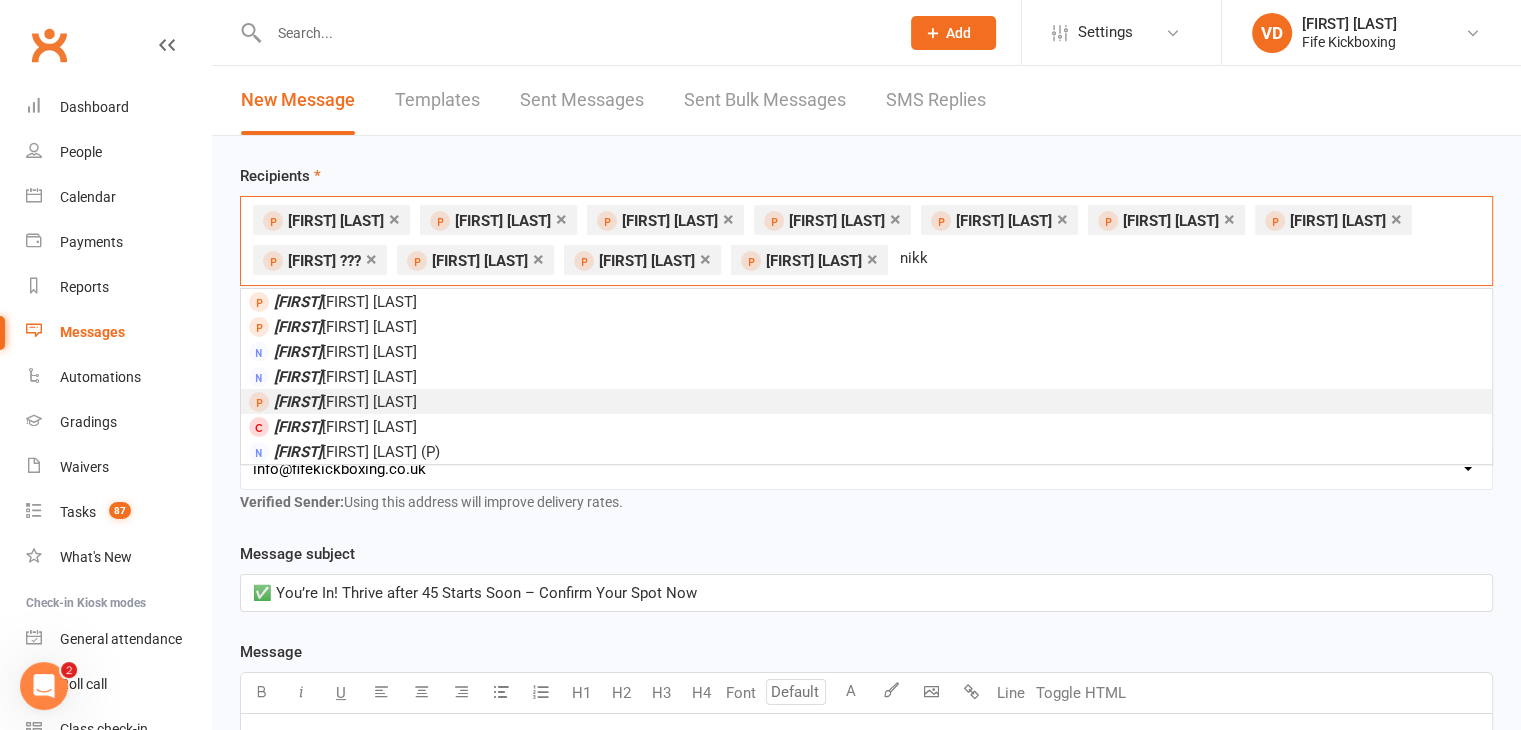 type on "nikk" 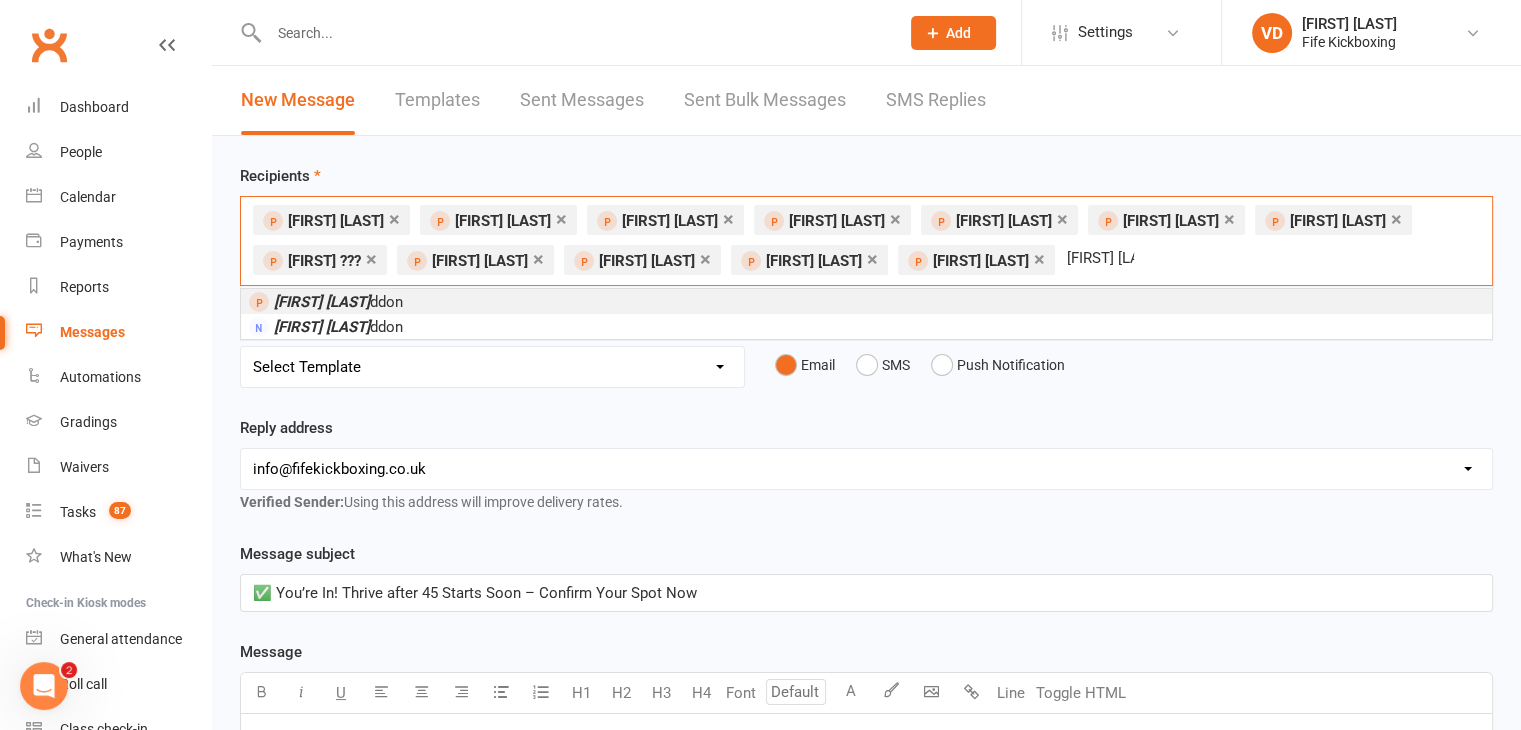 type on "[FIRST] [LAST]" 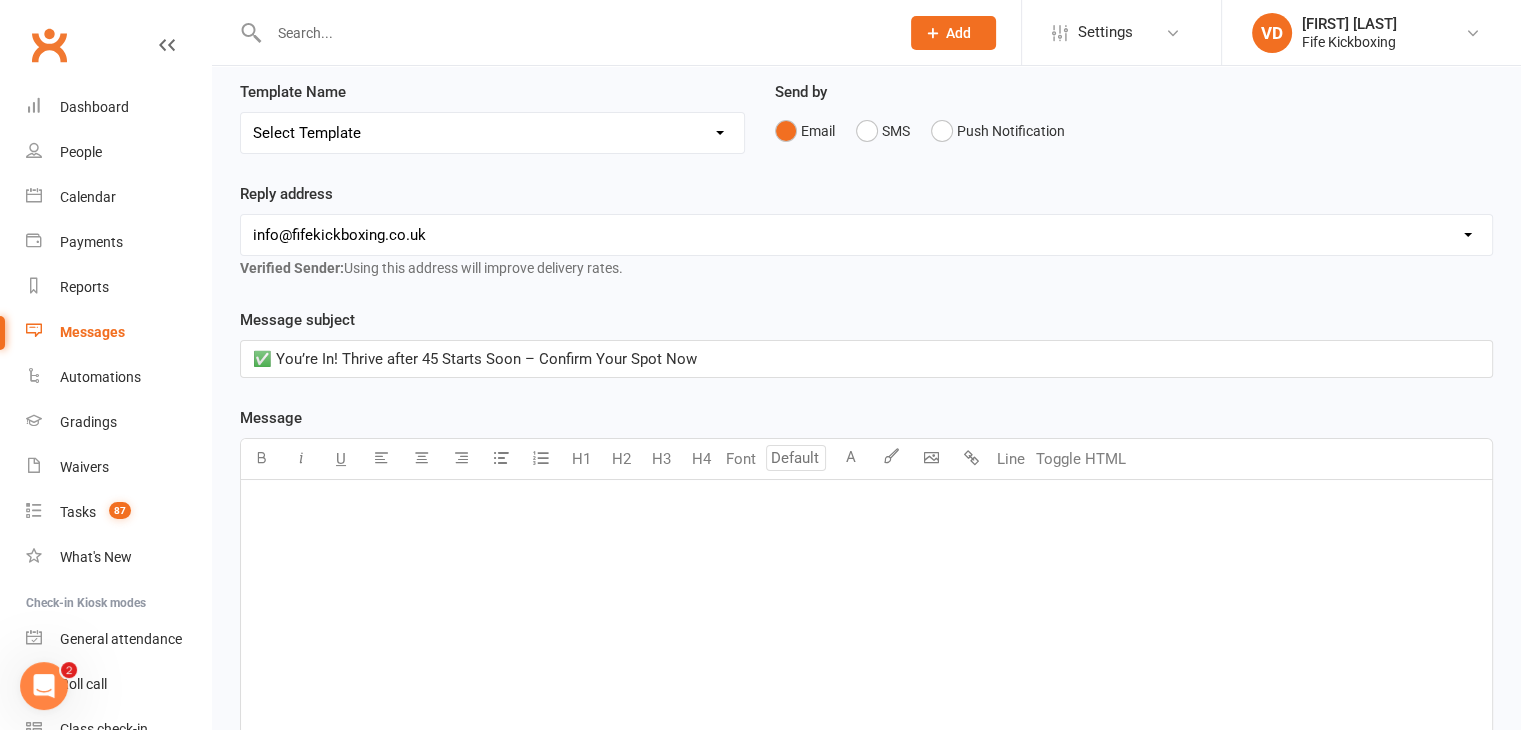 scroll, scrollTop: 200, scrollLeft: 0, axis: vertical 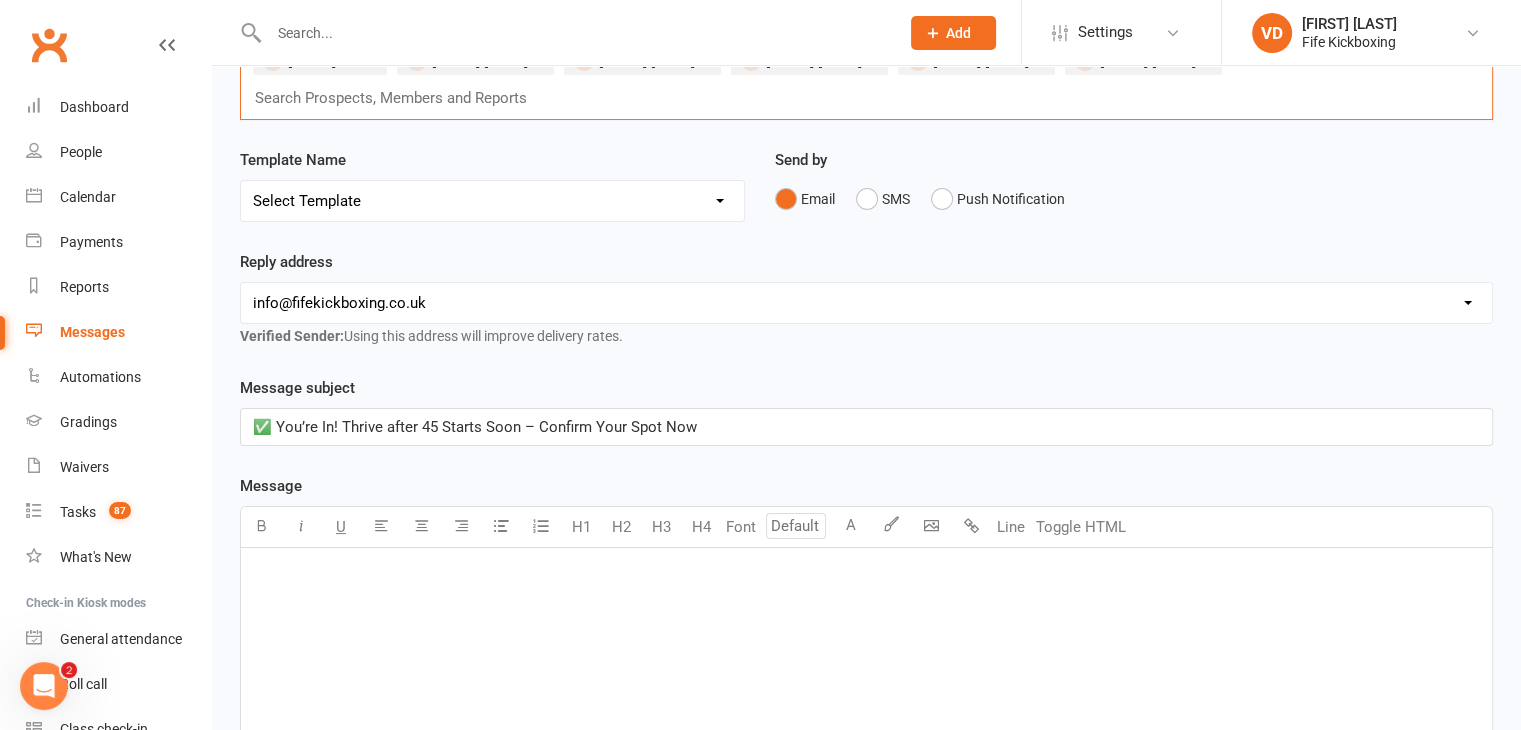 click on "﻿" at bounding box center (866, 574) 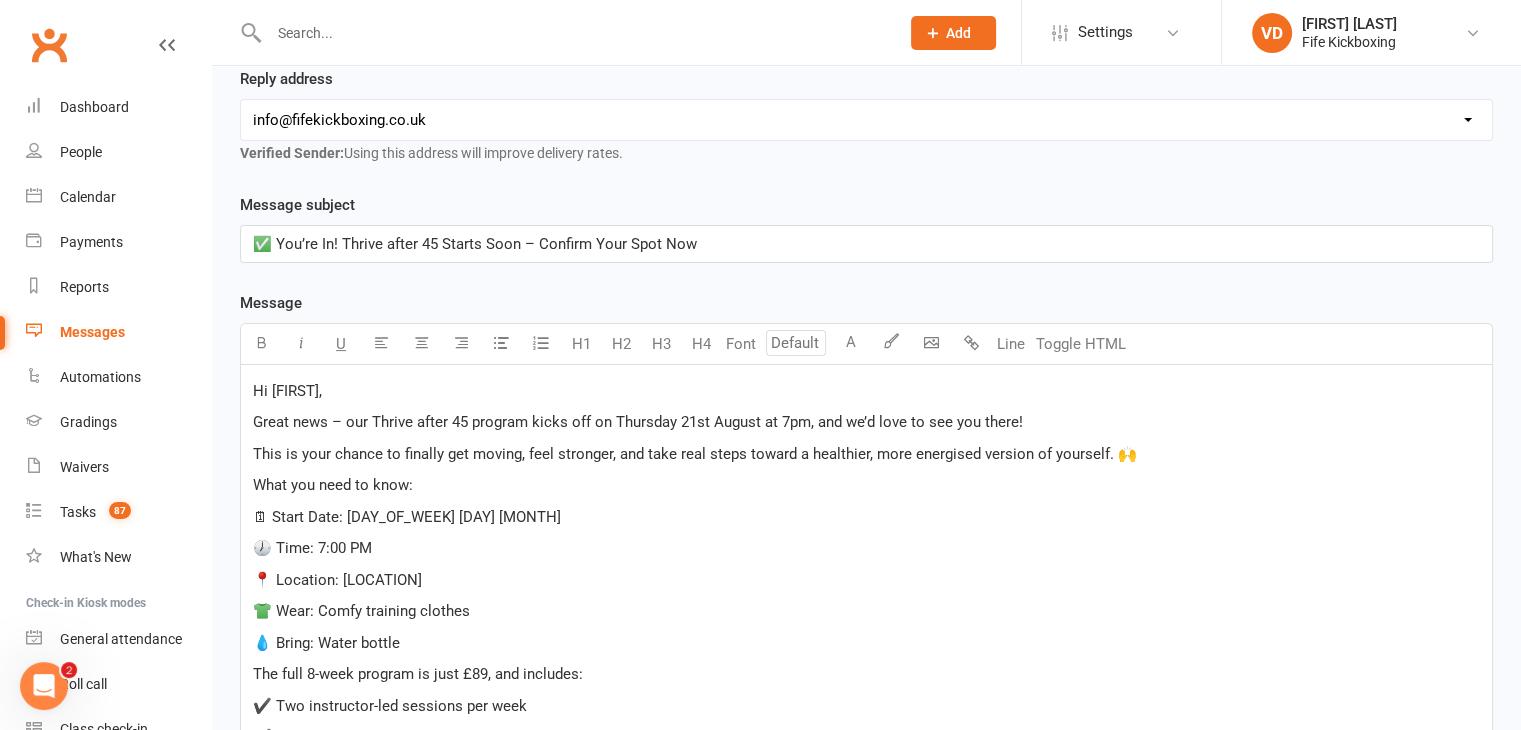scroll, scrollTop: 320, scrollLeft: 0, axis: vertical 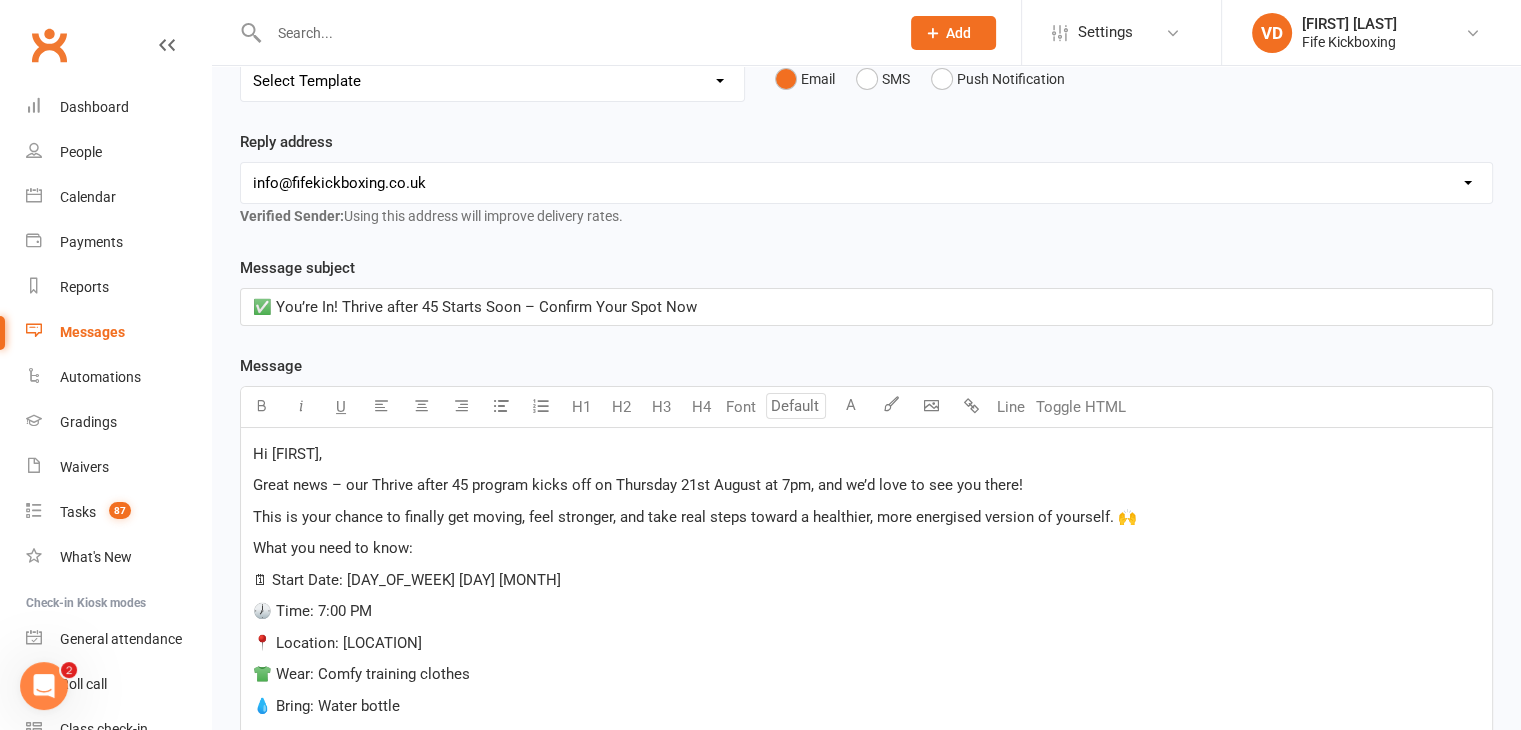 drag, startPoint x: 352, startPoint y: 452, endPoint x: 266, endPoint y: 453, distance: 86.00581 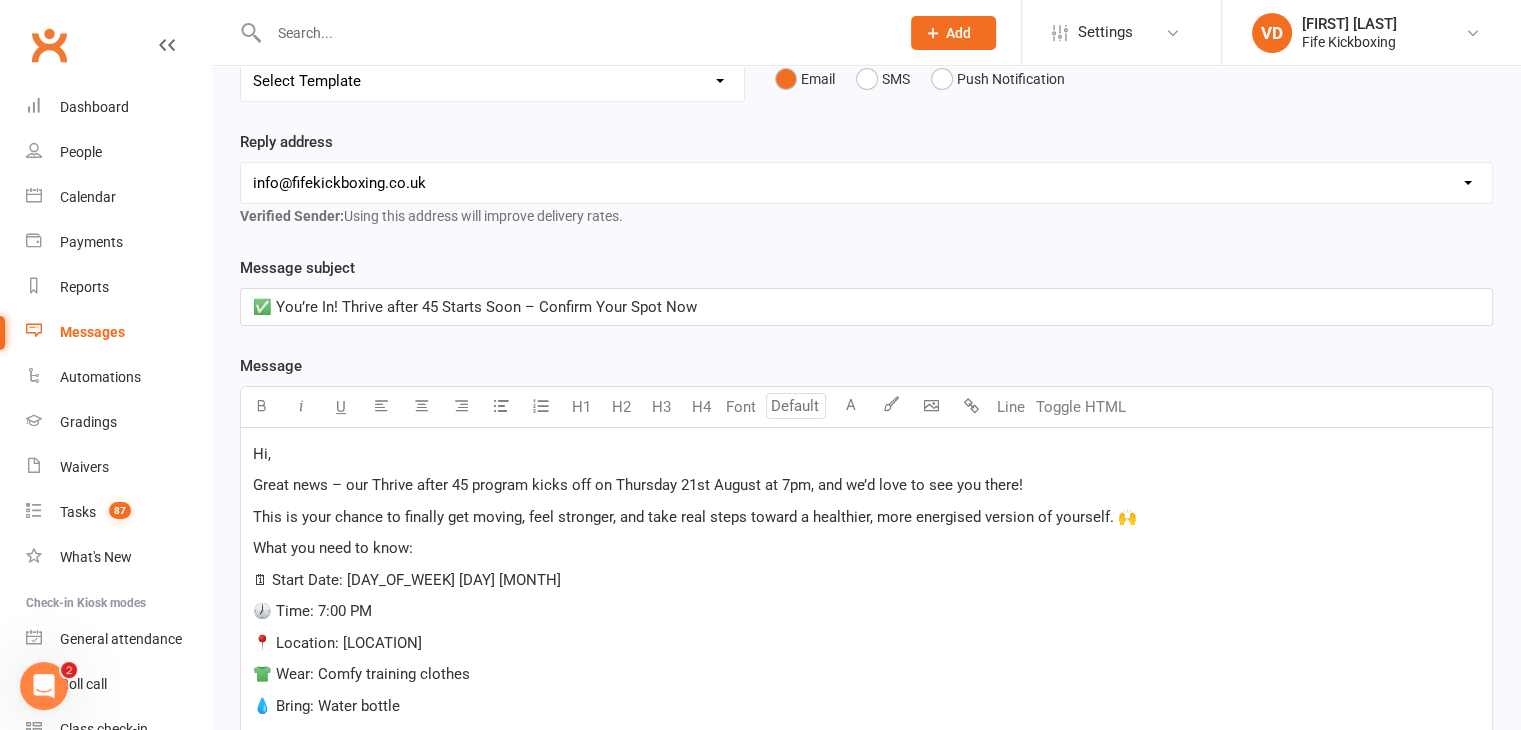 type 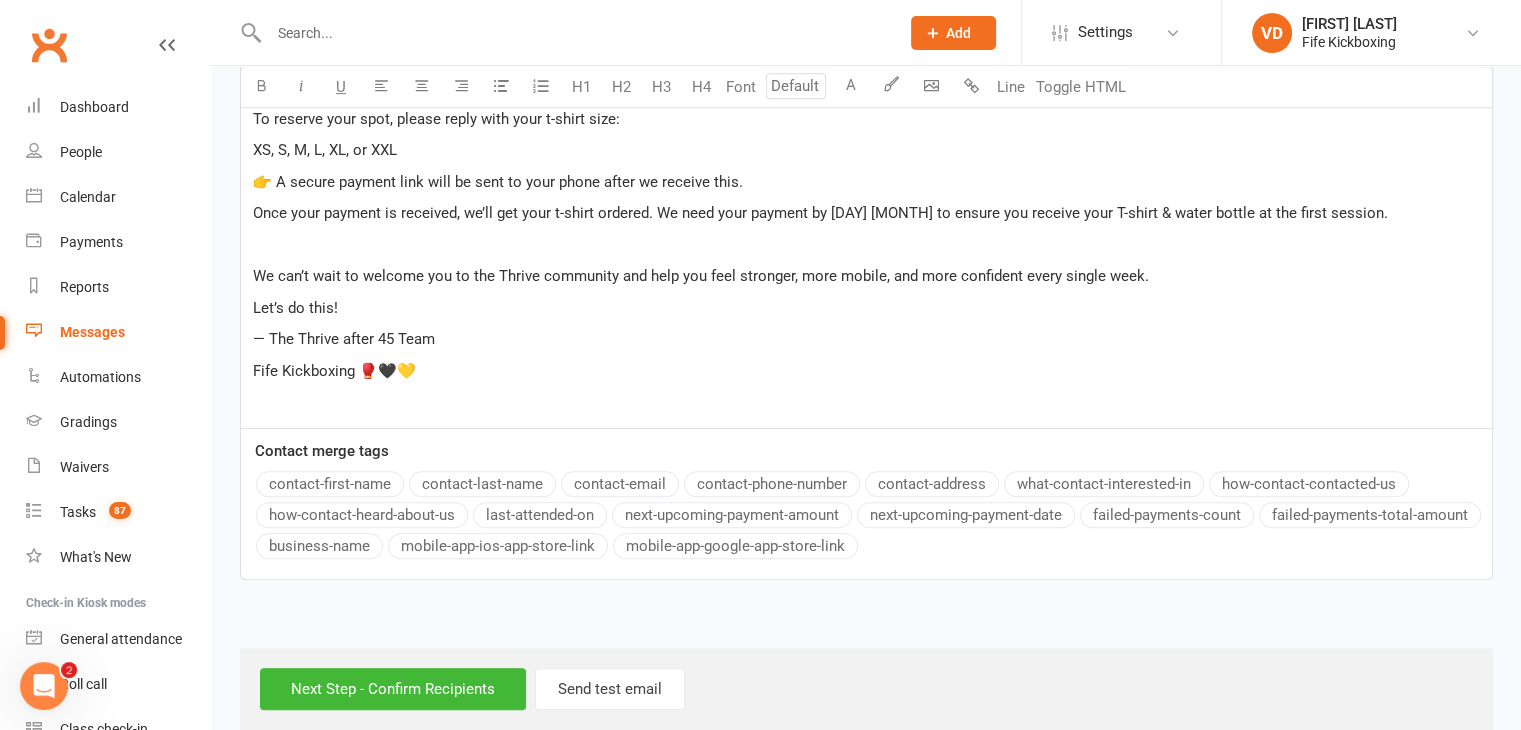 scroll, scrollTop: 1020, scrollLeft: 0, axis: vertical 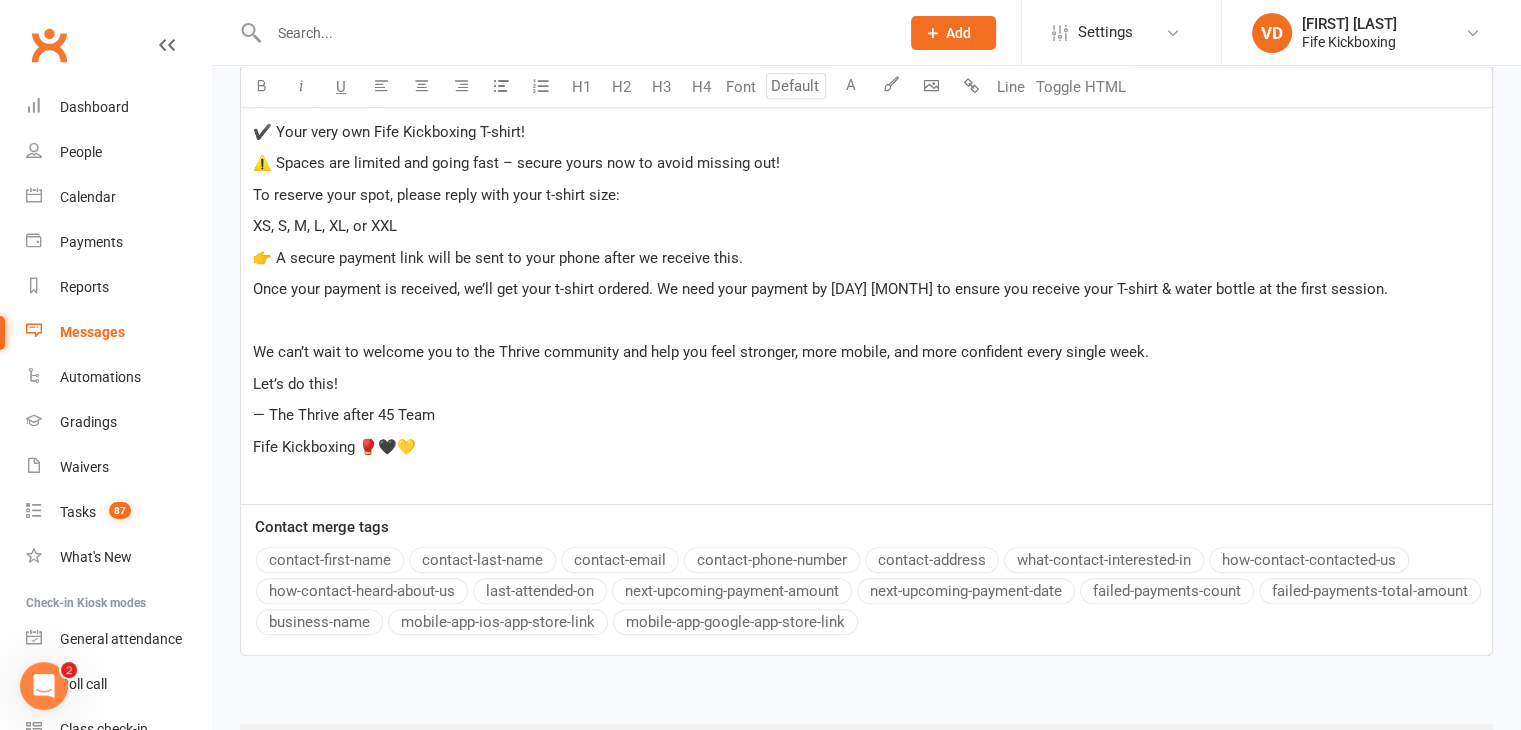 click on "Hi [FIRST] , Great news – our Thrive after 45 program kicks off on Thursday 21st [MONTH] at 7pm, and we’d love to see you there! This is your chance to finally get moving, feel stronger, and take real steps toward a healthier, more energised version of yourself. 🙌 What you need to know: 🗓 Start Date: Thursday 21st [MONTH] 🕖 Time: 7:00 PM 📍 Location: Fife Kickboxing Studio 👕 Wear: Comfy training clothes 💧 Bring: Water bottle The full 8-week program is just £89, and includes: ✔️ Two instructor-led sessions per week ✔️ Weekly activity planner ✔️ Your very own Fife Kickboxing T-shirt! ⚠️ Spaces are limited and going fast – secure yours now to avoid missing out! To reserve your spot, please reply with your t-shirt size: XS, S, M, L, XL, or XXL 👉 A secure payment link will be sent to your phone after we receive this. ﻿ Let’s do this! — The Thrive after 45 Team Fife Kickboxing 🥊🖤💛 ﻿ Contact merge tags contact-first-name" at bounding box center (866, 155) 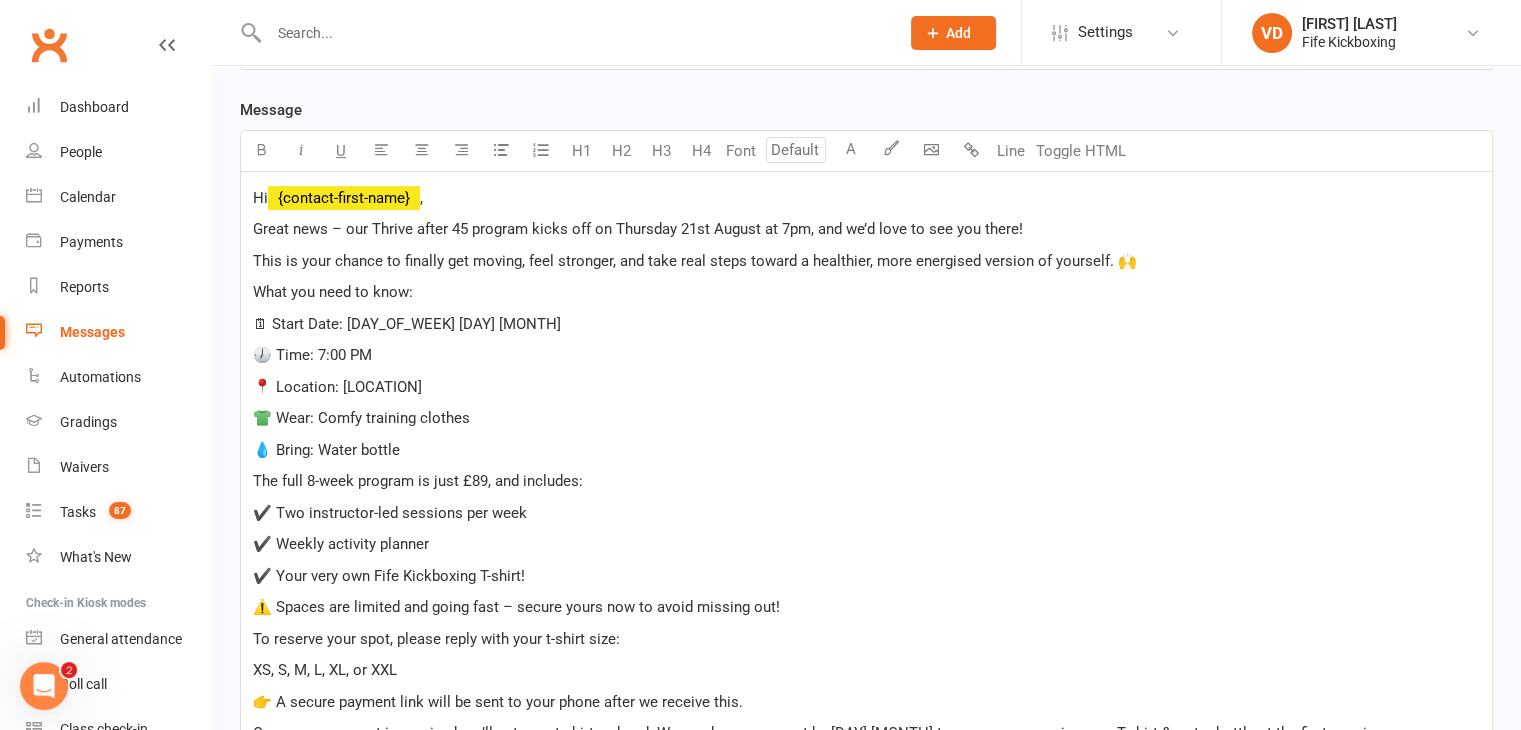 scroll, scrollTop: 606, scrollLeft: 0, axis: vertical 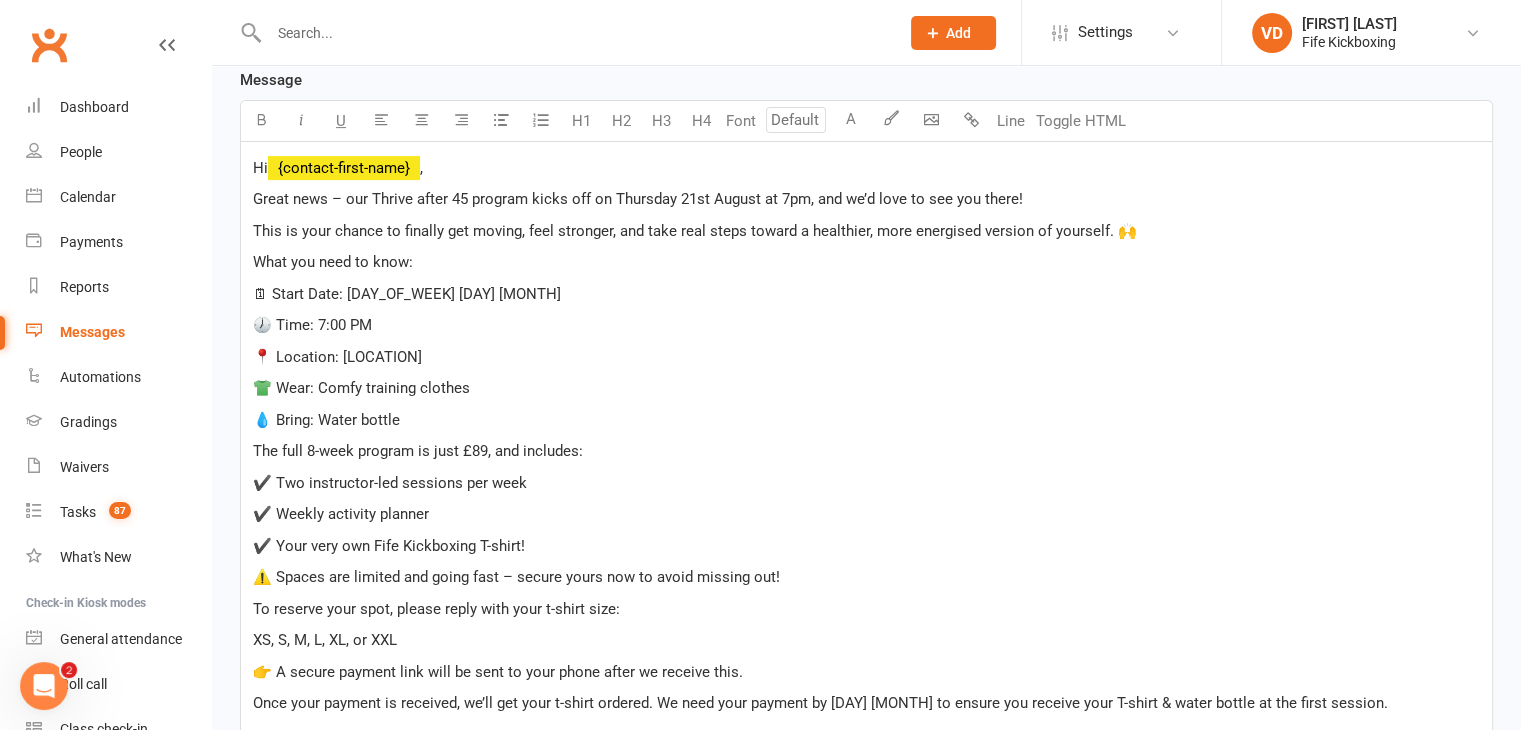 click on "The full 8-week program is just £89, and includes:" at bounding box center [418, 451] 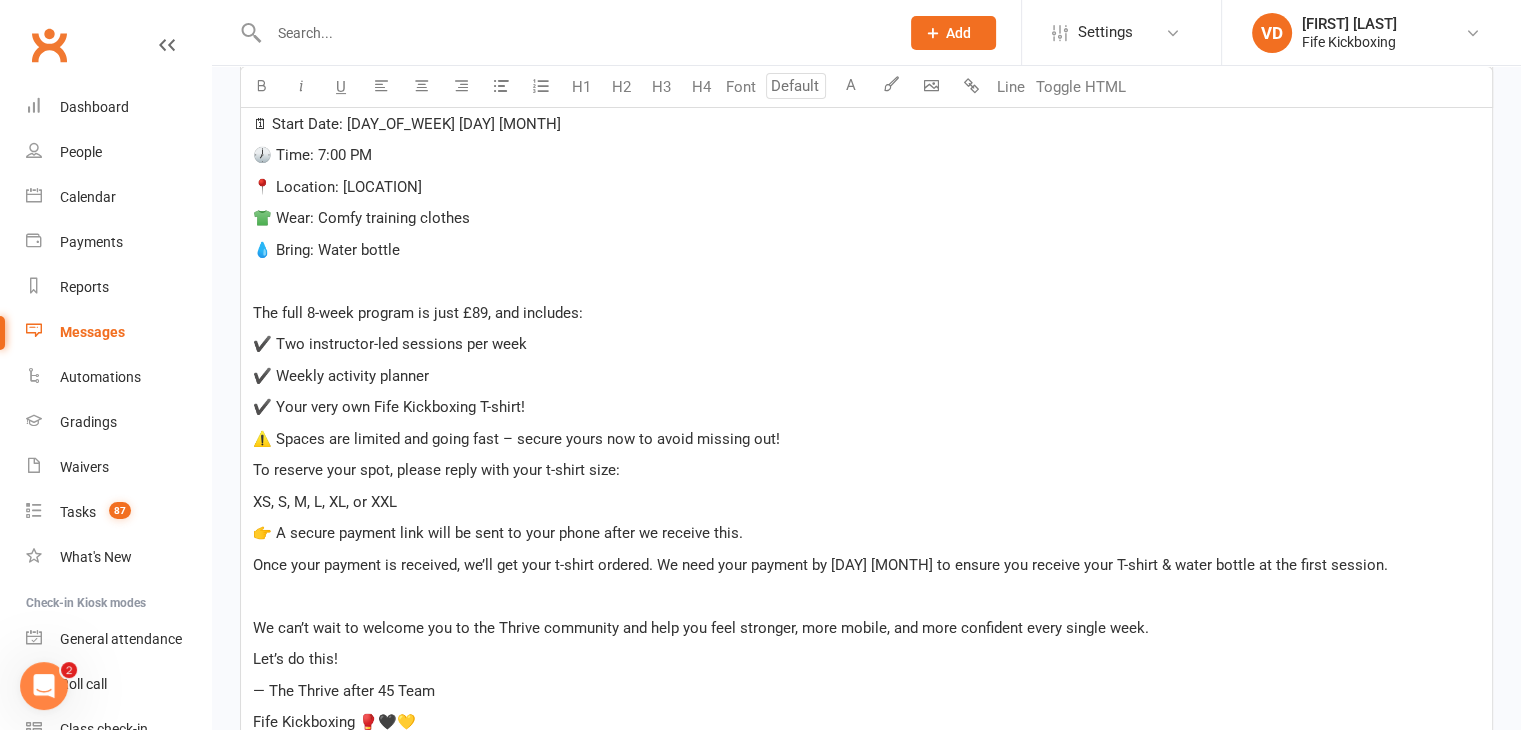 scroll, scrollTop: 806, scrollLeft: 0, axis: vertical 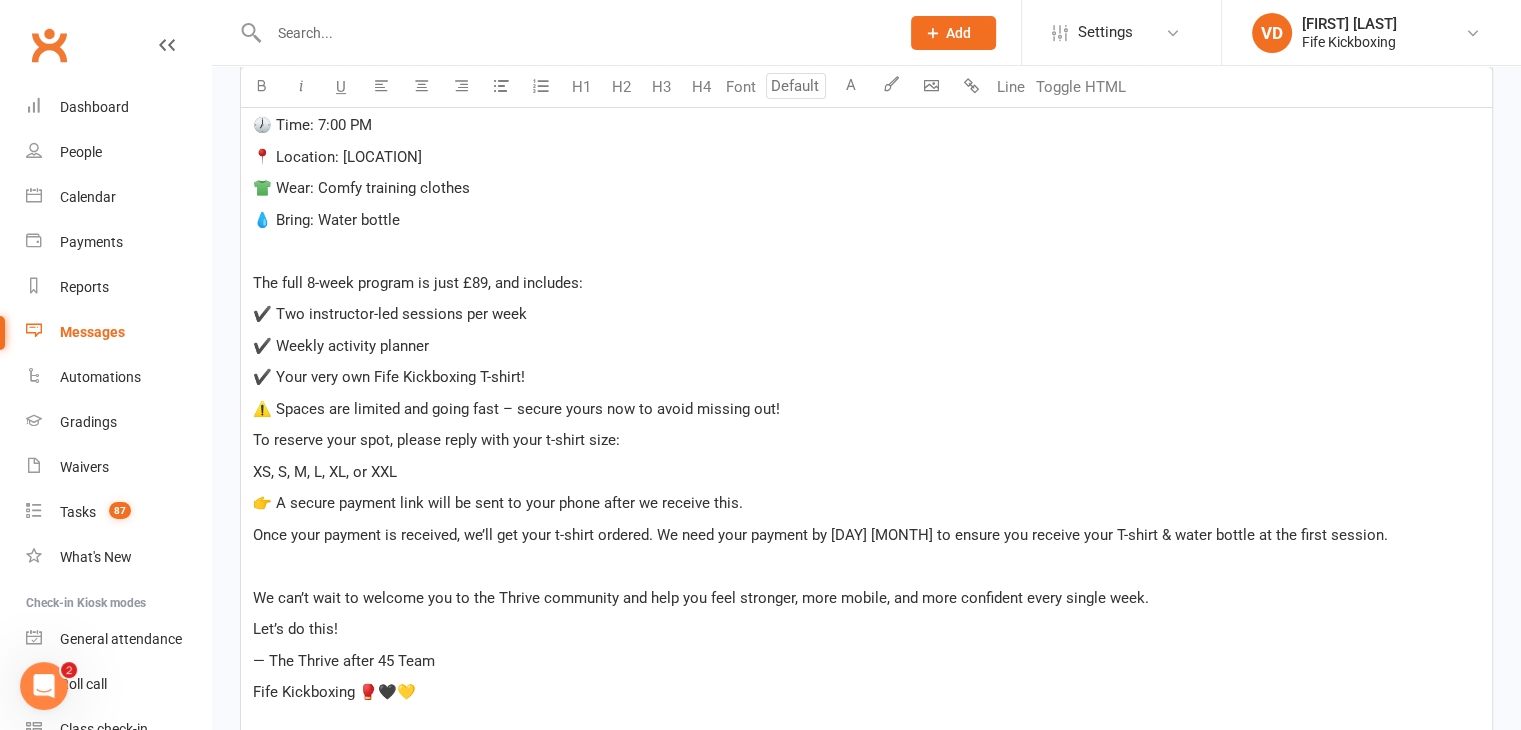 click on "XS, S, M, L, XL, or XXL" at bounding box center (325, 472) 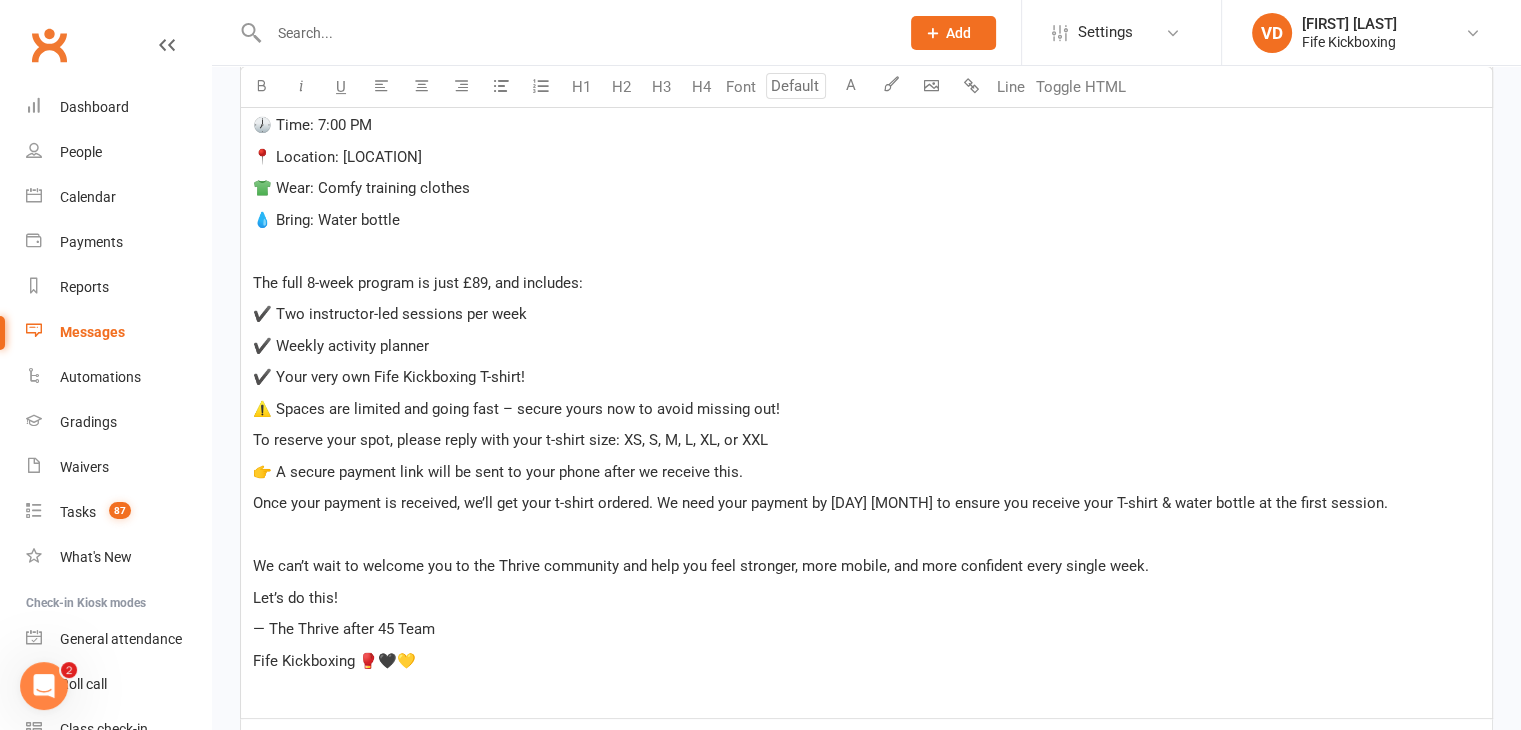 click on "👉 A secure payment link will be sent to your phone after we receive this." at bounding box center [498, 472] 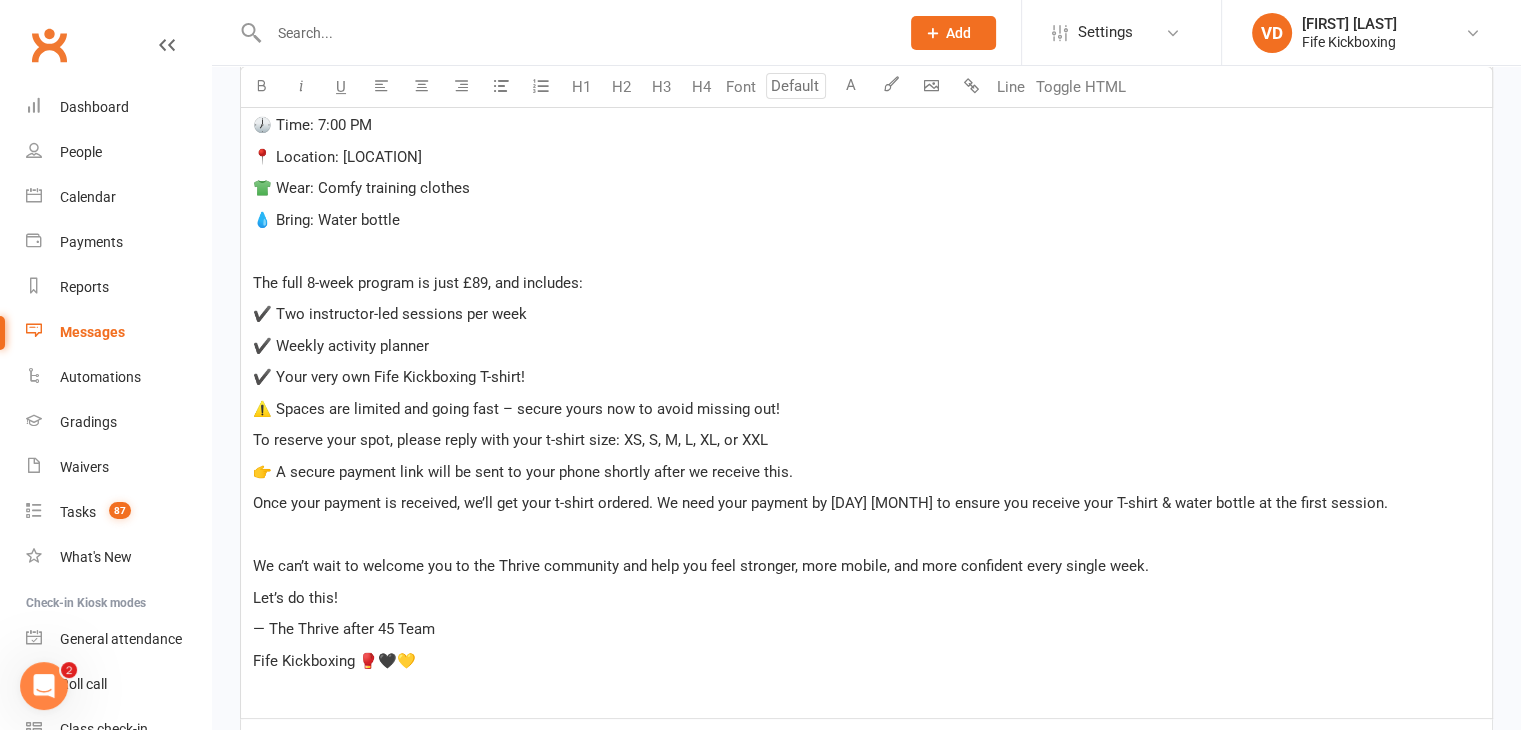 click on "👉 A secure payment link will be sent to your phone shortly after we receive this." at bounding box center [523, 472] 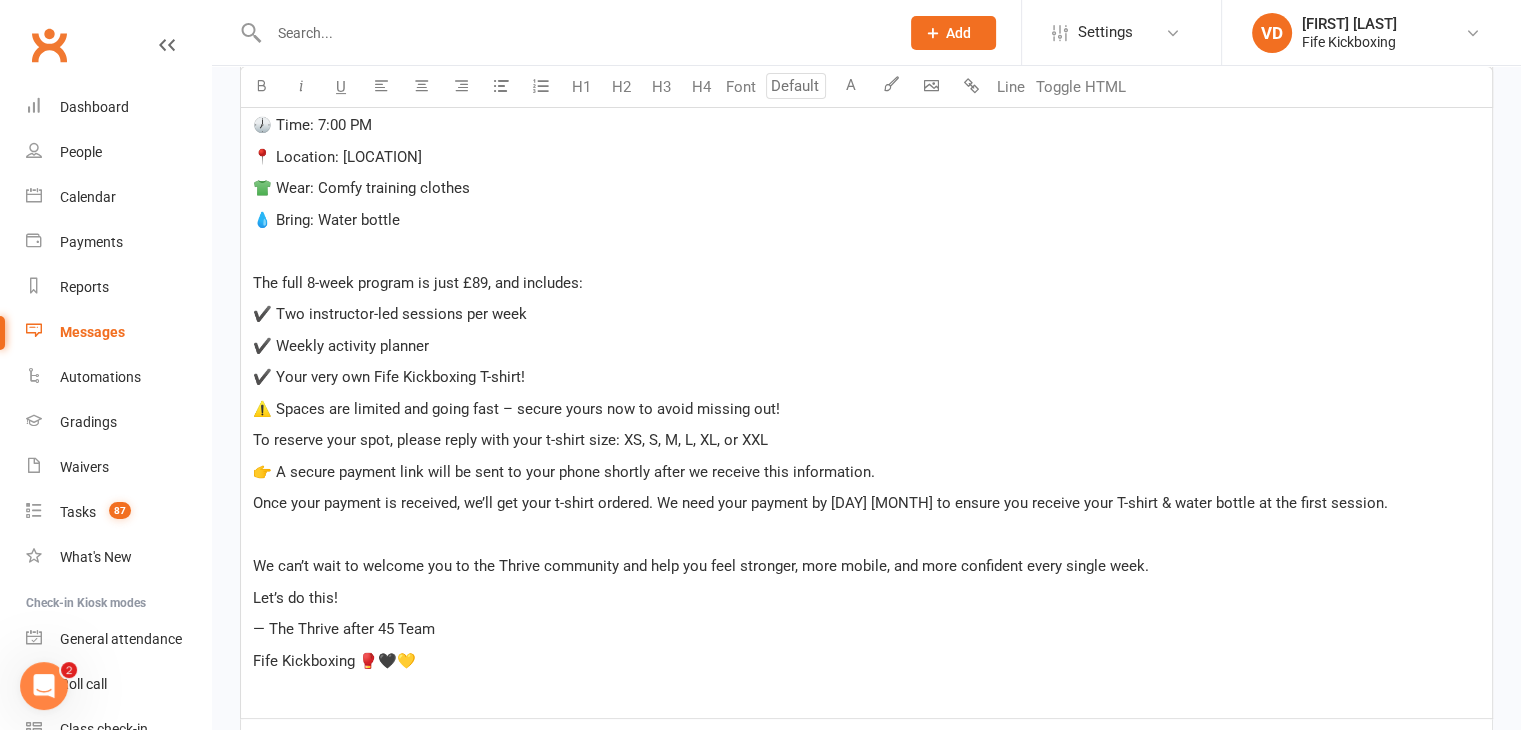 click on "⚠️ Spaces are limited and going fast – secure yours now to avoid missing out!" at bounding box center (516, 409) 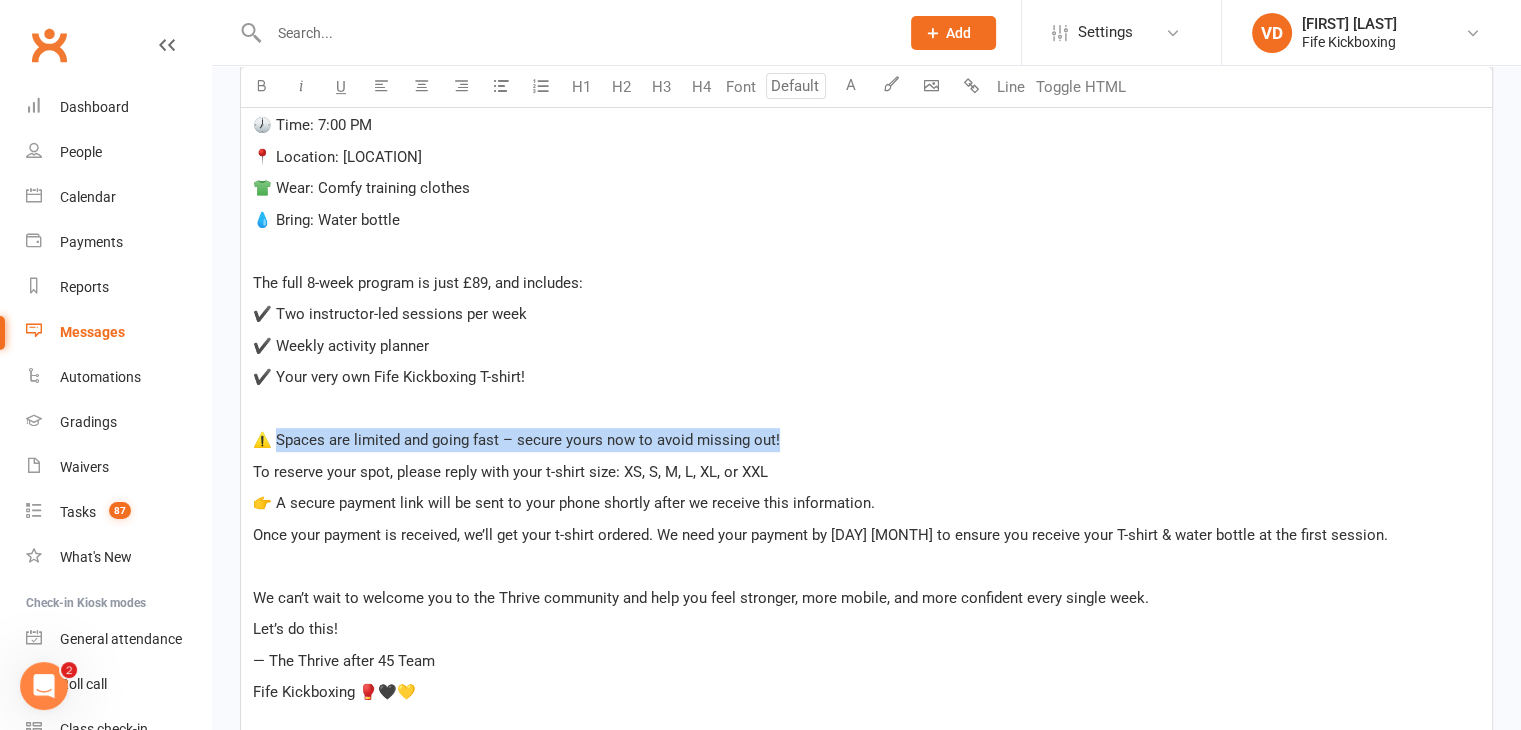 drag, startPoint x: 280, startPoint y: 434, endPoint x: 788, endPoint y: 436, distance: 508.00394 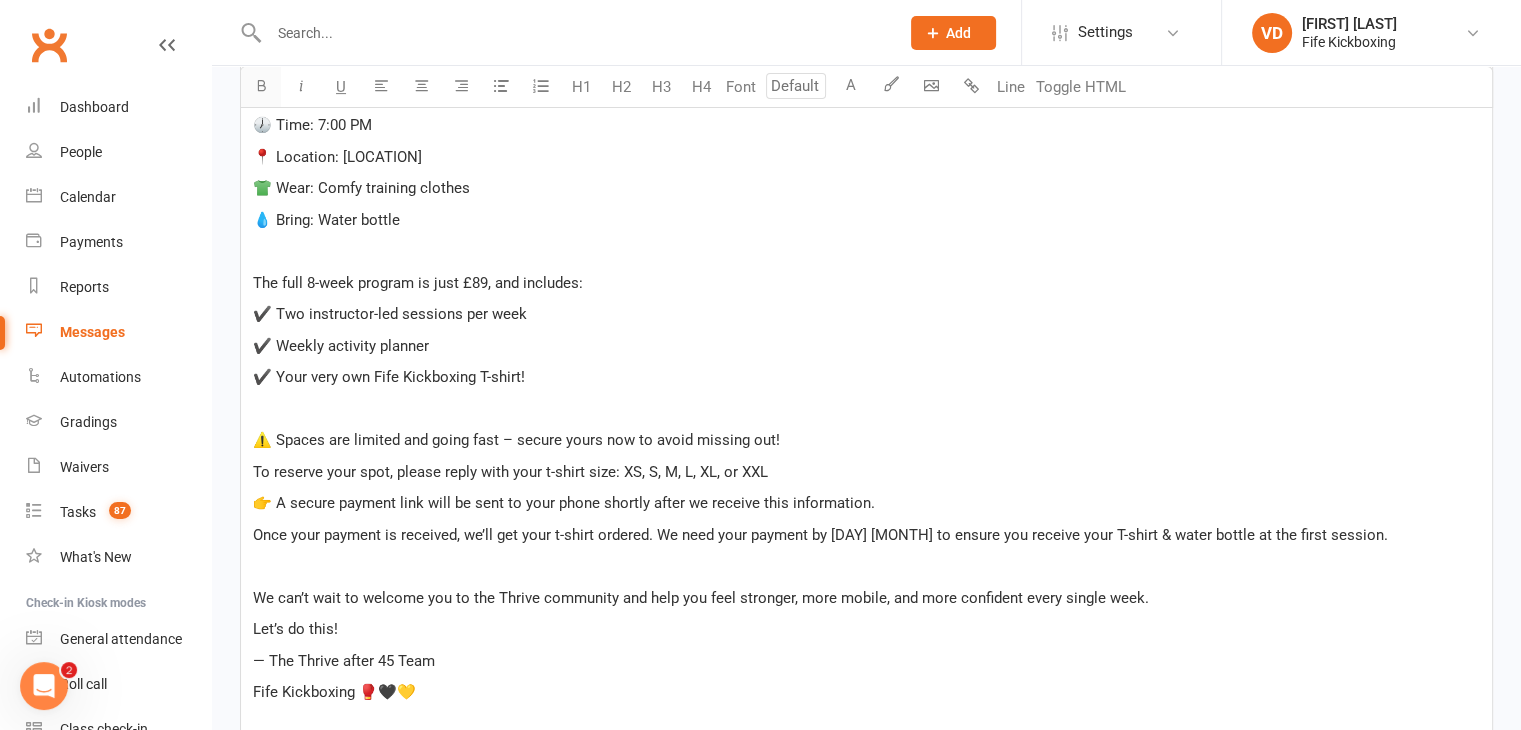 click at bounding box center (261, 85) 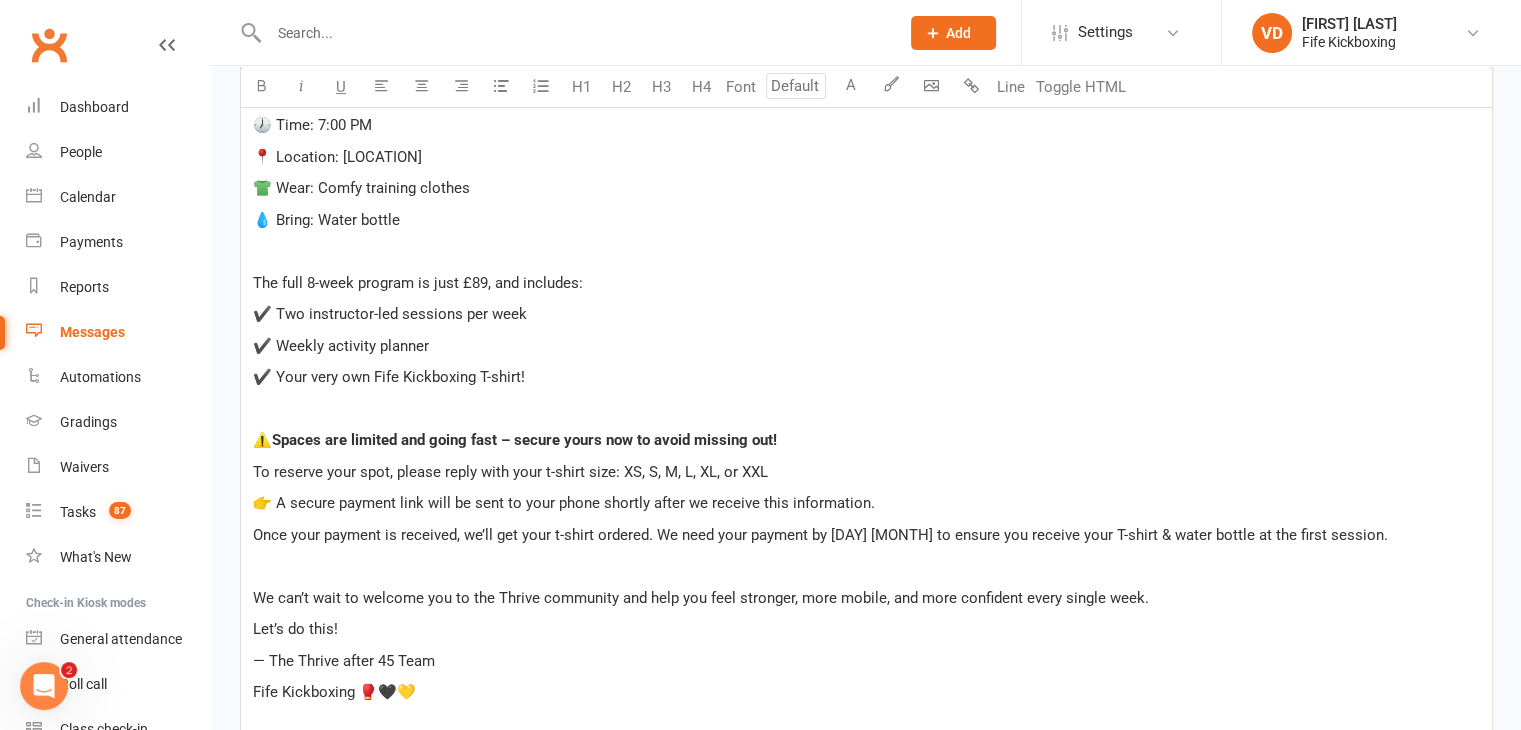 click on "✔️ Weekly activity planner" at bounding box center (866, 346) 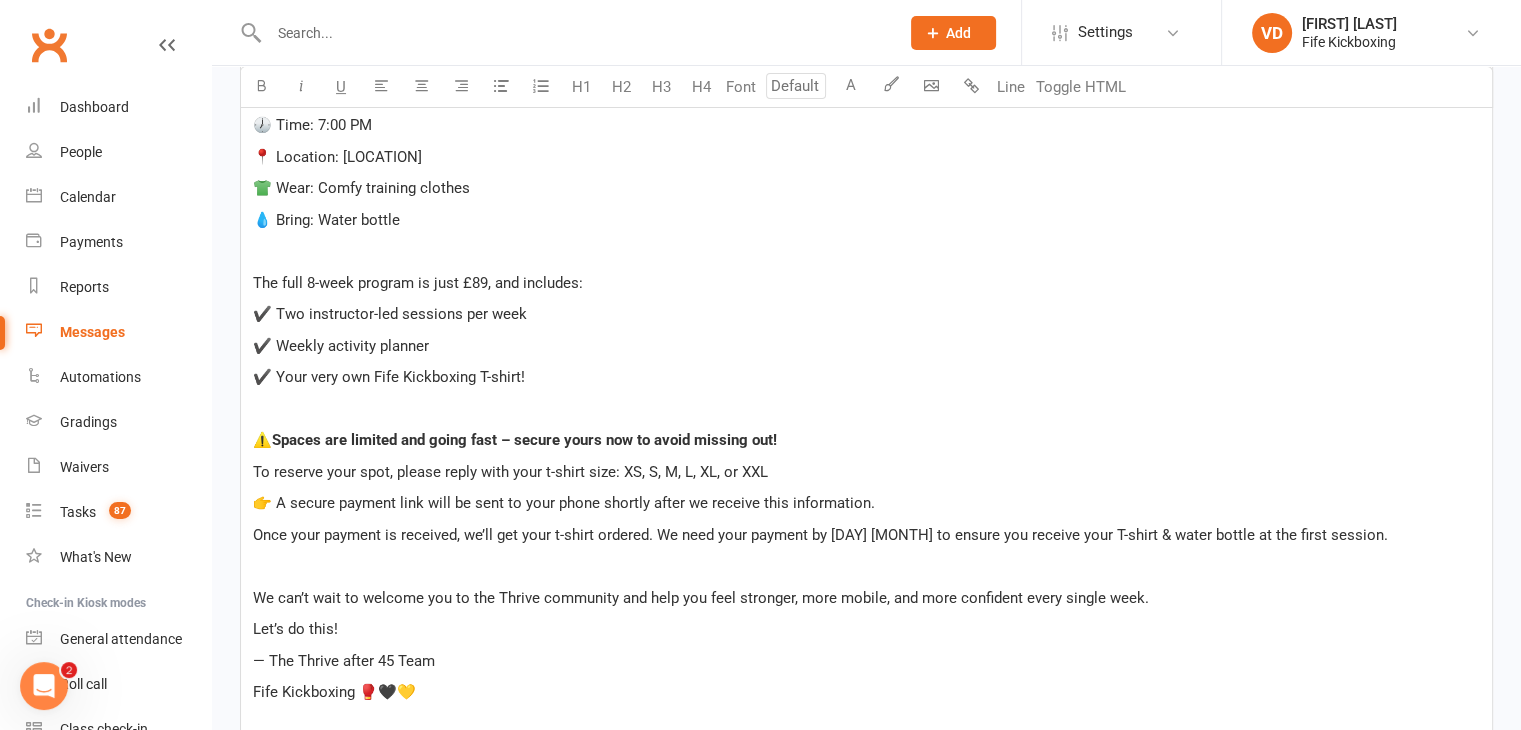 click on "Once your payment is received, we’ll get your t-shirt ordered. We need your payment by [DAY] [MONTH] to ensure you receive your T-shirt & water bottle at the first session." at bounding box center (820, 535) 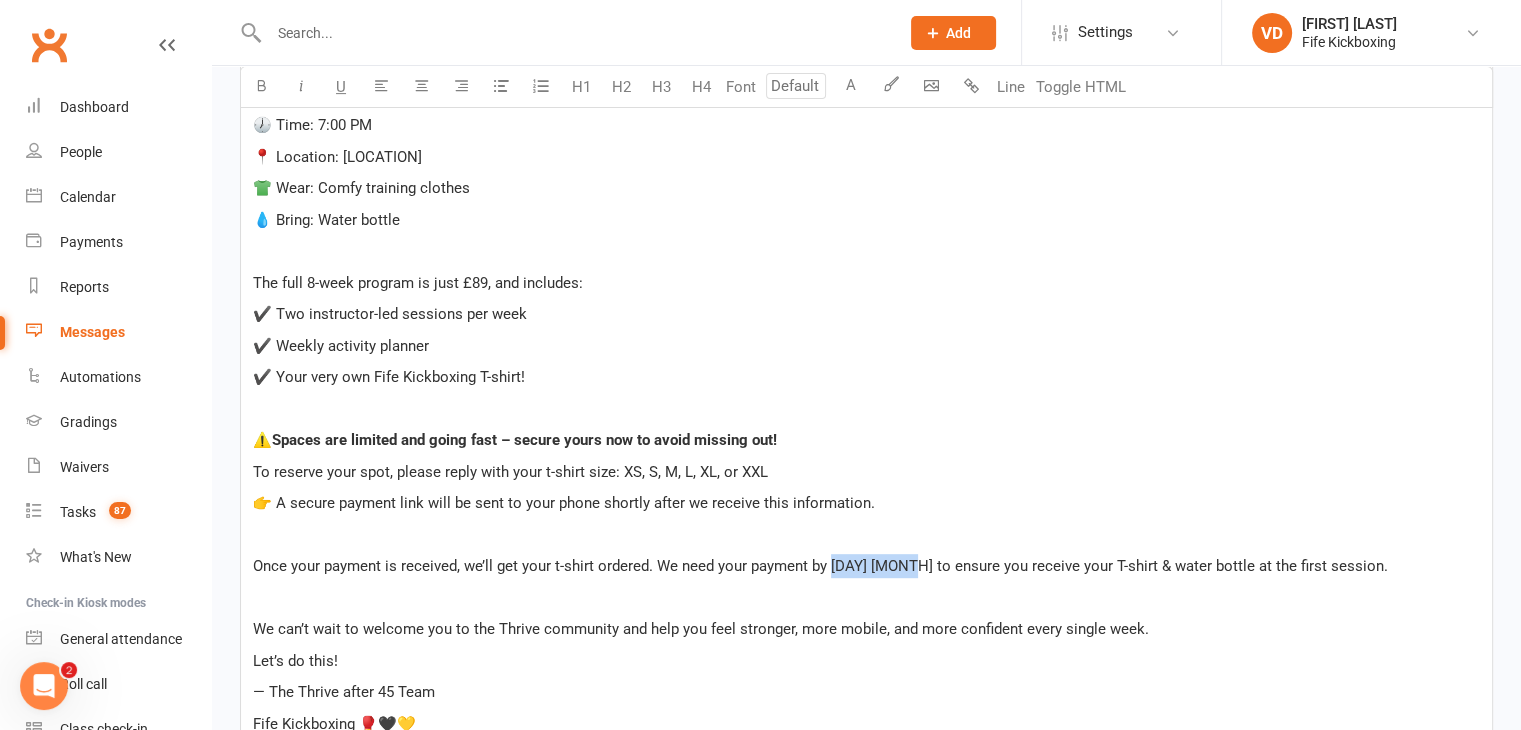 drag, startPoint x: 832, startPoint y: 561, endPoint x: 911, endPoint y: 560, distance: 79.00633 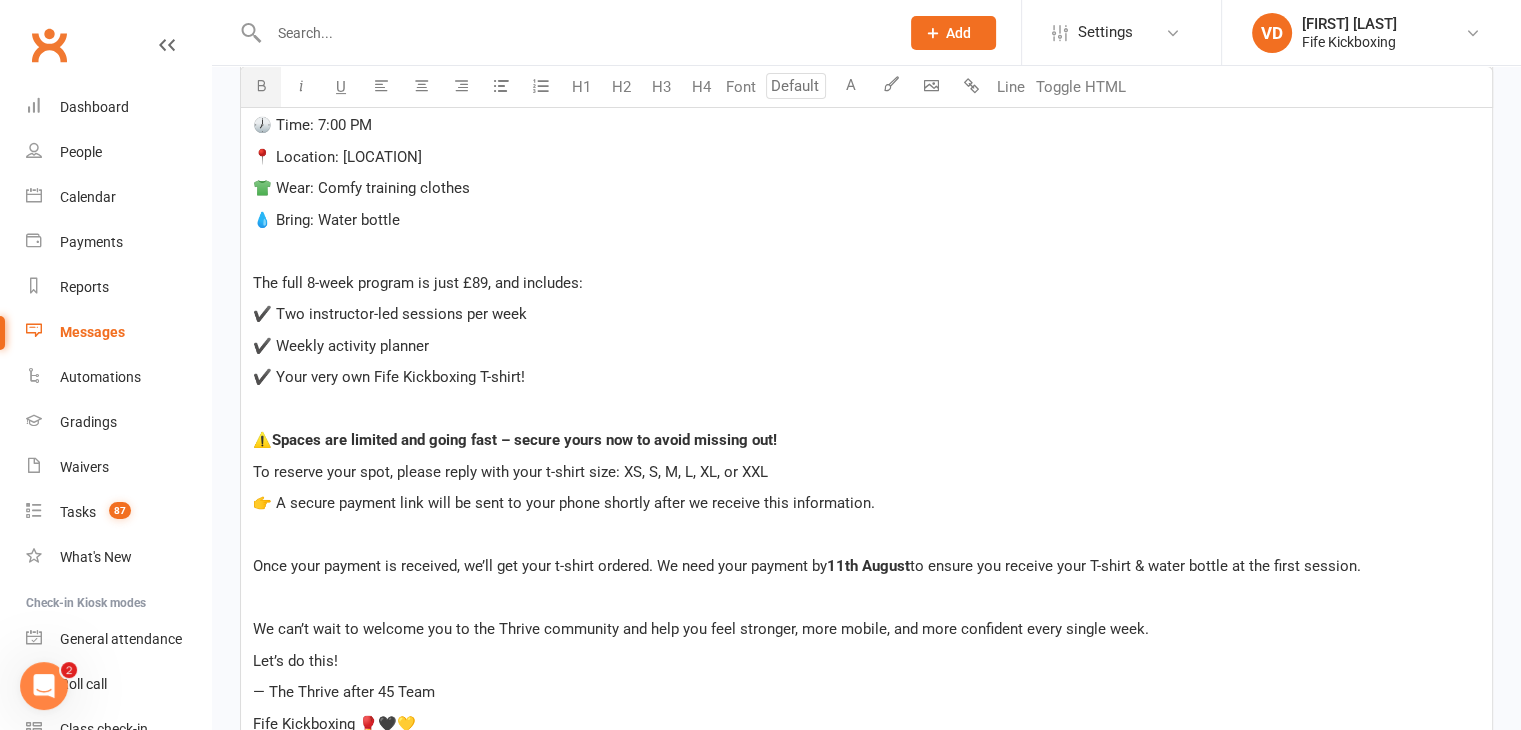 click at bounding box center (261, 85) 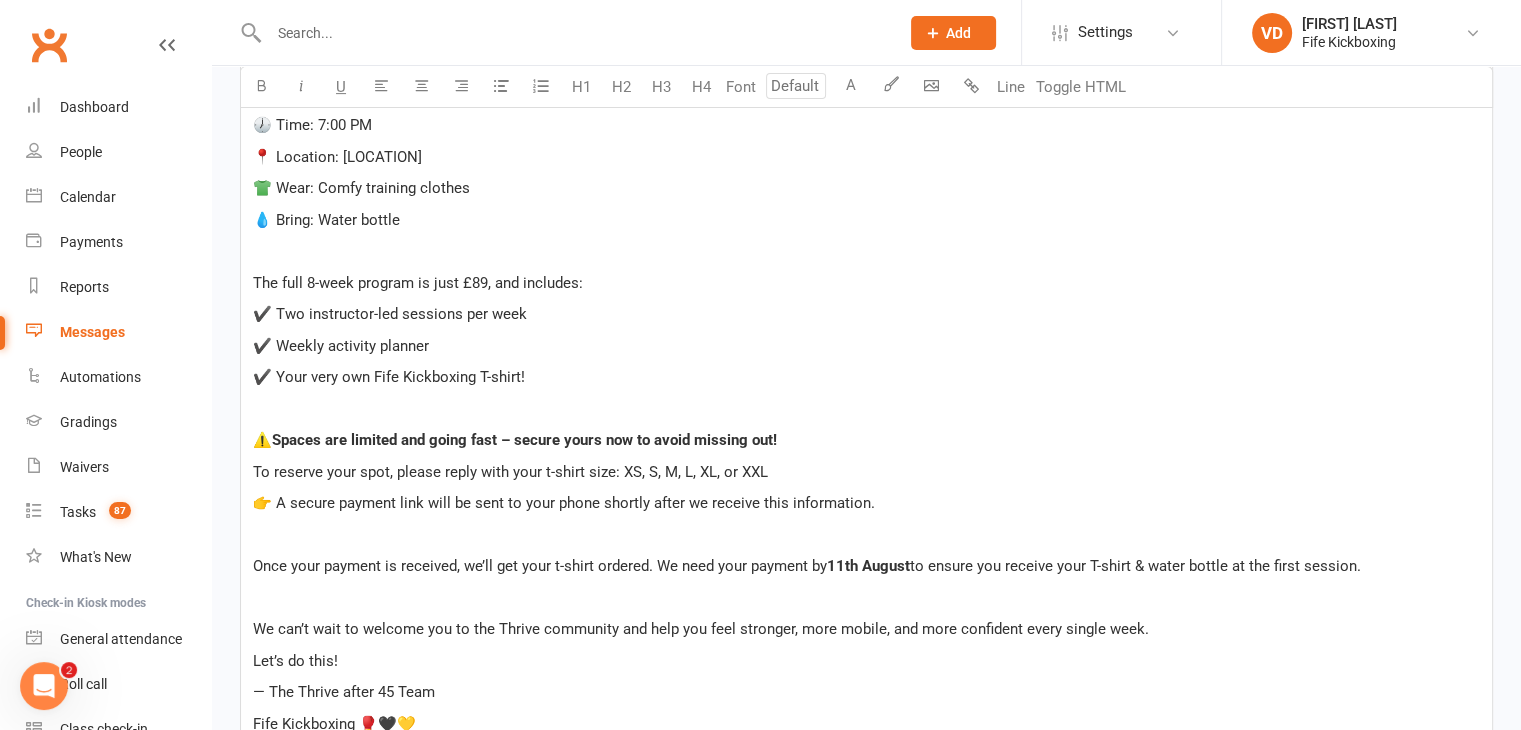 click on "To reserve your spot, please reply with your t-shirt size: XS, S, M, L, XL, or XXL" at bounding box center [510, 472] 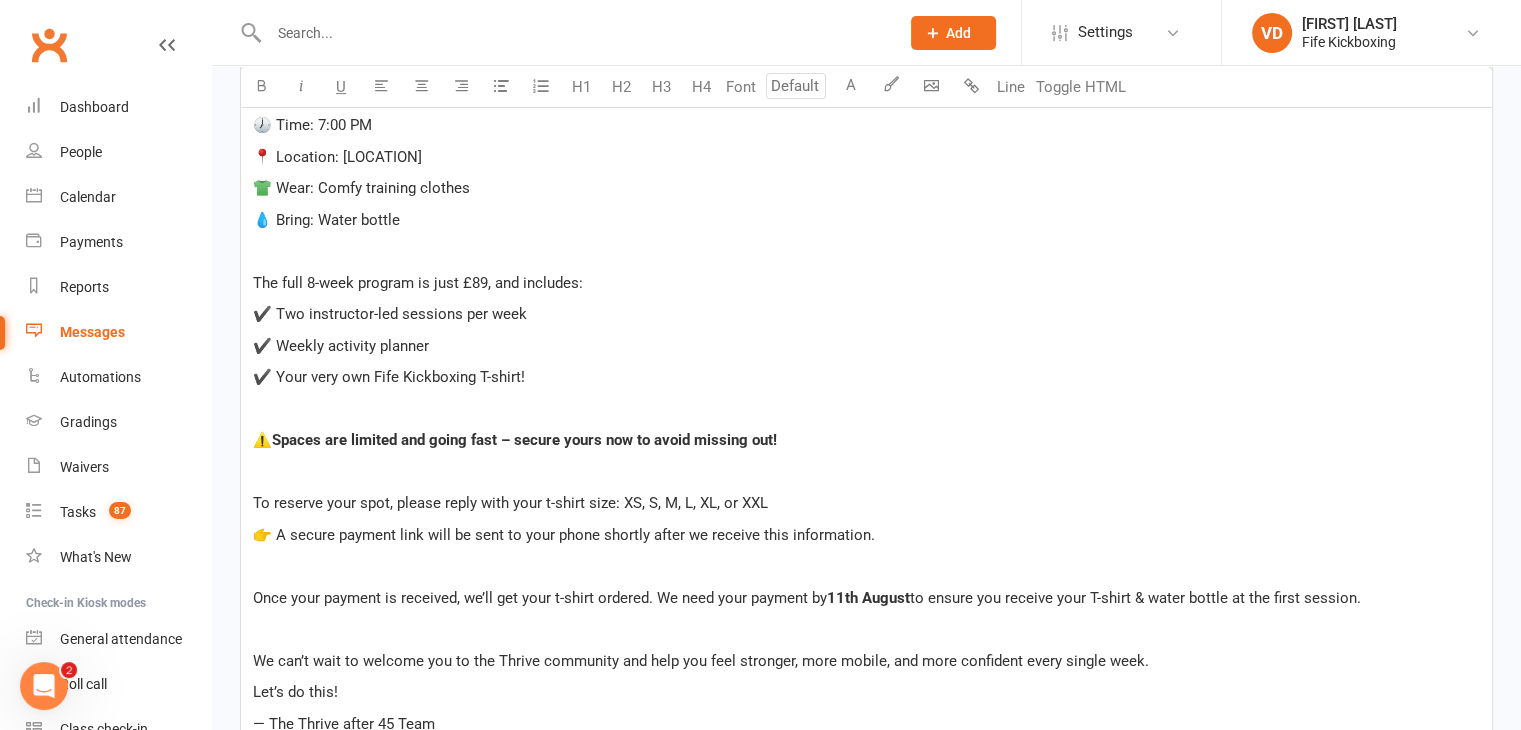 click on "﻿" at bounding box center (866, 566) 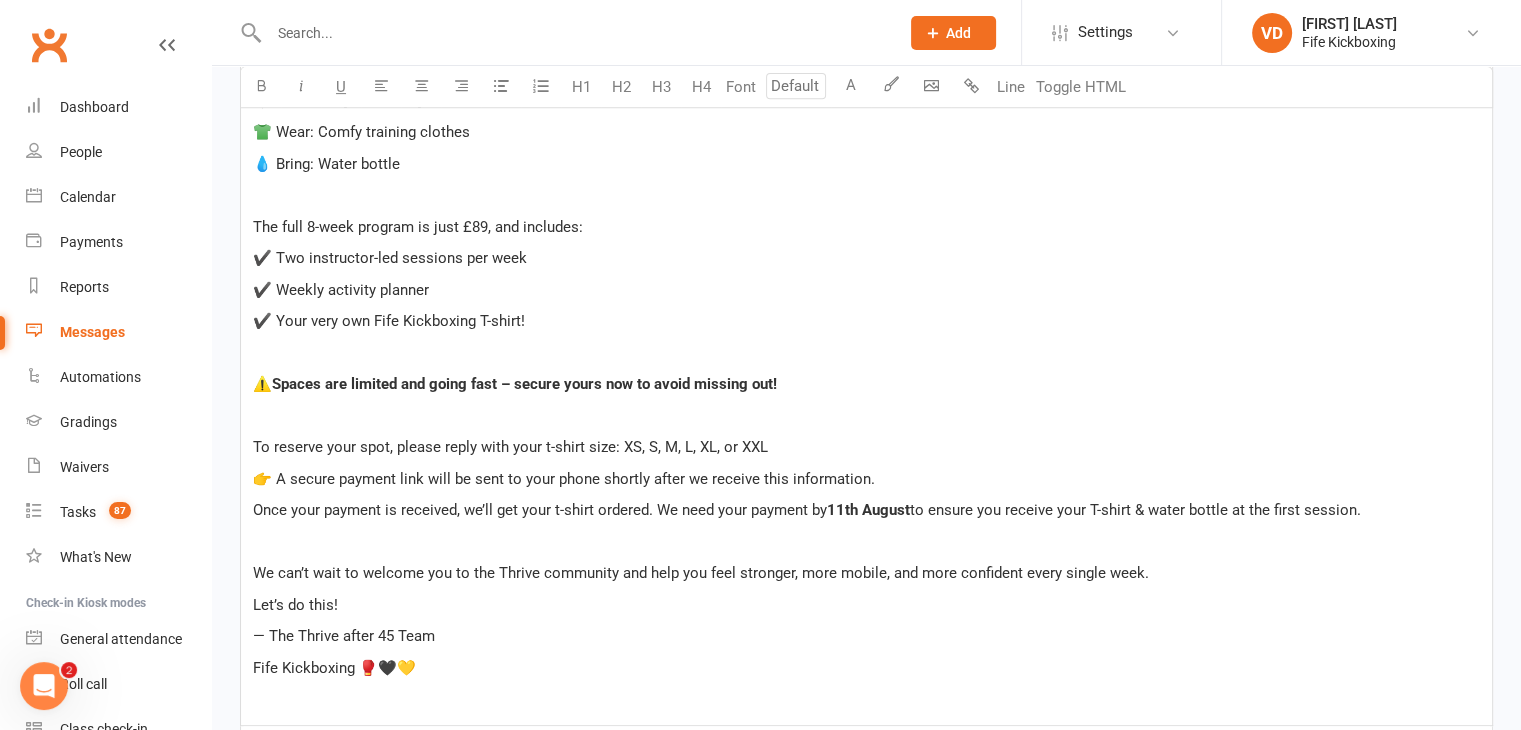 scroll, scrollTop: 906, scrollLeft: 0, axis: vertical 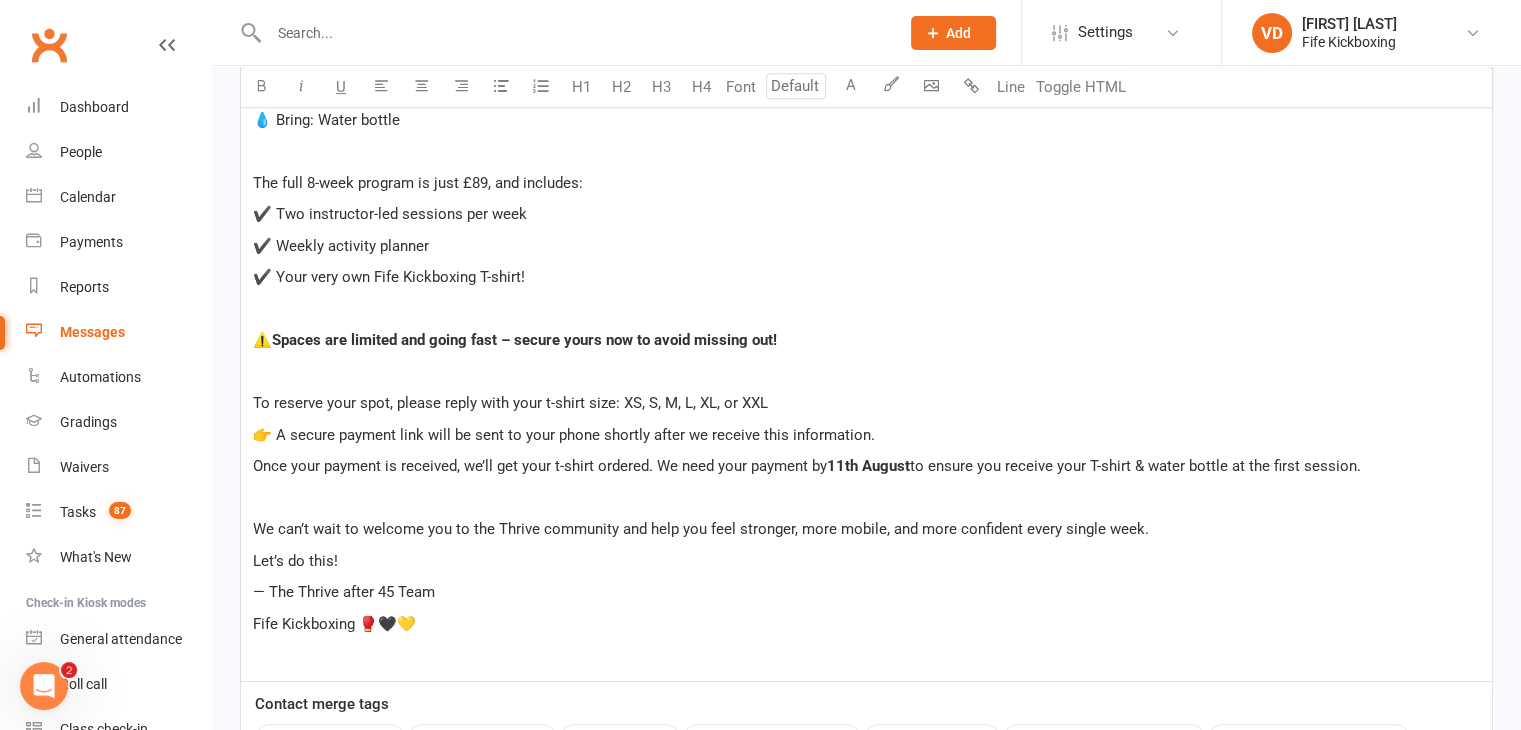 click on "Hi [FIRST] , Great news – our Thrive after 45 program kicks off on Thursday 21st [MONTH] at 7pm, and we’d love to see you there! This is your chance to finally get moving, feel stronger, and take real steps toward a healthier, more energised version of yourself. 🙌 What you need to know: 🗓 Start Date: Thursday 21st [MONTH] 🕖 Time: 7:00 PM 📍 Location: Fife Kickboxing Studio 👕 Wear: Comfy training clothes 💧 Bring: Water bottle ﻿ The full 8-week program is just £89, and includes: ✔️ Two instructor-led sessions per week ✔️ Weekly activity planner ✔️ Your very own Fife Kickboxing T-shirt! ﻿ ⚠️ Spaces are limited and going fast – secure yours now to avoid missing out! ﻿ To reserve your spot, please reply with your t-shirt size: XS, S, M, L, XL, or XXL 👉 A secure payment link will be sent to your phone shortly after we receive this information. Once your payment is received, we’ll get your t-shirt ordered. We need your payment by 11th [MONTH] ﻿" at bounding box center [866, 261] 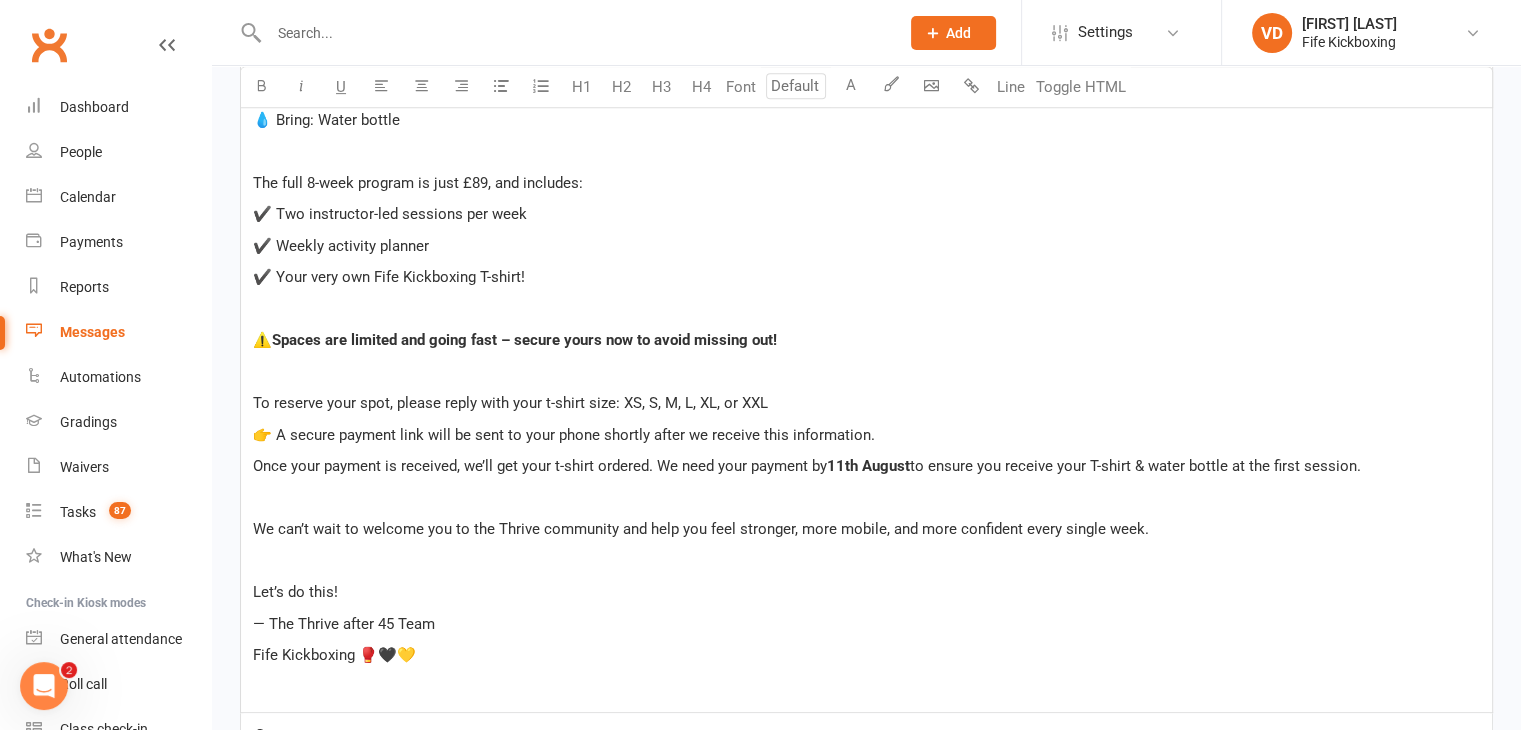 click on "— The Thrive after 45 Team" at bounding box center [866, 624] 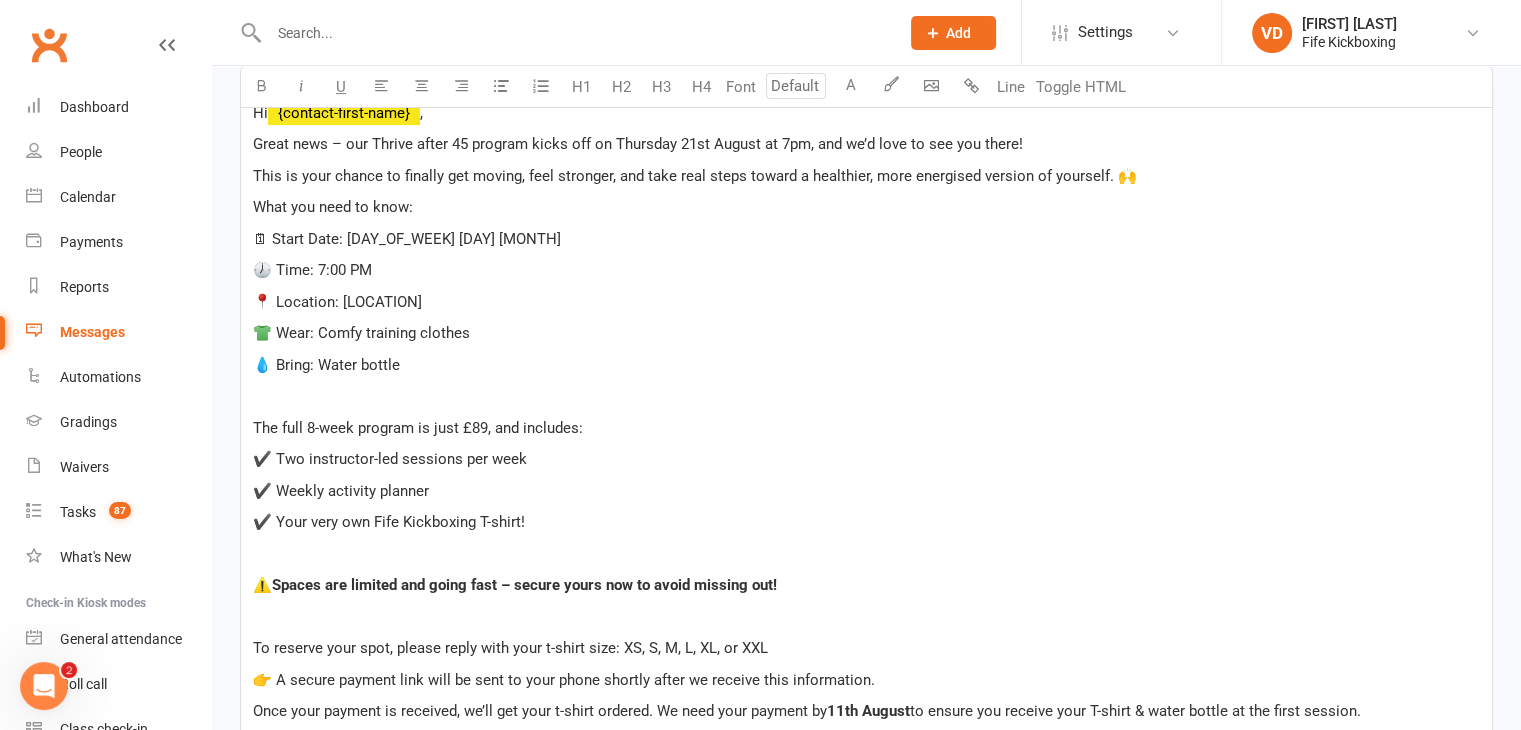 scroll, scrollTop: 506, scrollLeft: 0, axis: vertical 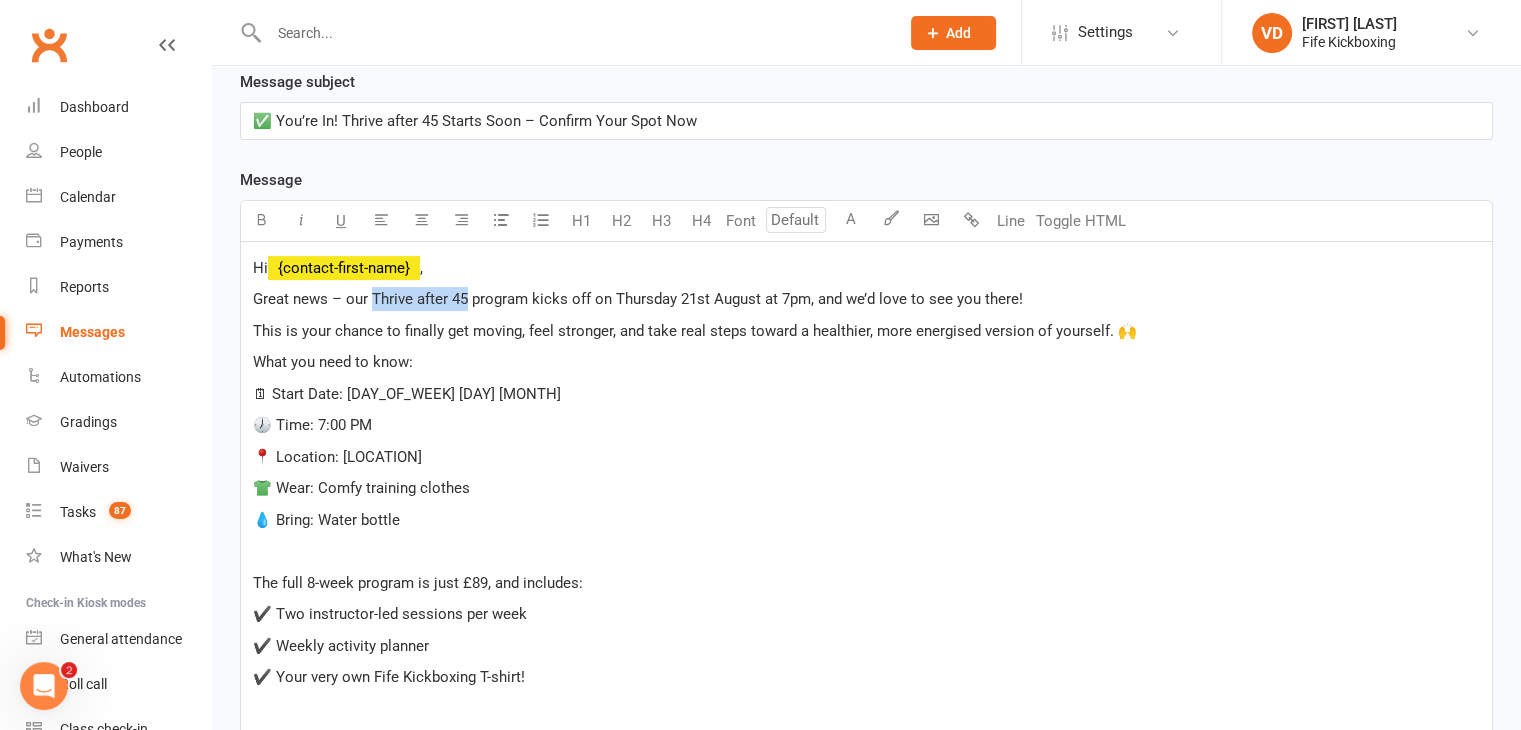 drag, startPoint x: 373, startPoint y: 293, endPoint x: 466, endPoint y: 300, distance: 93.26307 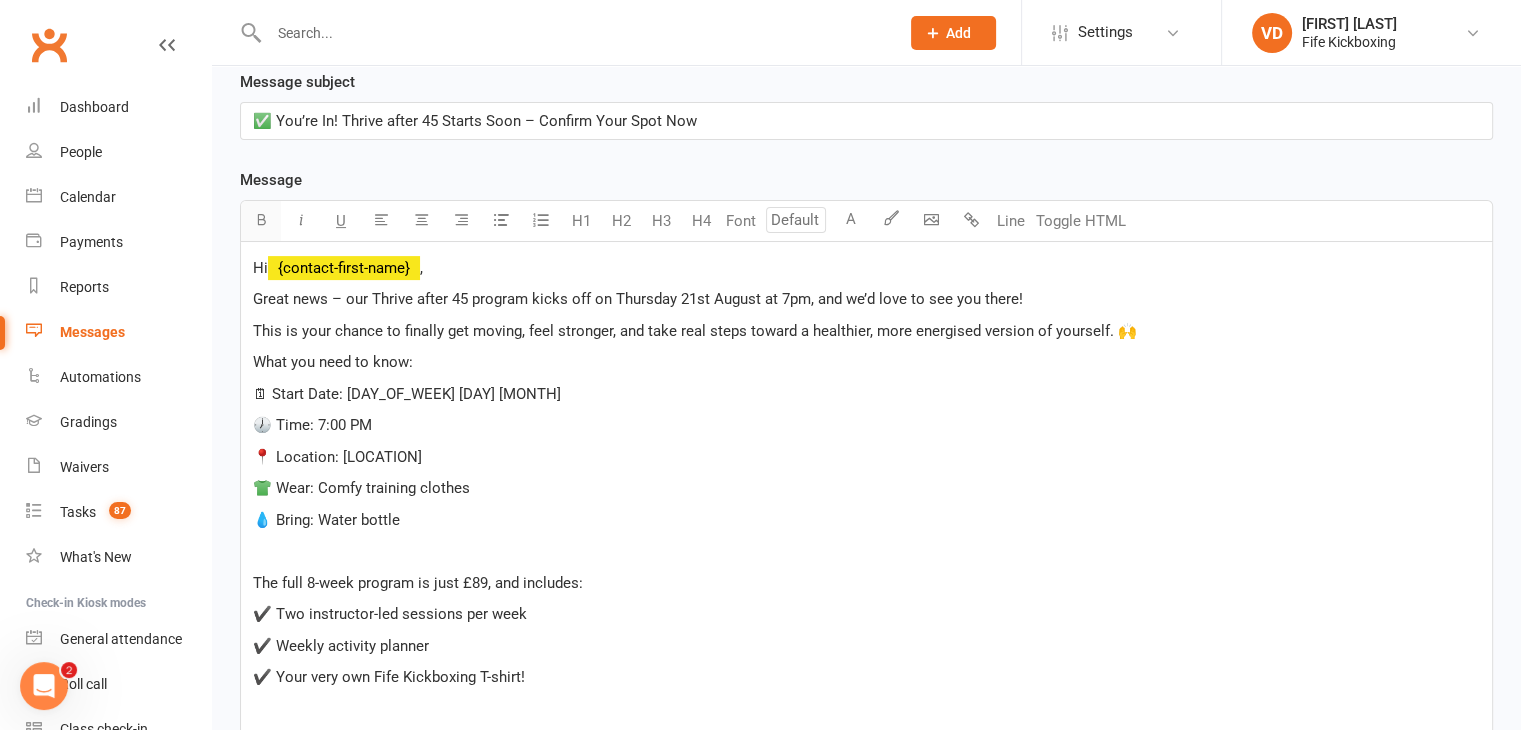 click at bounding box center [261, 219] 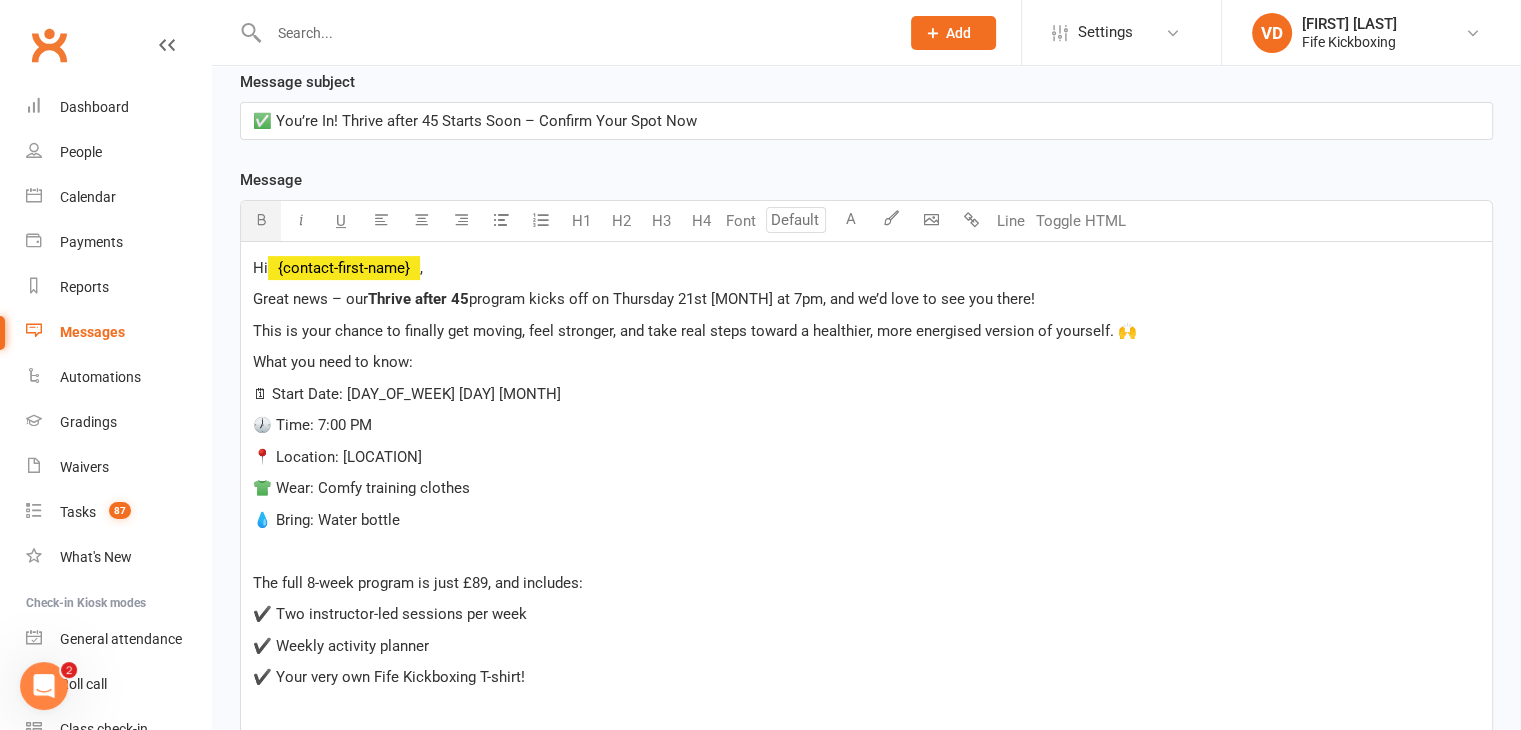 click on "Thrive after 45" at bounding box center (418, 299) 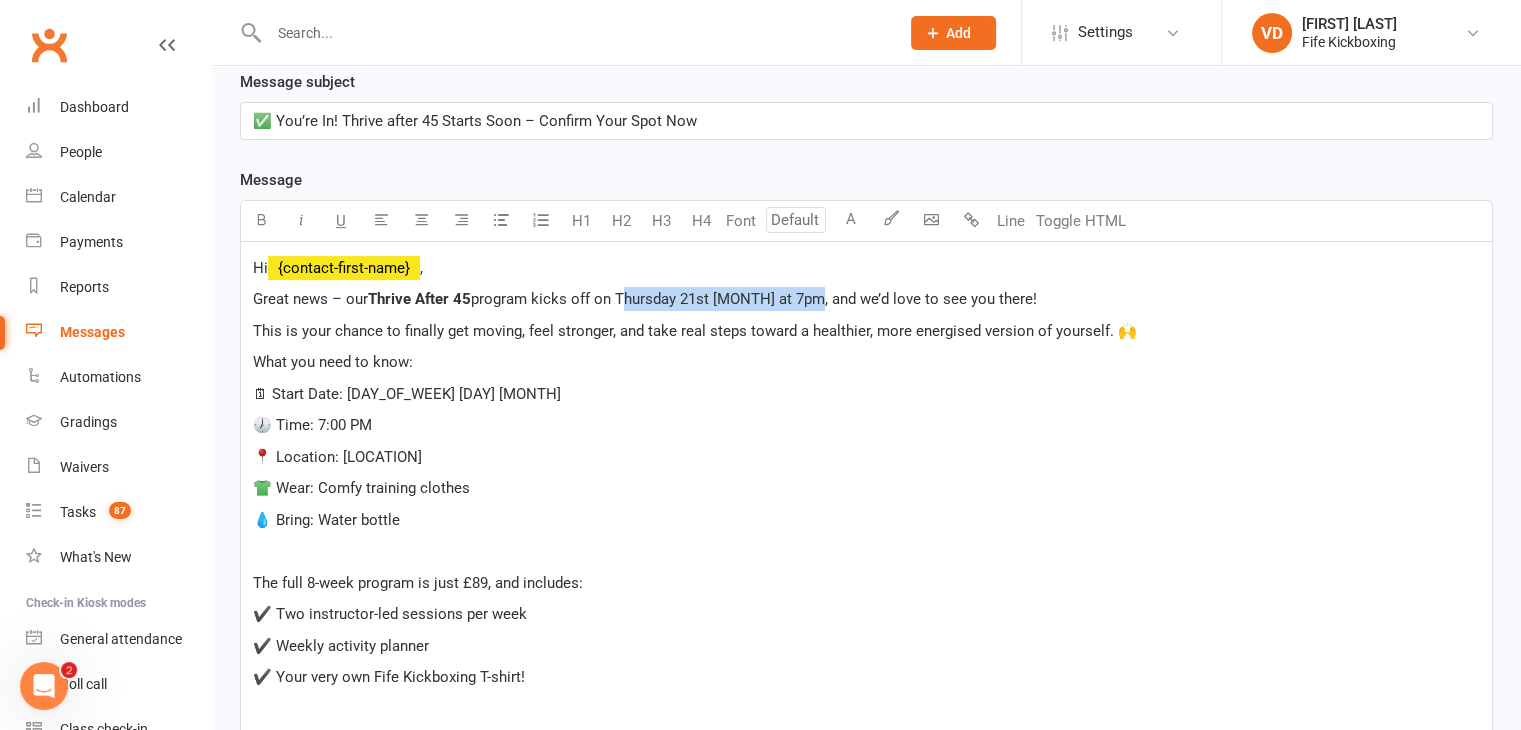 drag, startPoint x: 619, startPoint y: 293, endPoint x: 812, endPoint y: 304, distance: 193.31322 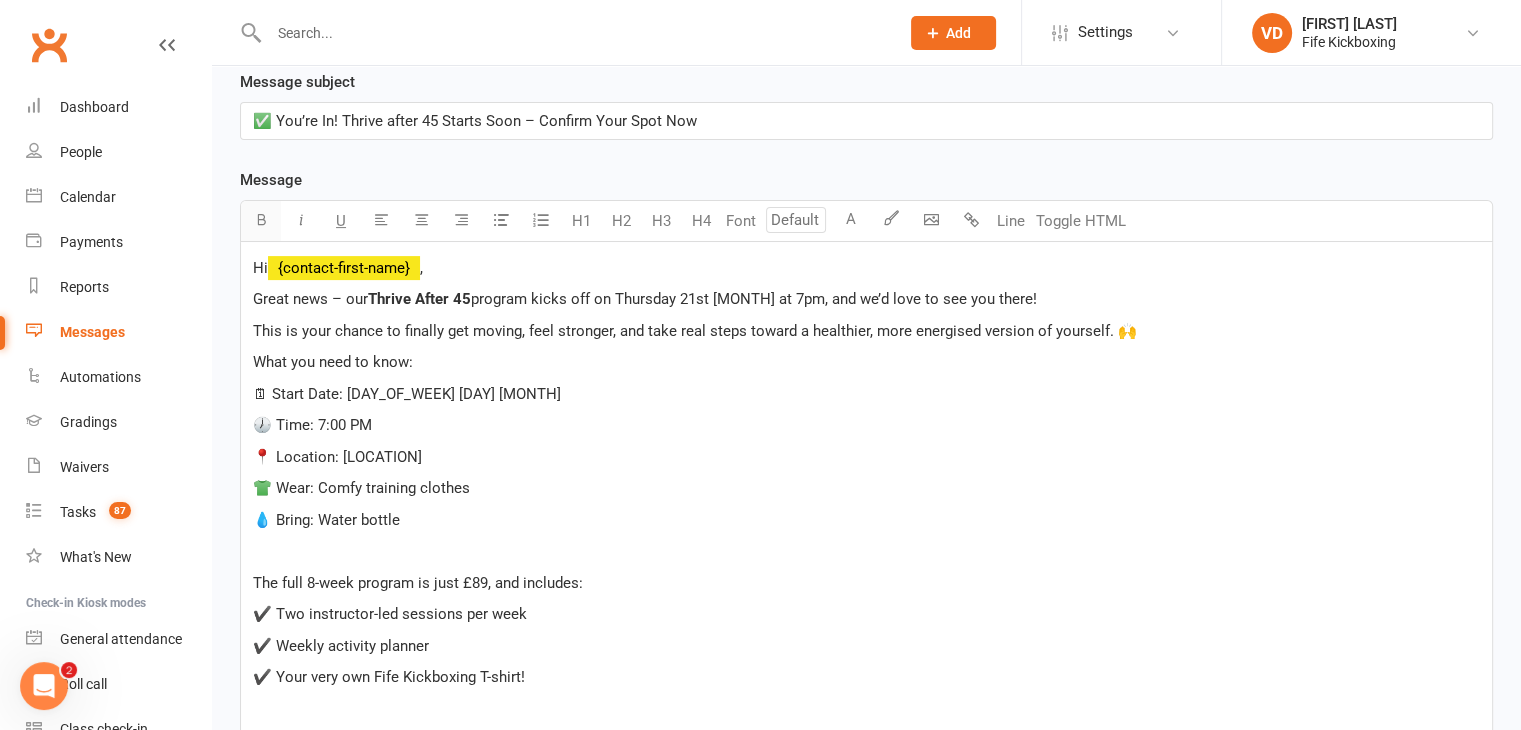 click at bounding box center (261, 219) 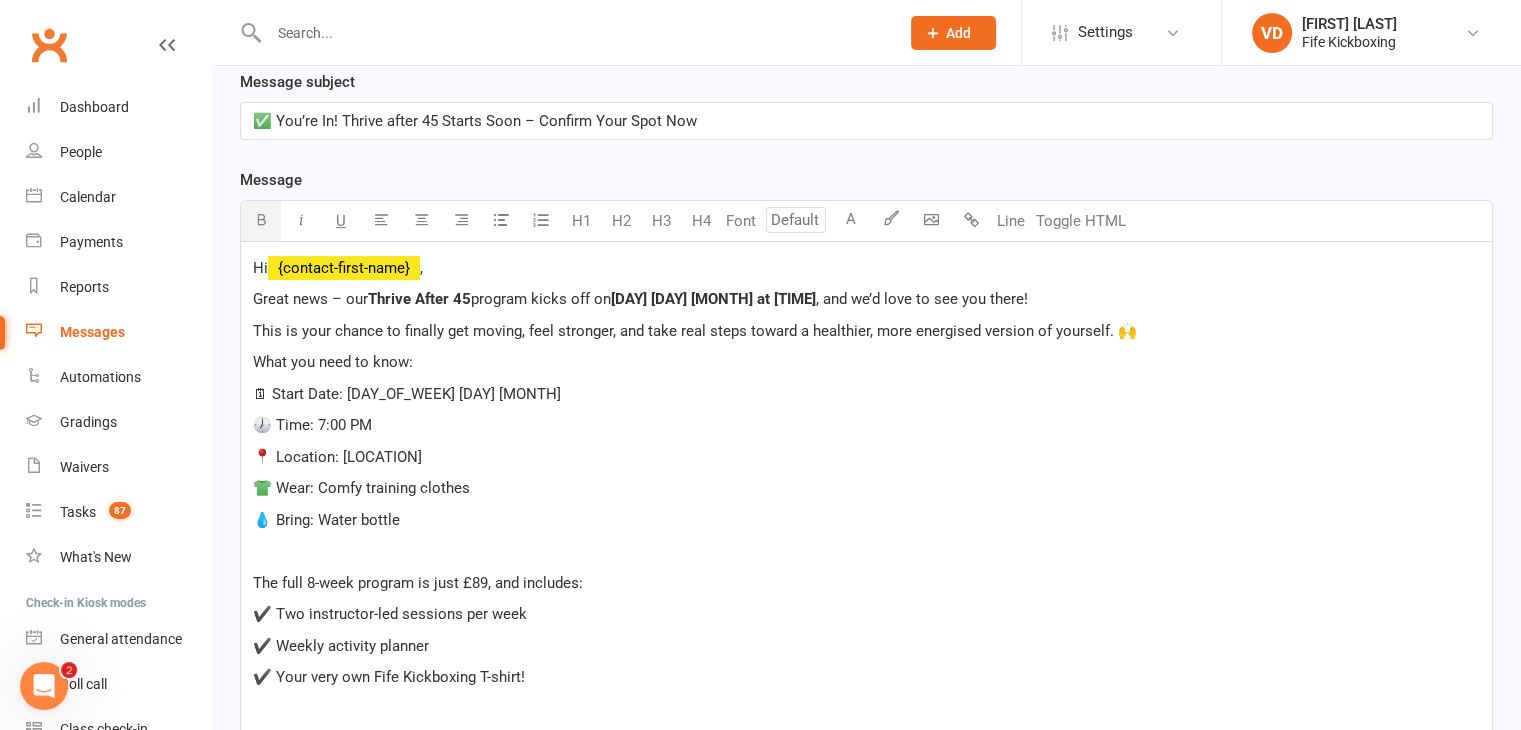 click on "📍 Location: [LOCATION]" at bounding box center [866, 457] 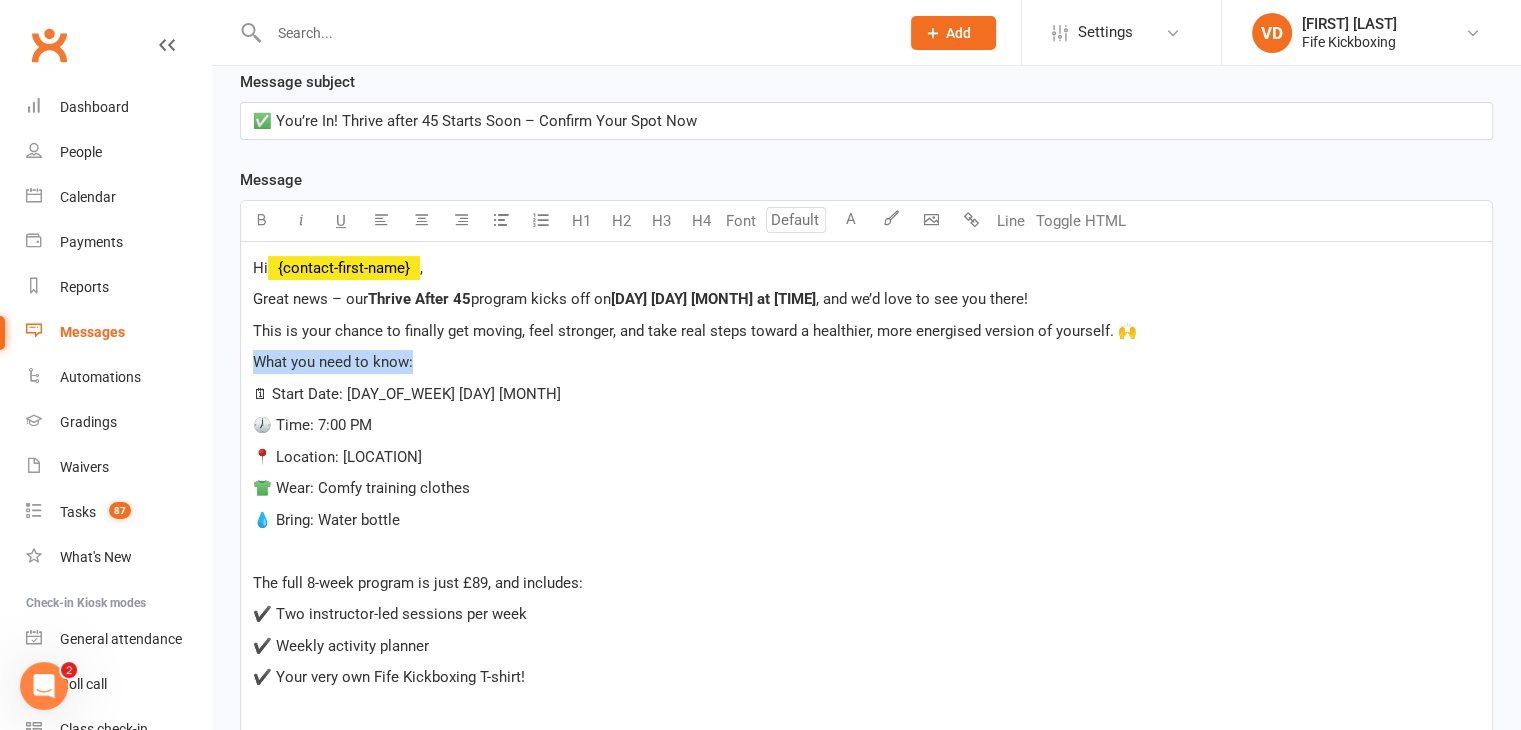 drag, startPoint x: 254, startPoint y: 357, endPoint x: 412, endPoint y: 357, distance: 158 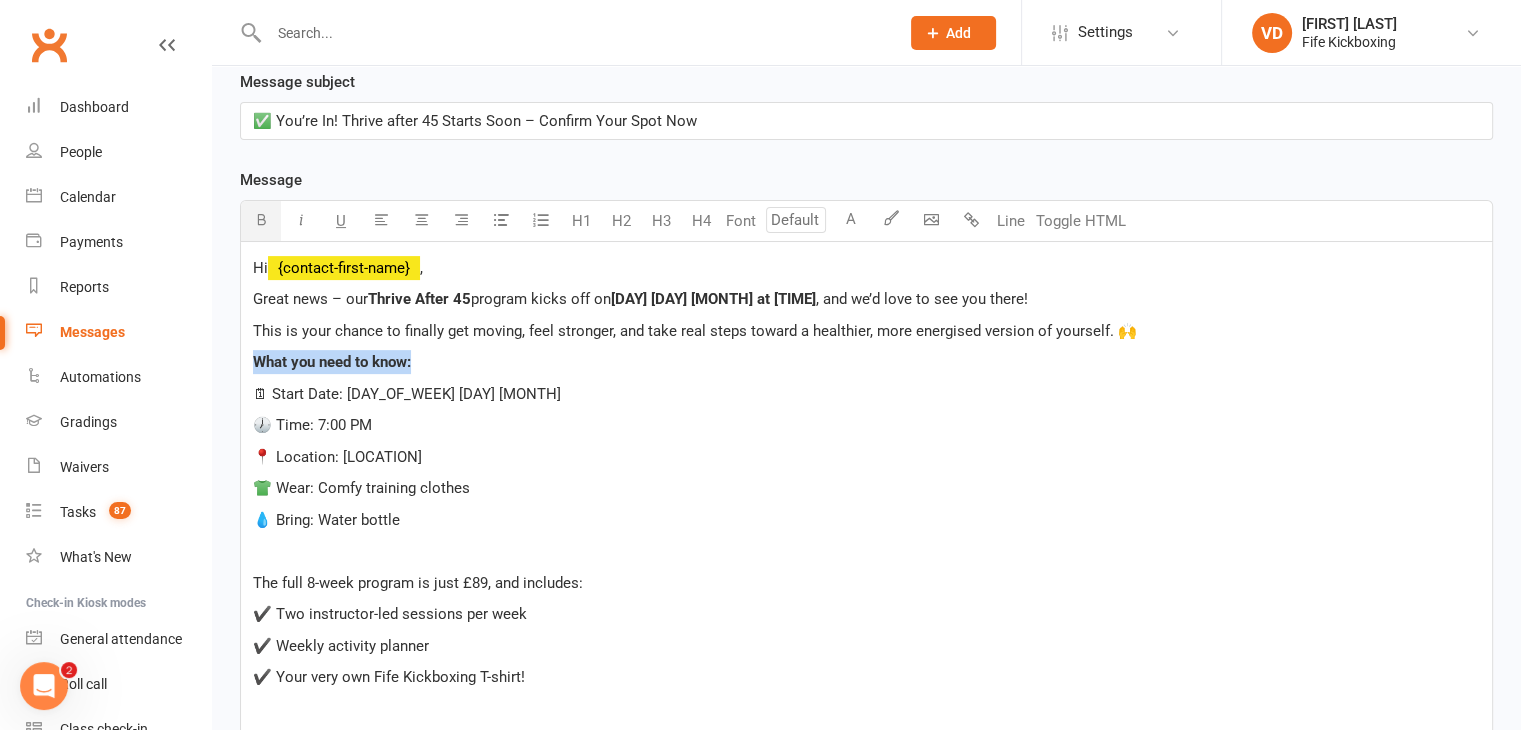 click at bounding box center (261, 219) 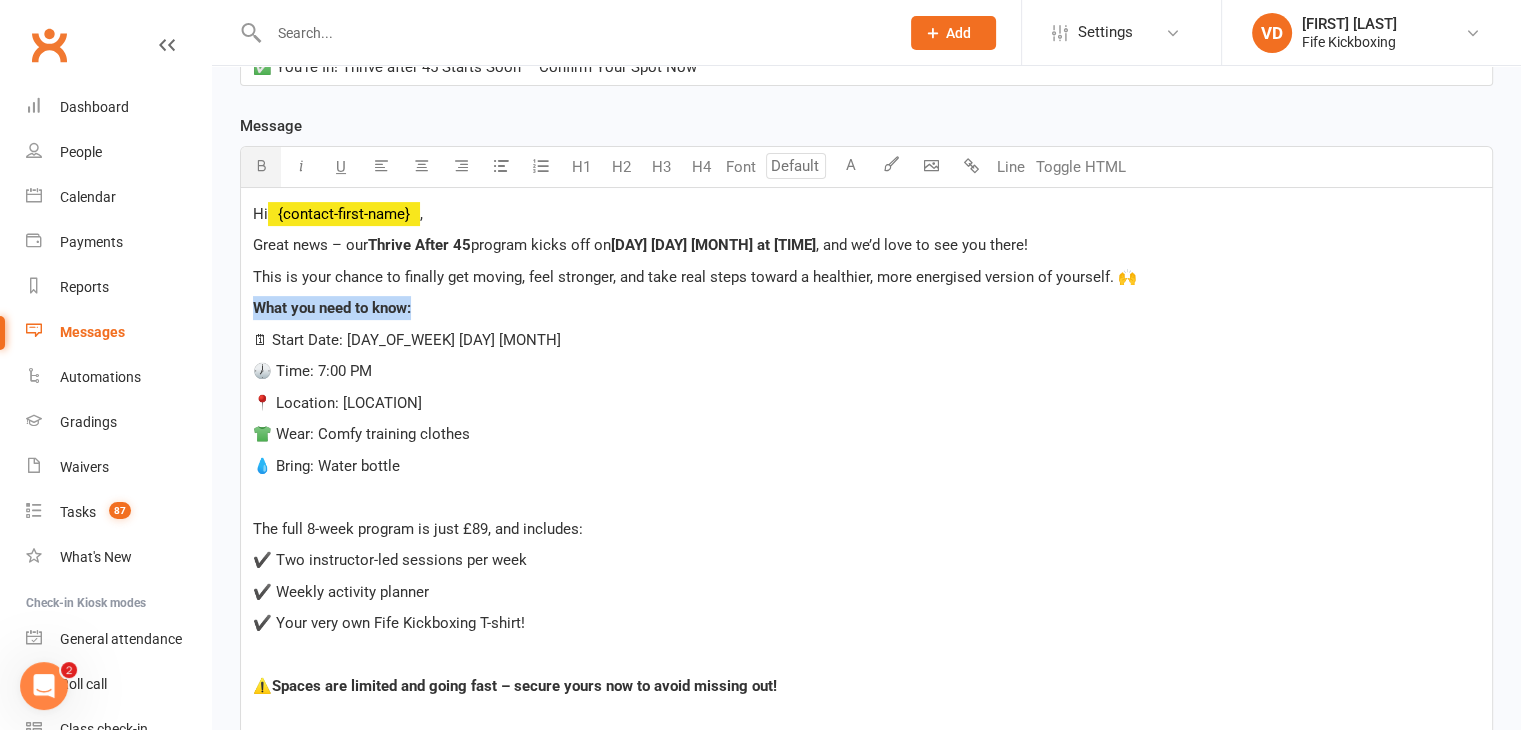 scroll, scrollTop: 706, scrollLeft: 0, axis: vertical 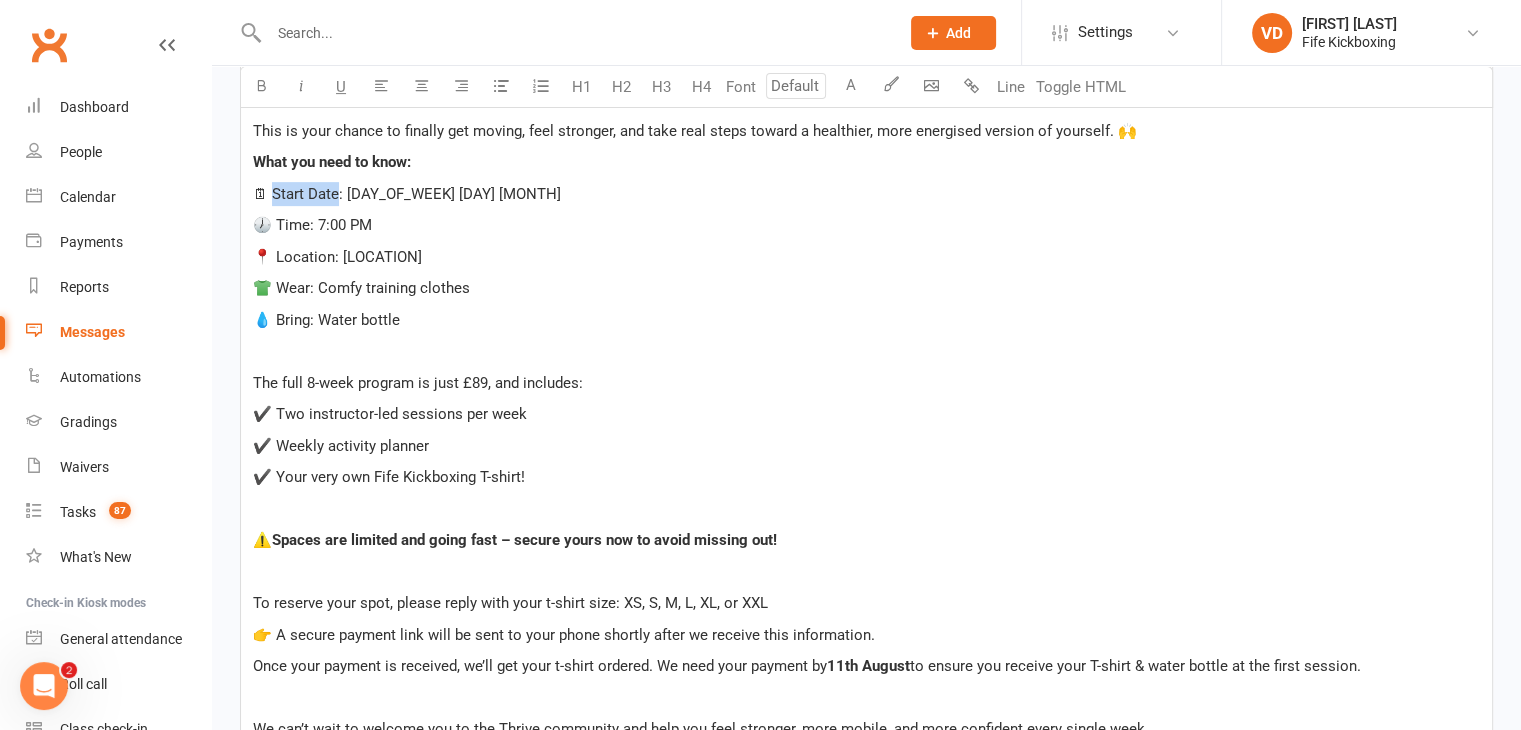 drag, startPoint x: 271, startPoint y: 188, endPoint x: 338, endPoint y: 195, distance: 67.36468 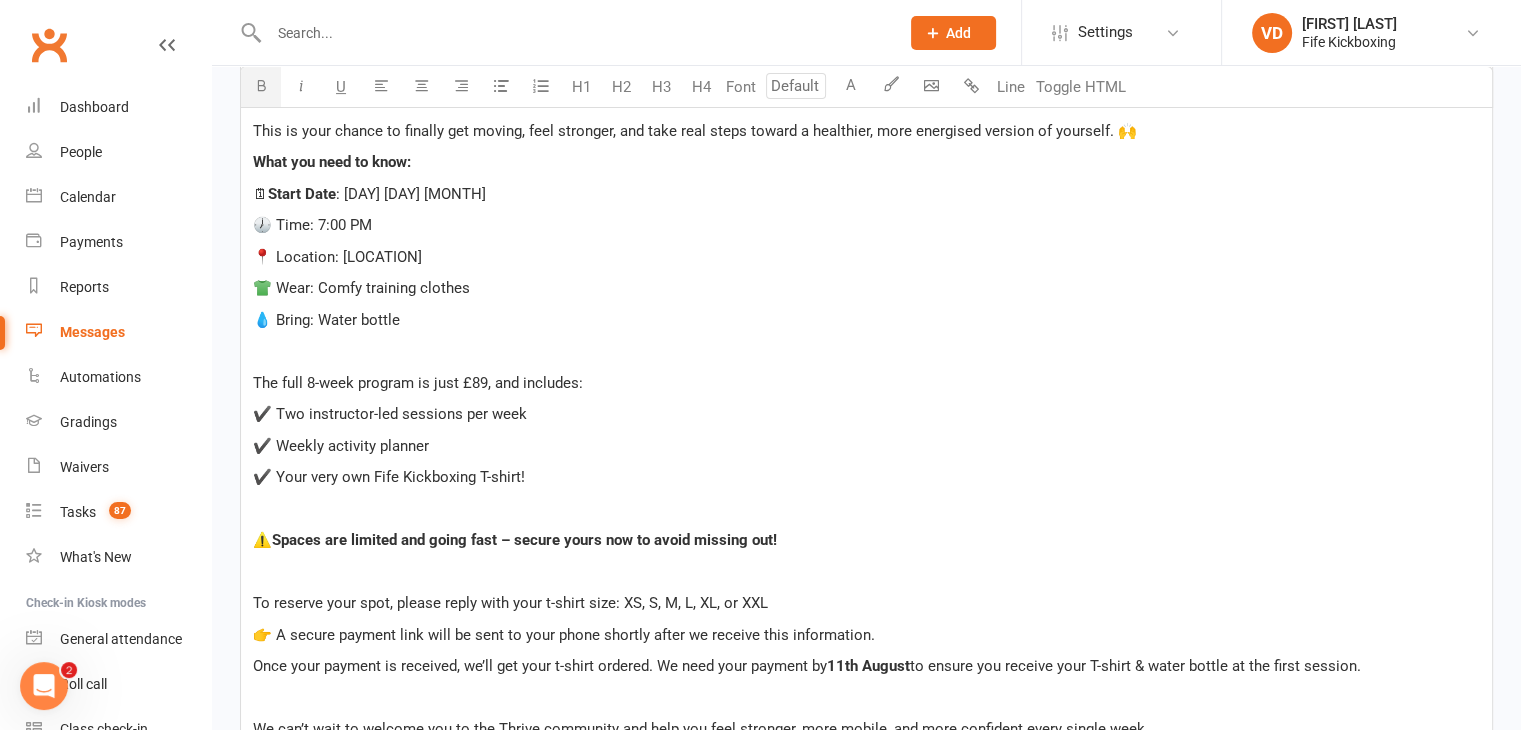 click at bounding box center (261, 85) 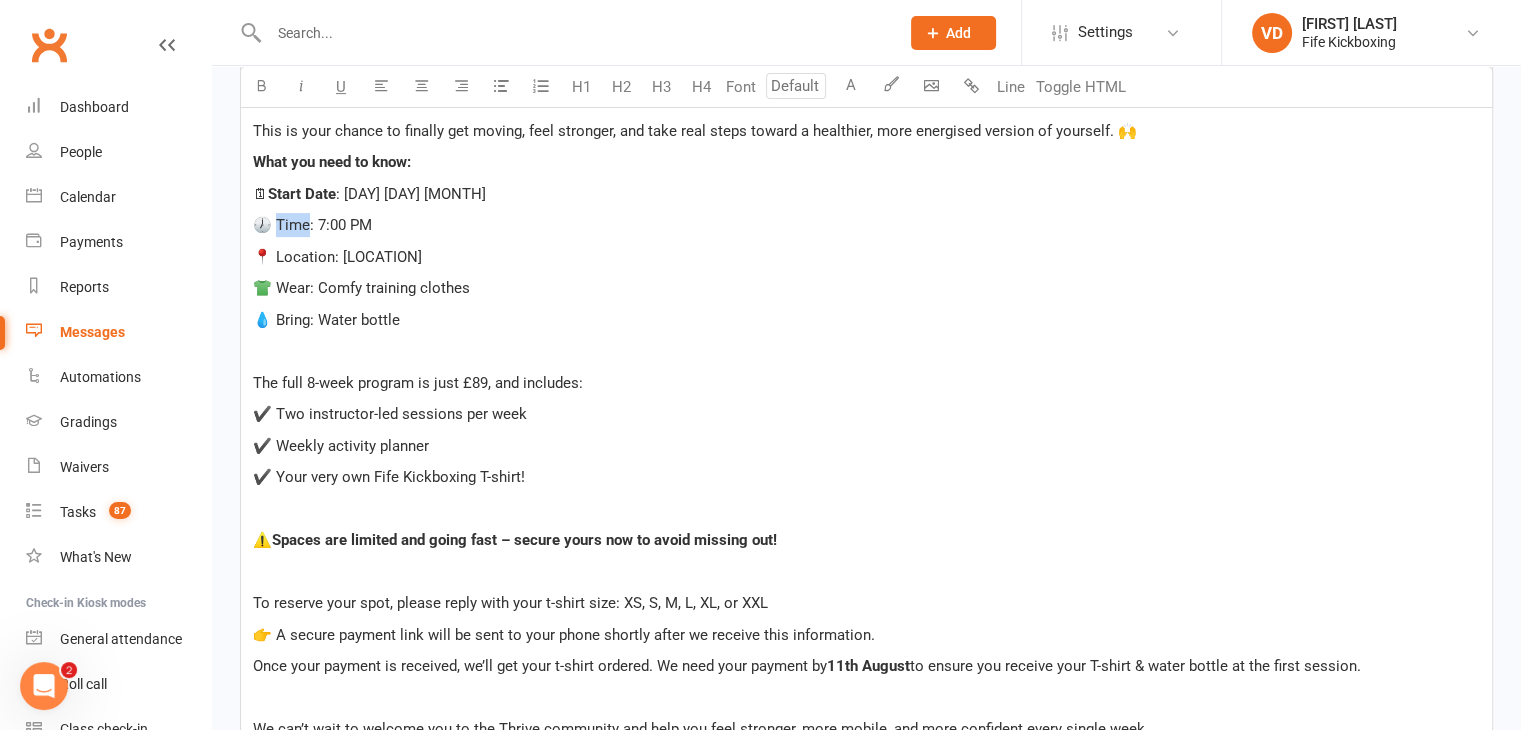 drag, startPoint x: 277, startPoint y: 221, endPoint x: 309, endPoint y: 227, distance: 32.55764 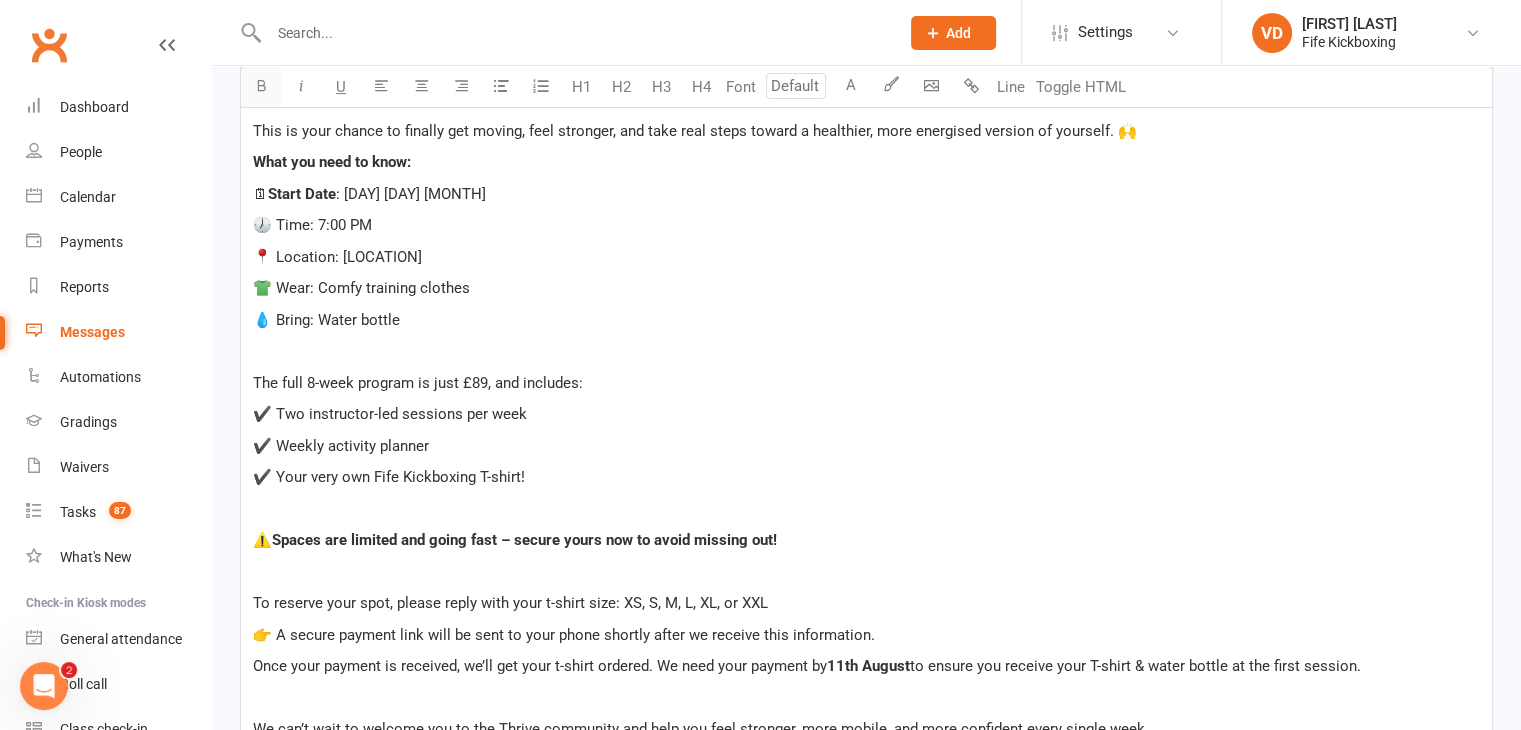 click at bounding box center (261, 85) 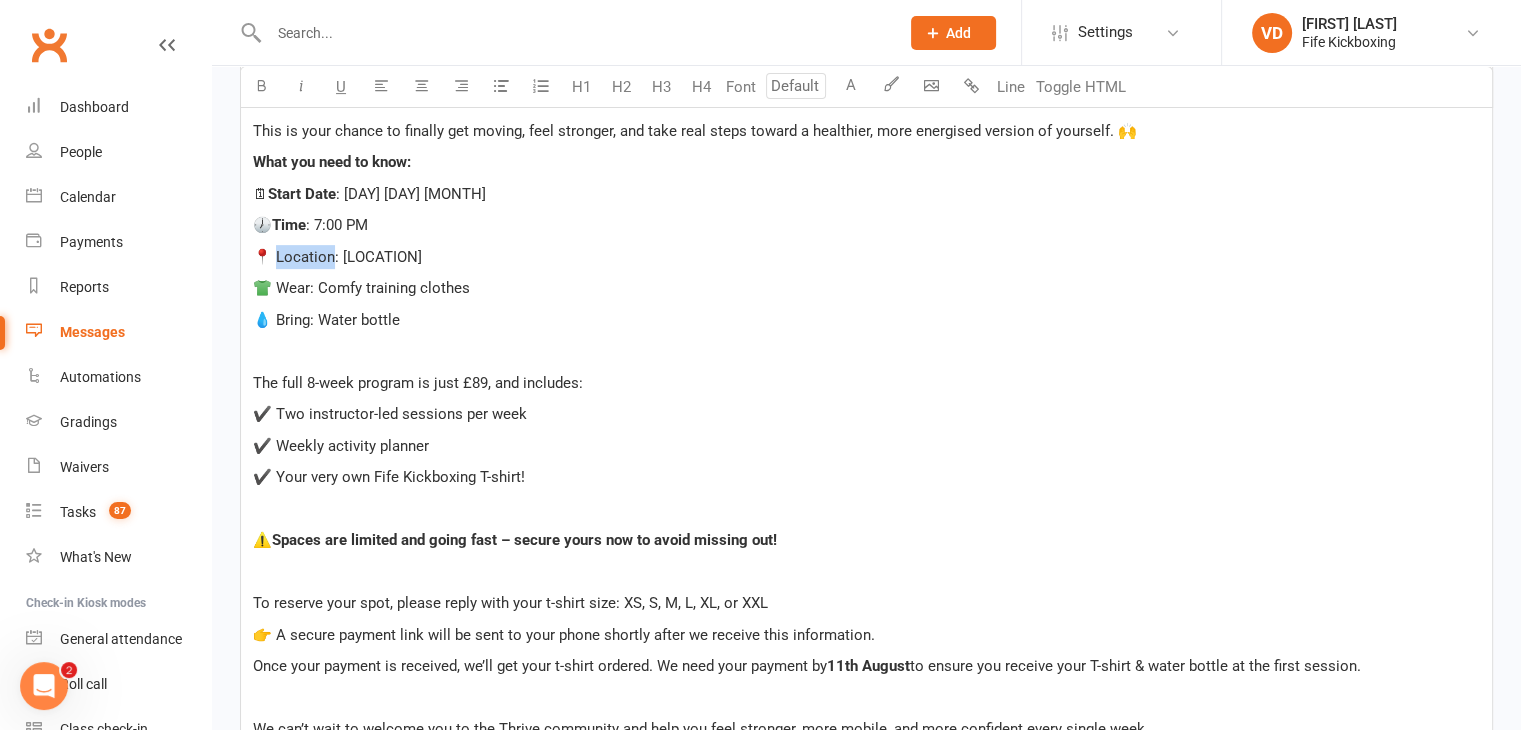 drag, startPoint x: 276, startPoint y: 251, endPoint x: 331, endPoint y: 254, distance: 55.081757 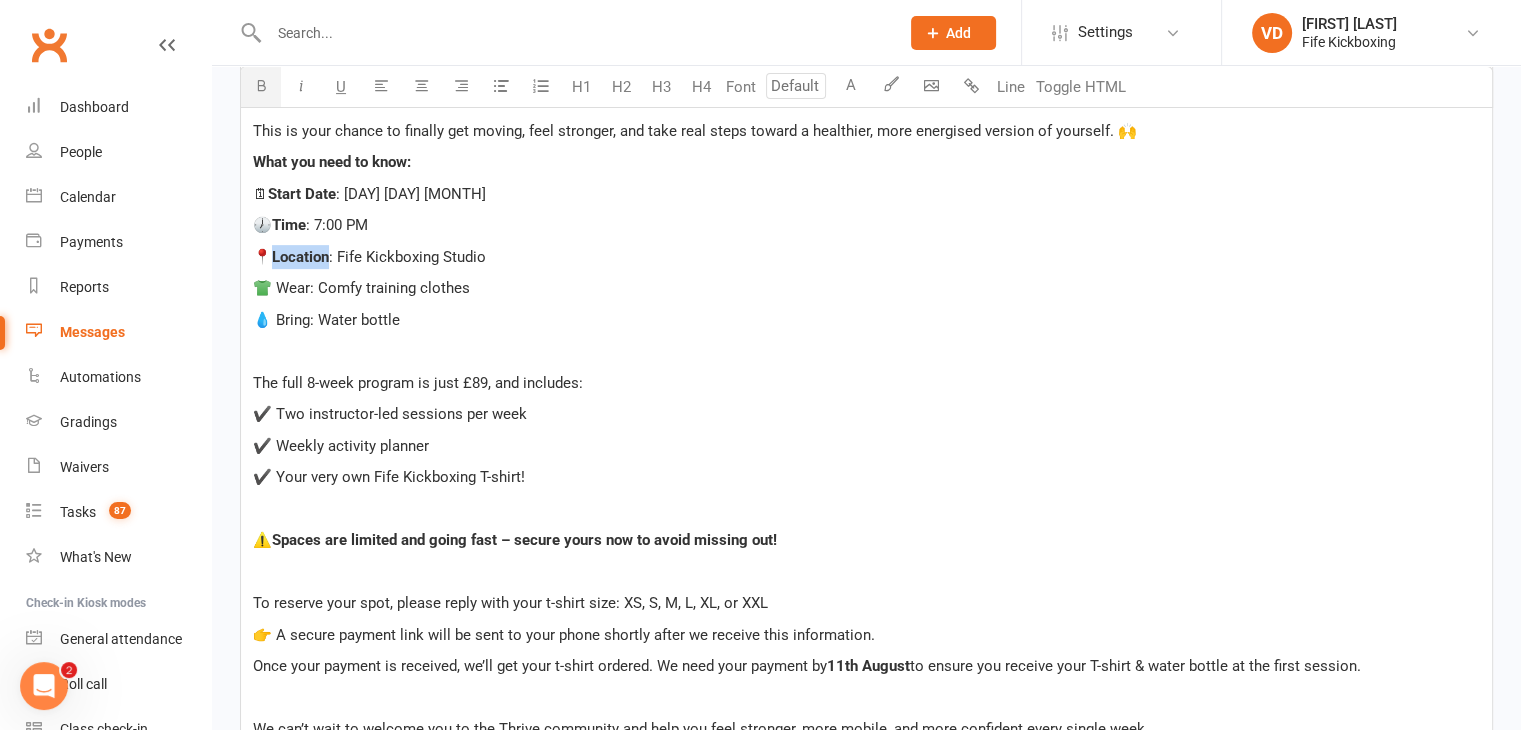 click at bounding box center (261, 85) 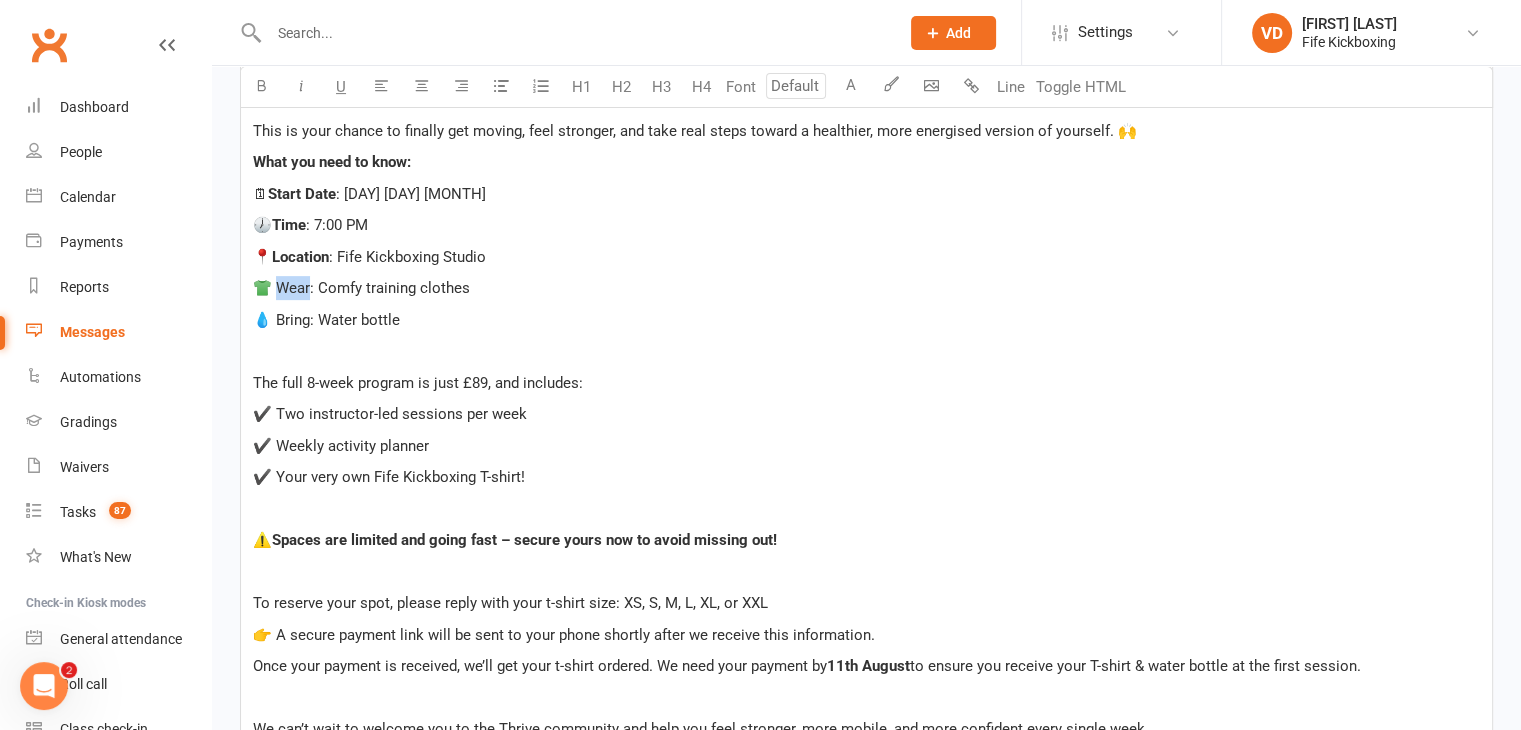 drag, startPoint x: 276, startPoint y: 285, endPoint x: 311, endPoint y: 289, distance: 35.22783 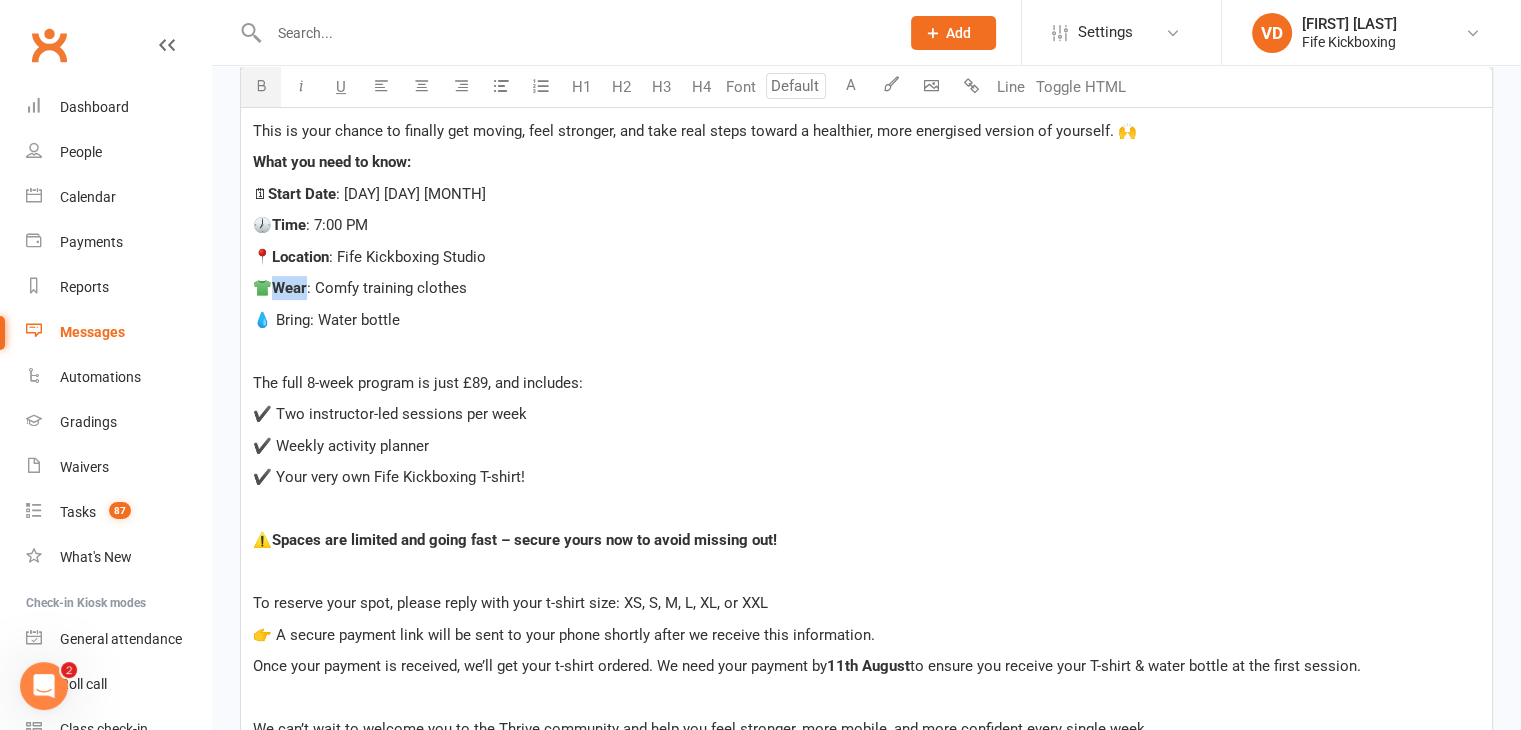 click at bounding box center (261, 87) 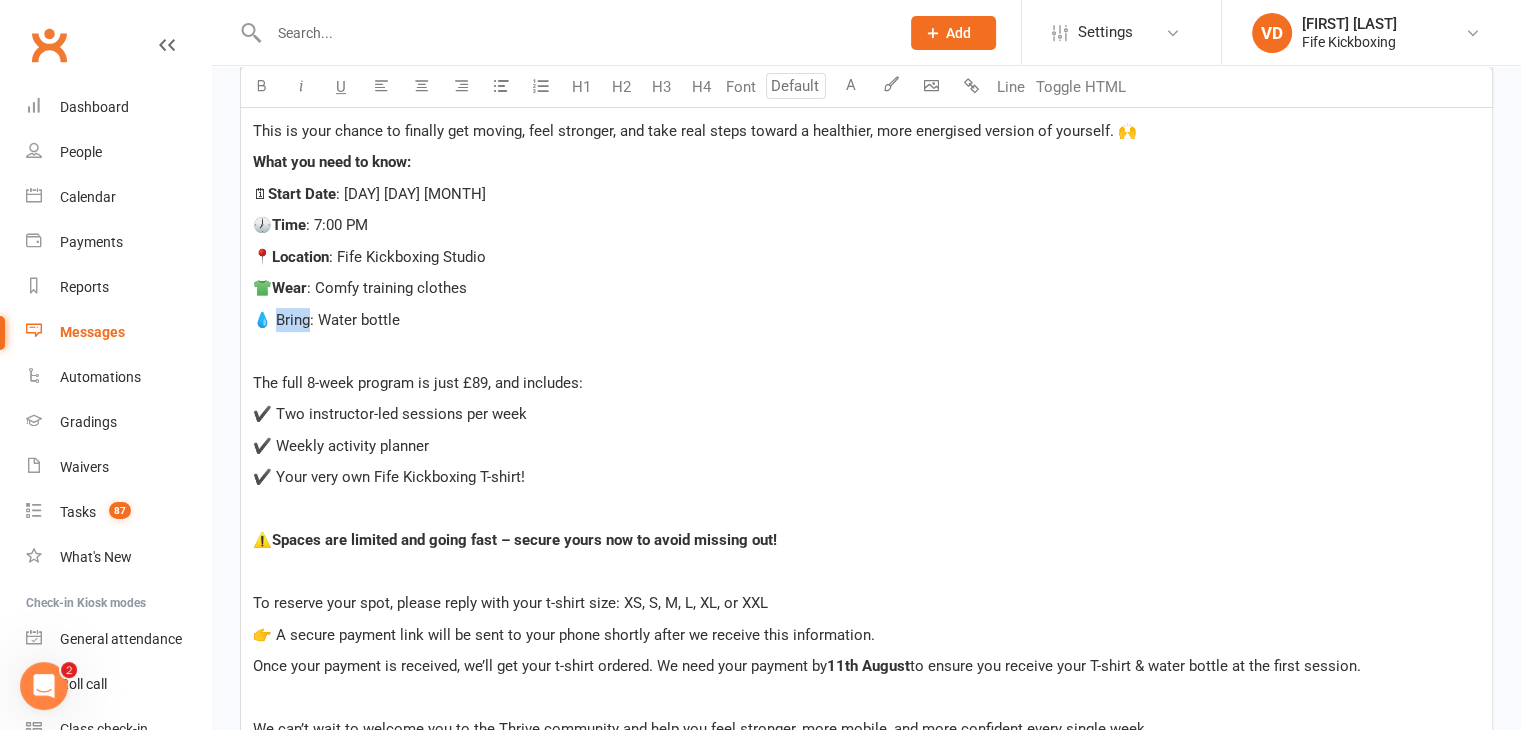 drag, startPoint x: 276, startPoint y: 318, endPoint x: 310, endPoint y: 317, distance: 34.0147 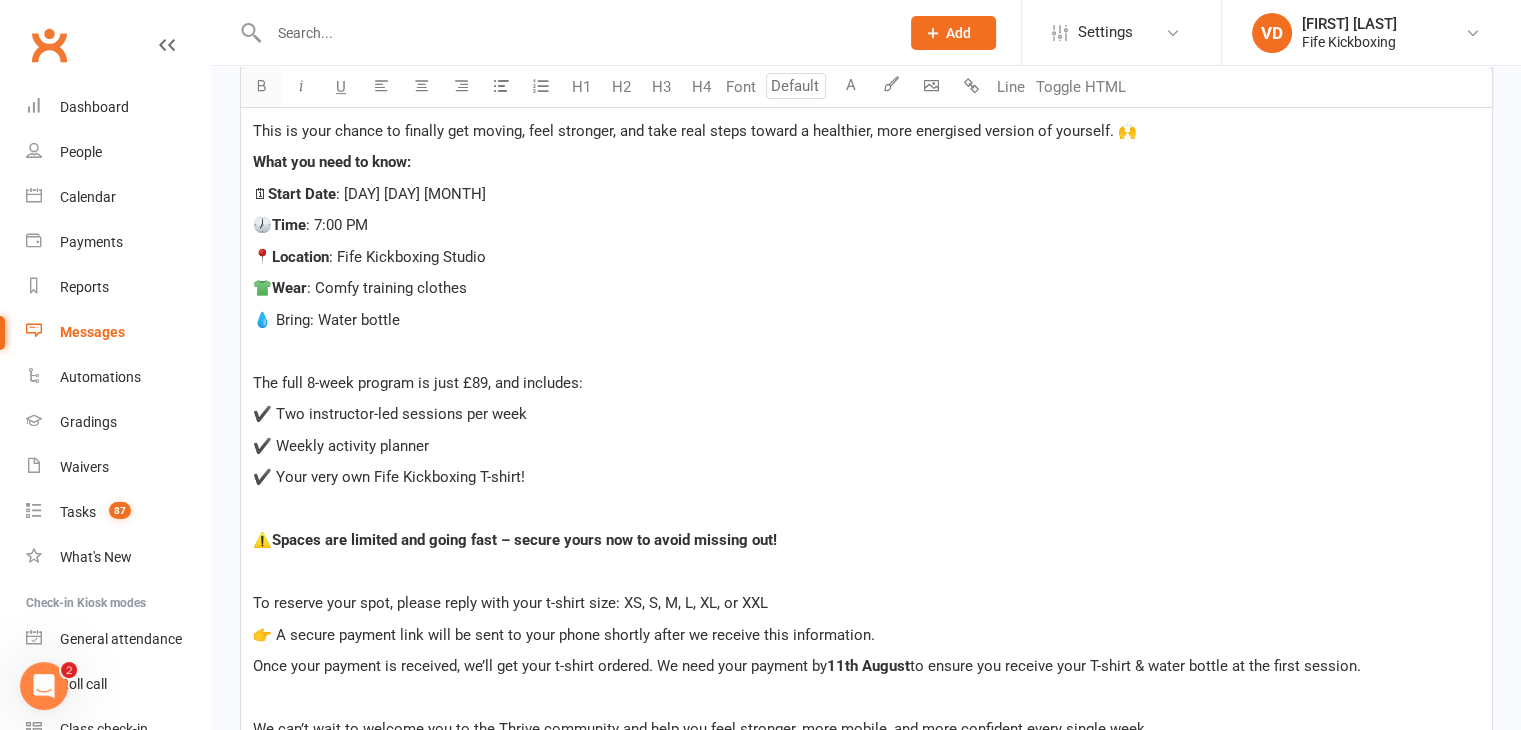 click at bounding box center [261, 85] 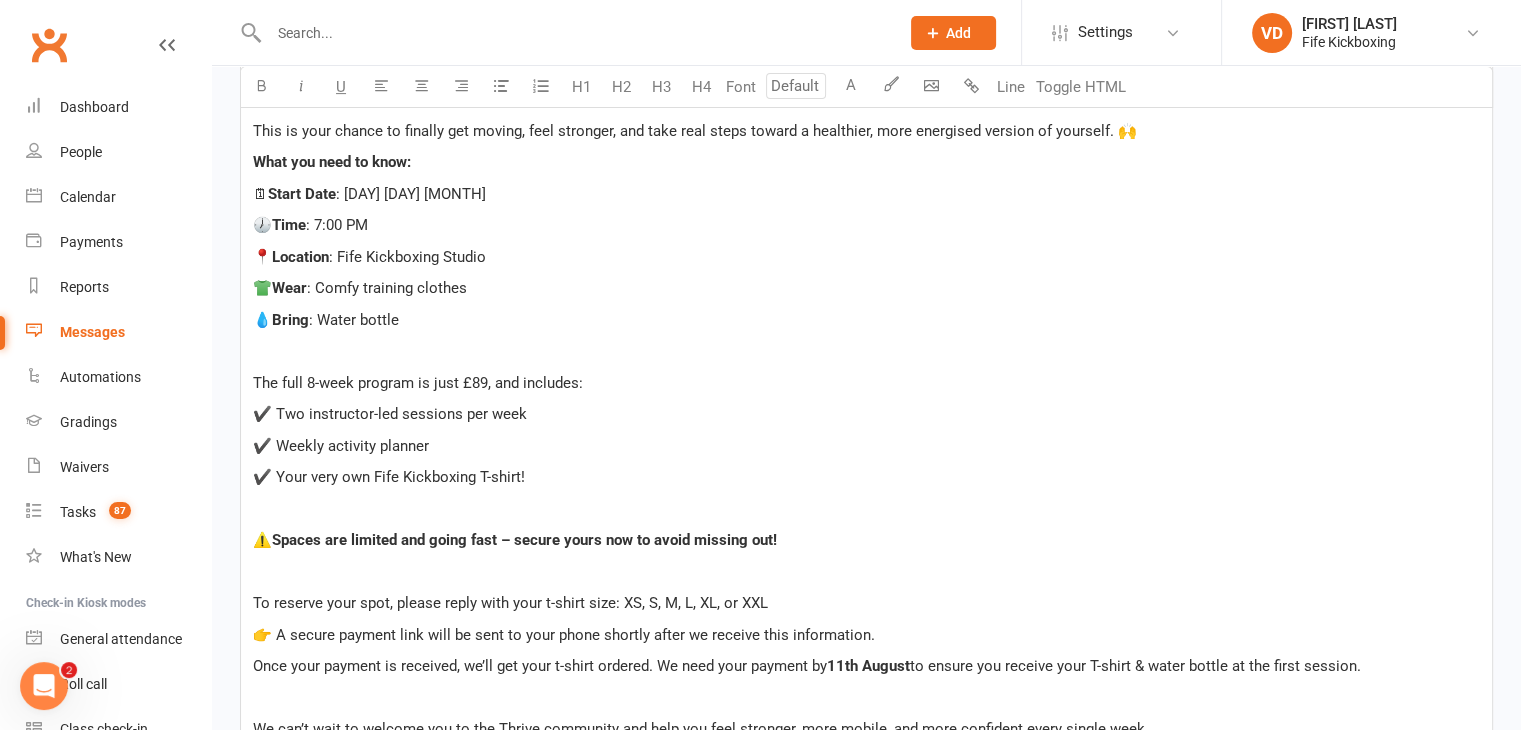 click on "Hi  ﻿ {contact-first-name} , Great news – our  Thrive After 45  program kicks off on  [DAY_OF_WEEK] [DAY] [MONTH] at [TIME] , and we’d love to see you there! This is your chance to finally get moving, feel stronger, and take real steps toward a healthier, more energised version of yourself. 🙌 What you need to know: 🗓  Start Date : [DAY_OF_WEEK] [DAY] [MONTH] 🕖  Time : [TIME] 📍  Location : [ORGANIZATION] 👕  Wear : Comfy training clothes 💧  Bring : Water bottle ﻿ The full 8-week program is just £89, and includes: ✔️ Two instructor-led sessions per week ✔️ Weekly activity planner ✔️ Your very own [ORGANIZATION] T-shirt! ﻿ ⚠️  Spaces are limited and going fast – secure yours now to avoid missing out! ﻿ To reserve your spot, please reply with your t-shirt size: XS, S, M, L, XL, or XXL 👉 A secure payment link will be sent to your phone shortly after we receive this information. Once your payment is received, we’ll get your t-shirt ordered. We need your payment by ﻿" at bounding box center (866, 461) 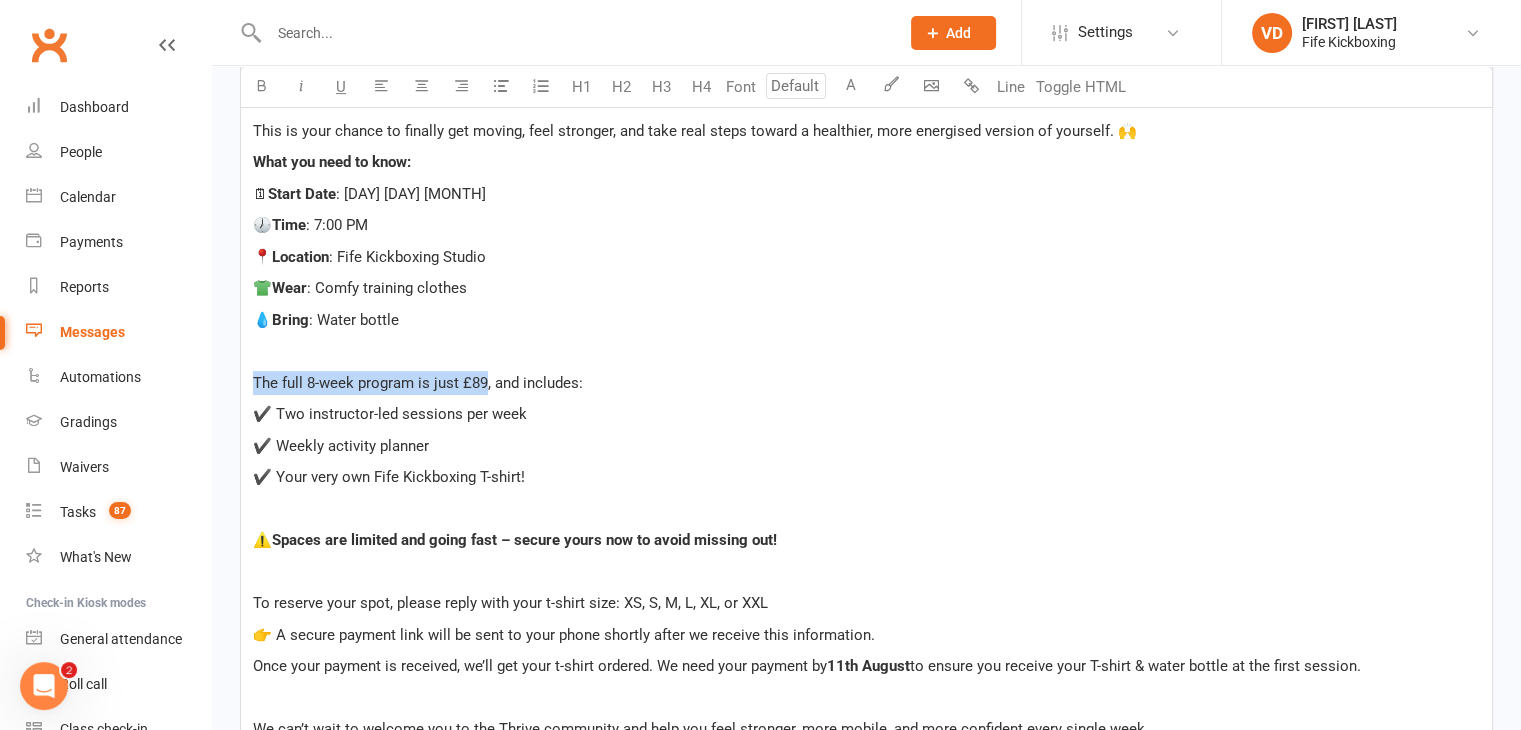 drag, startPoint x: 252, startPoint y: 377, endPoint x: 486, endPoint y: 378, distance: 234.00214 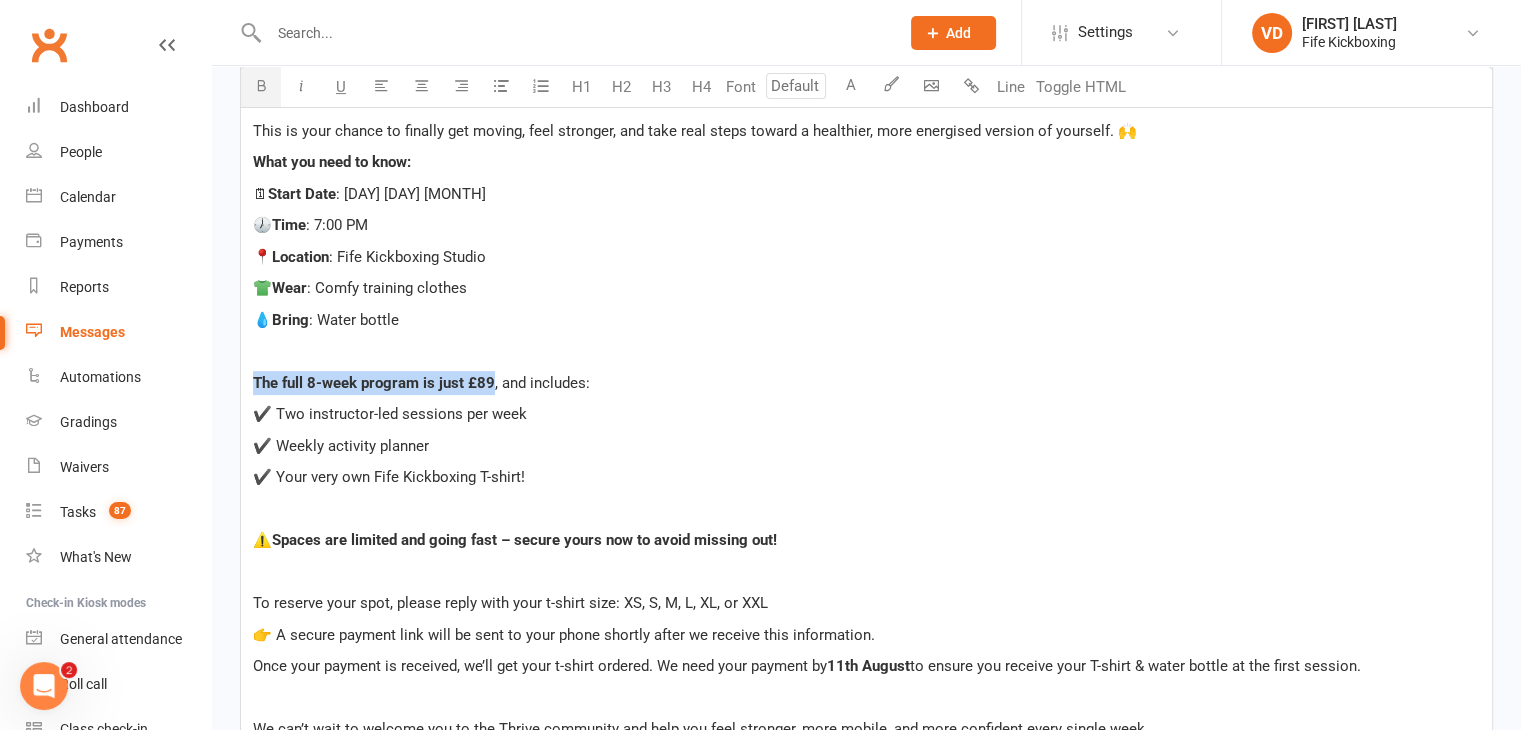 click at bounding box center [261, 85] 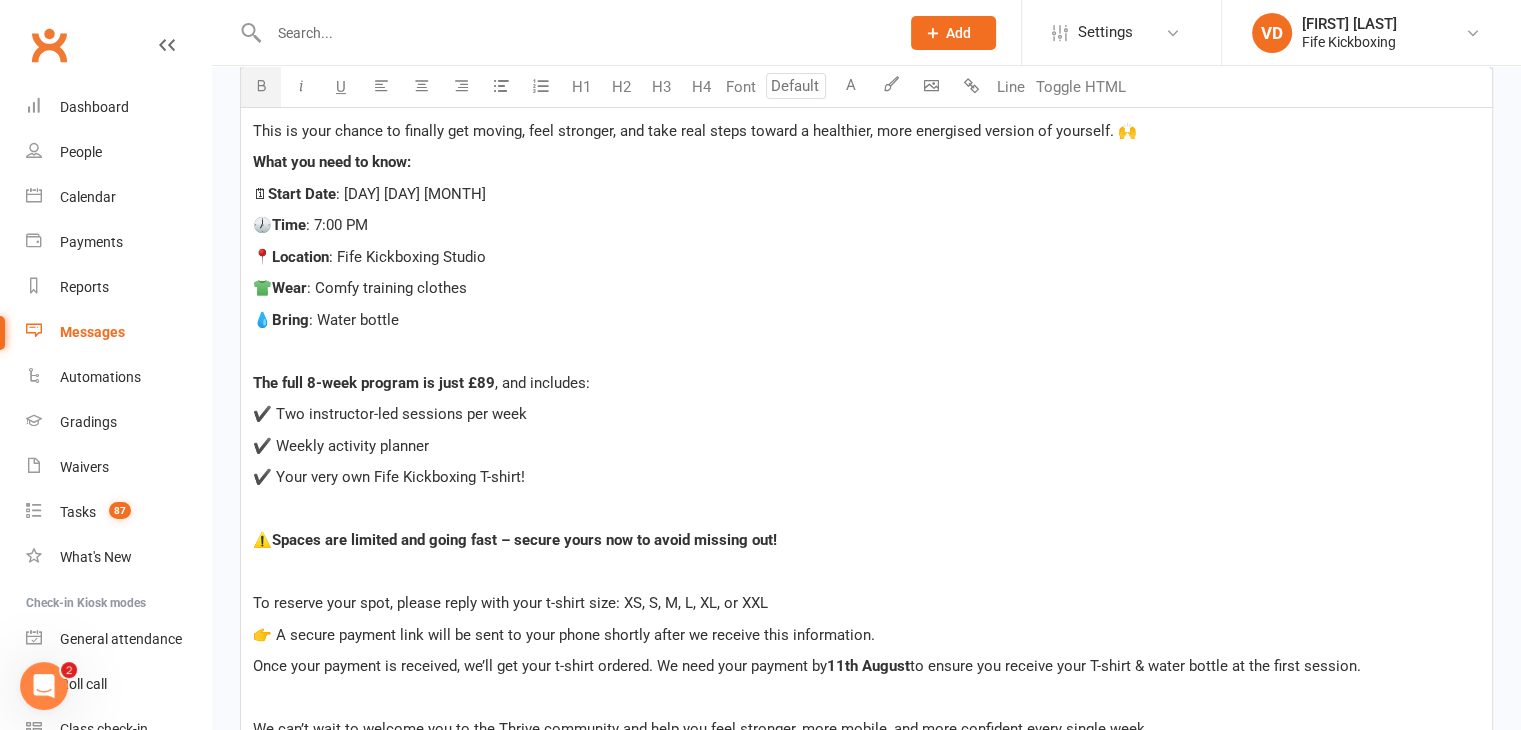 click on "✔️ Two instructor-led sessions per week" at bounding box center [866, 414] 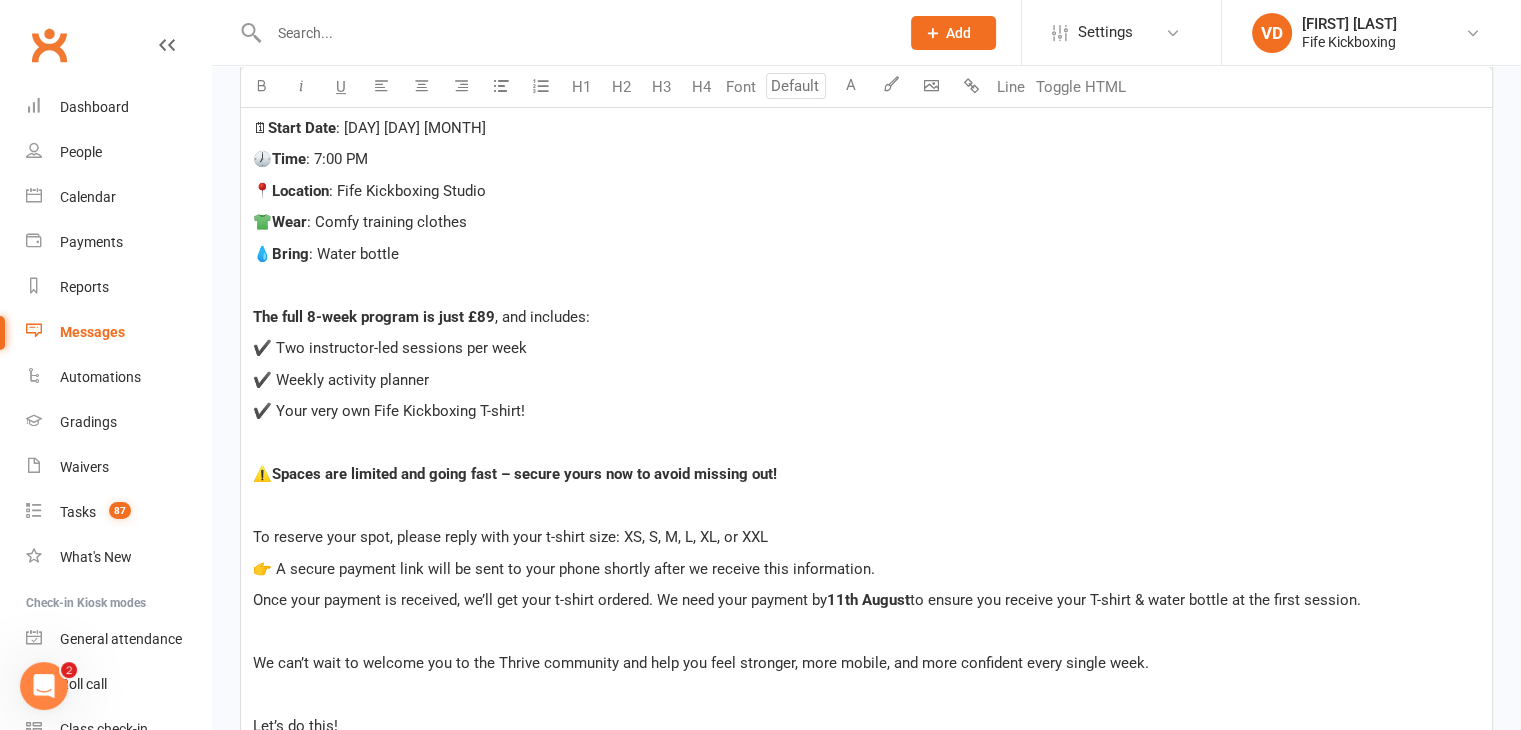 scroll, scrollTop: 806, scrollLeft: 0, axis: vertical 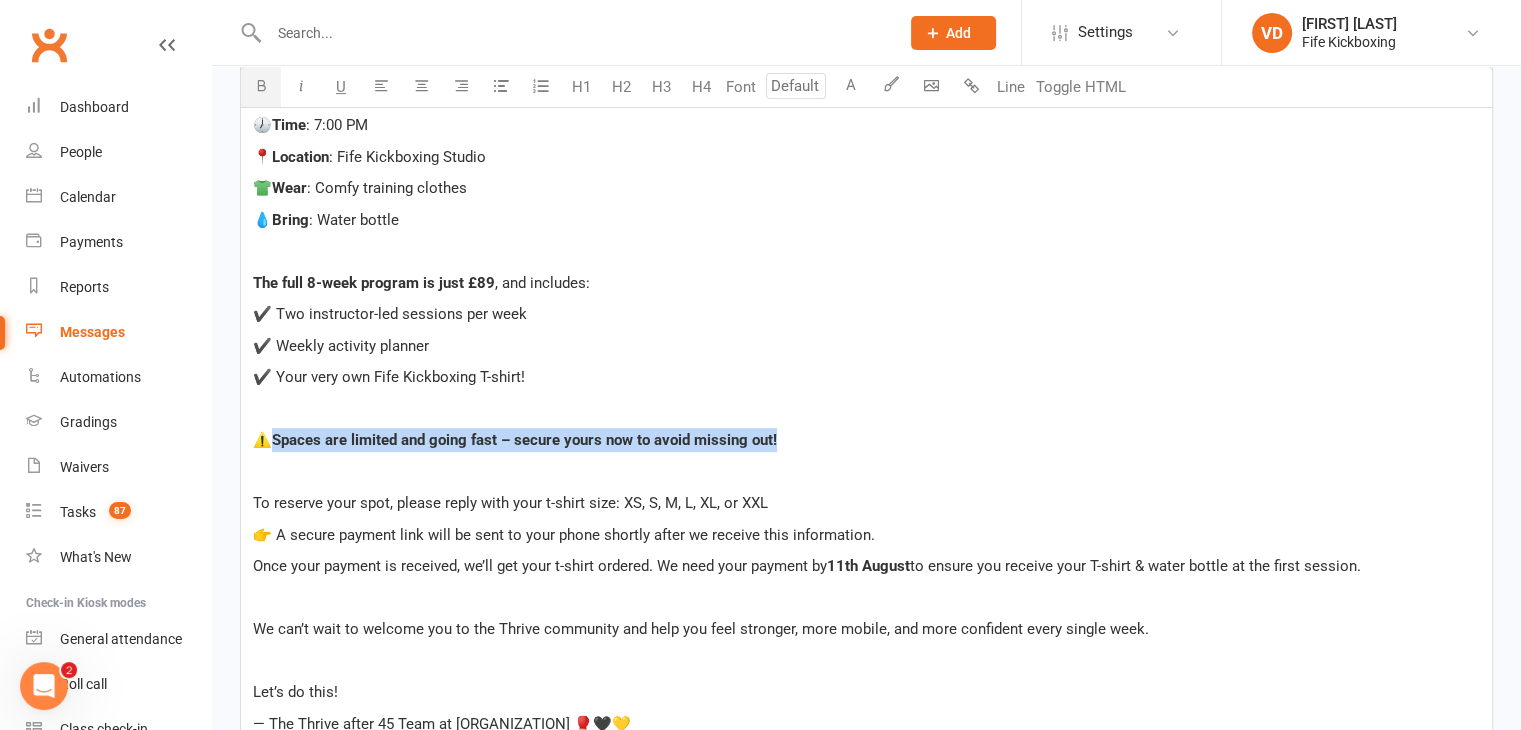 drag, startPoint x: 276, startPoint y: 435, endPoint x: 791, endPoint y: 439, distance: 515.01556 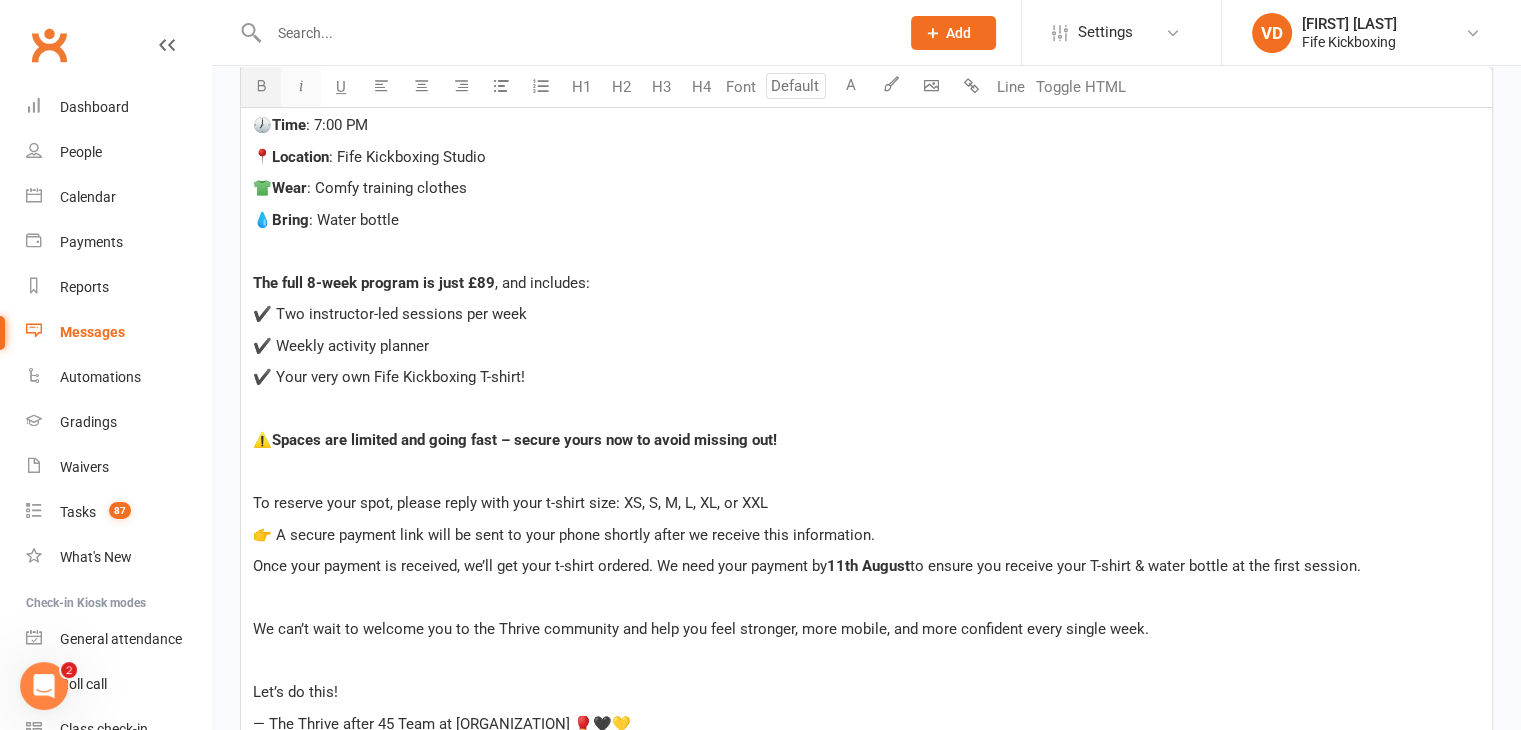 click at bounding box center [301, 85] 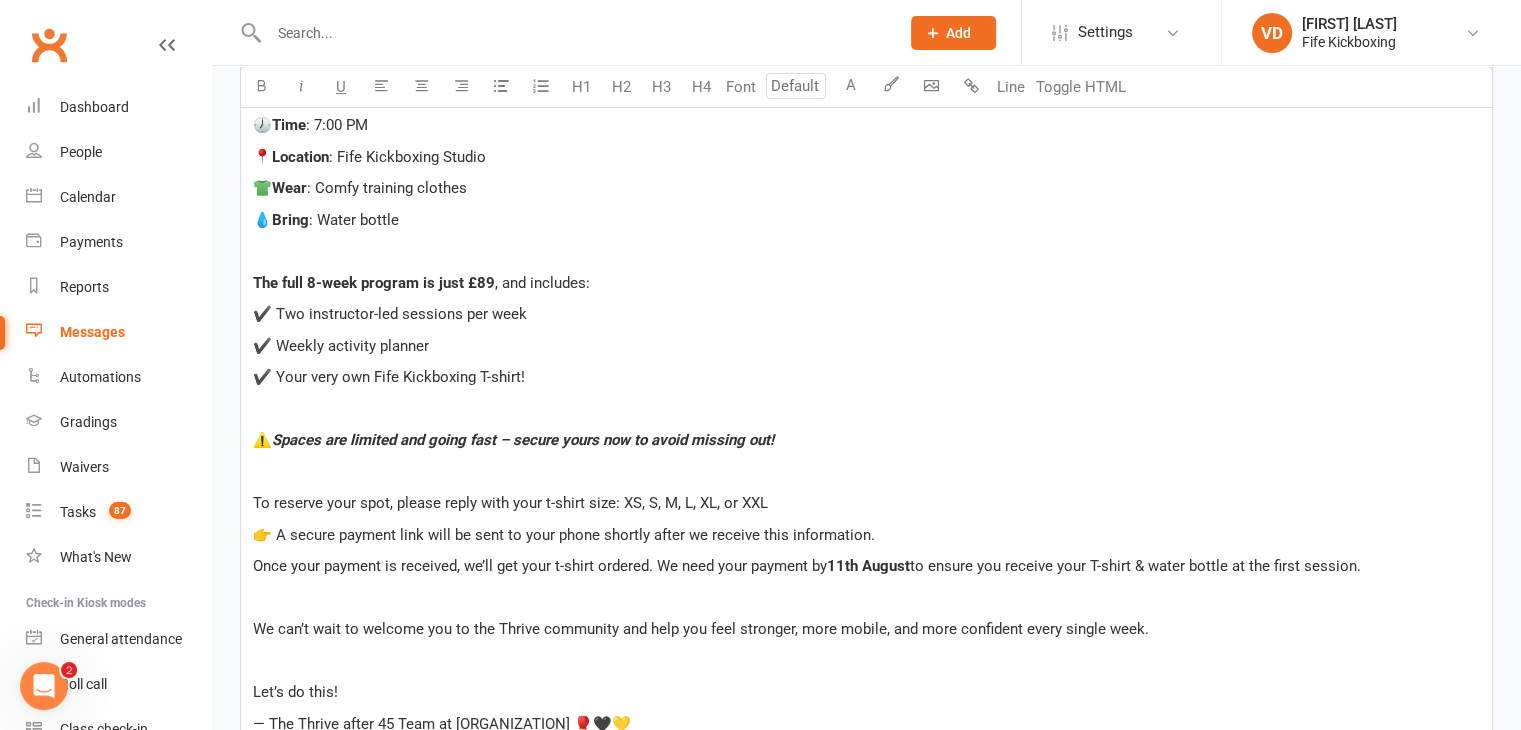 click on "✔️ Weekly activity planner" at bounding box center (866, 346) 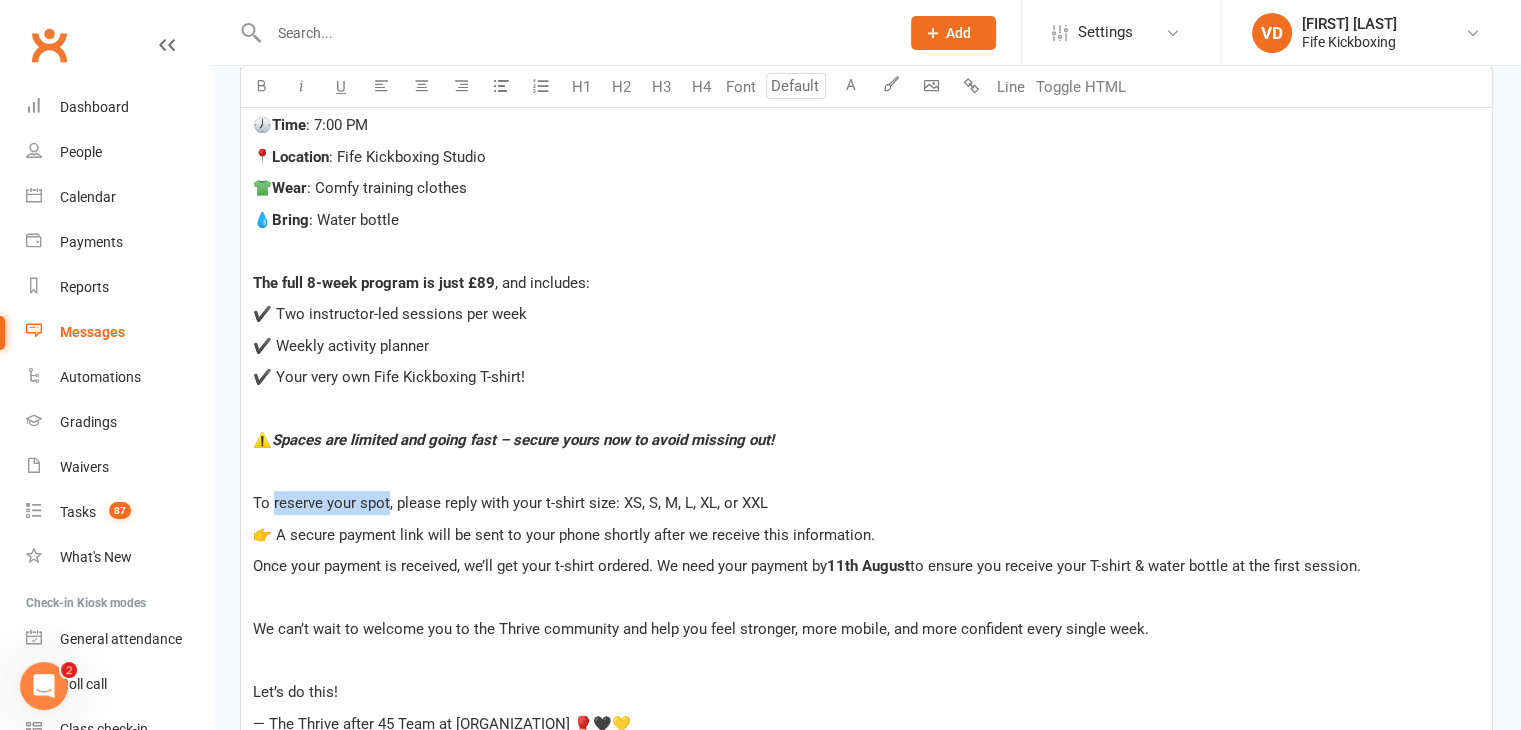 drag, startPoint x: 273, startPoint y: 499, endPoint x: 387, endPoint y: 501, distance: 114.01754 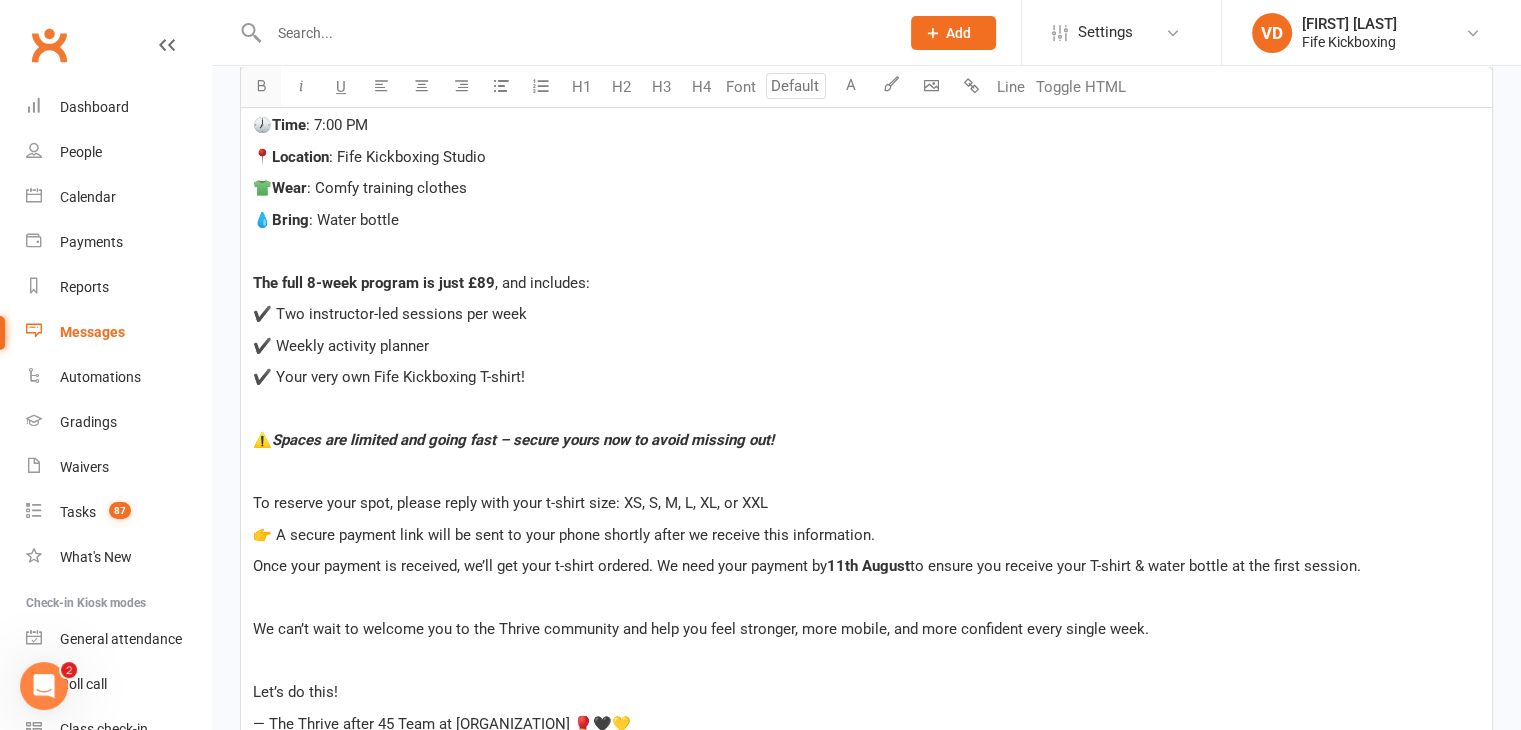click at bounding box center (261, 85) 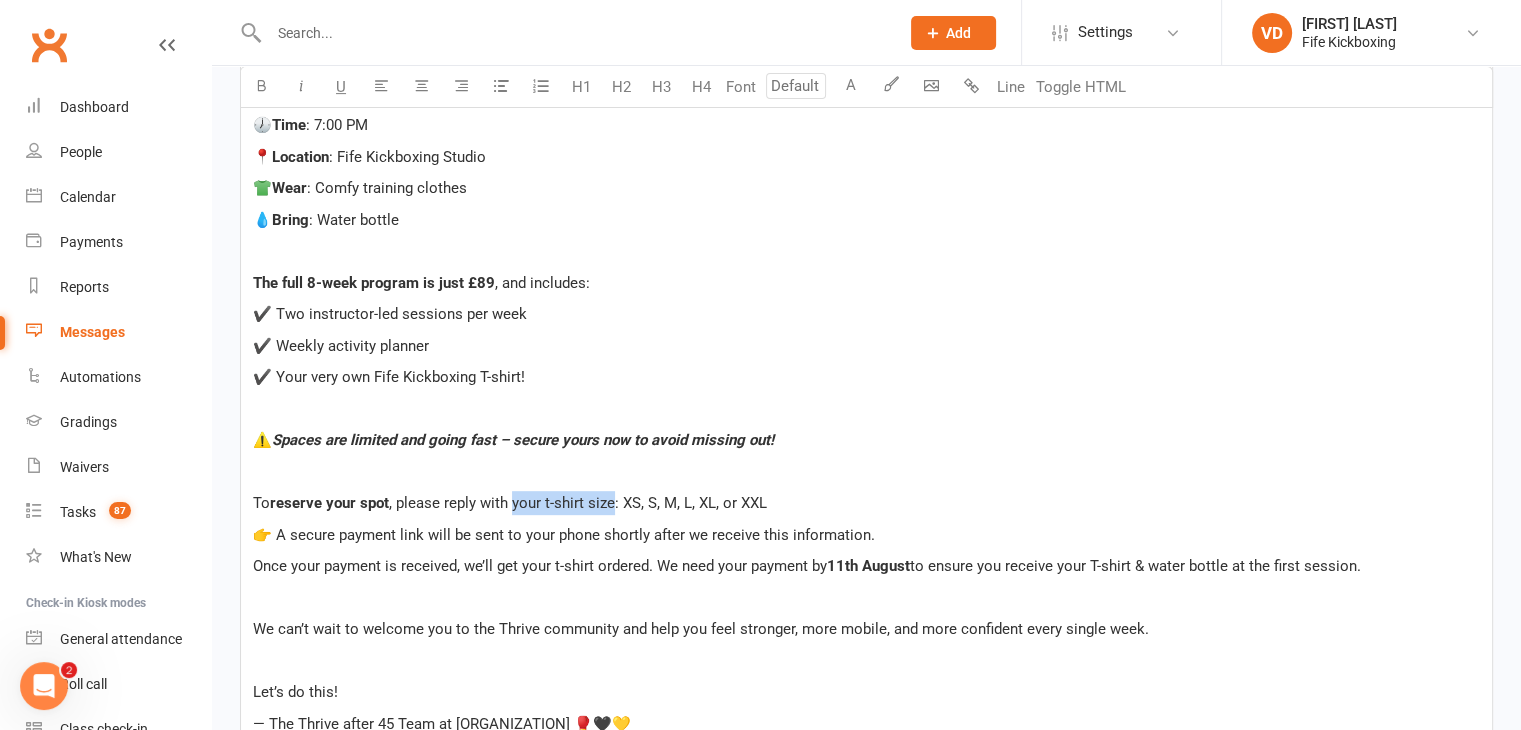 drag, startPoint x: 514, startPoint y: 497, endPoint x: 616, endPoint y: 495, distance: 102.01961 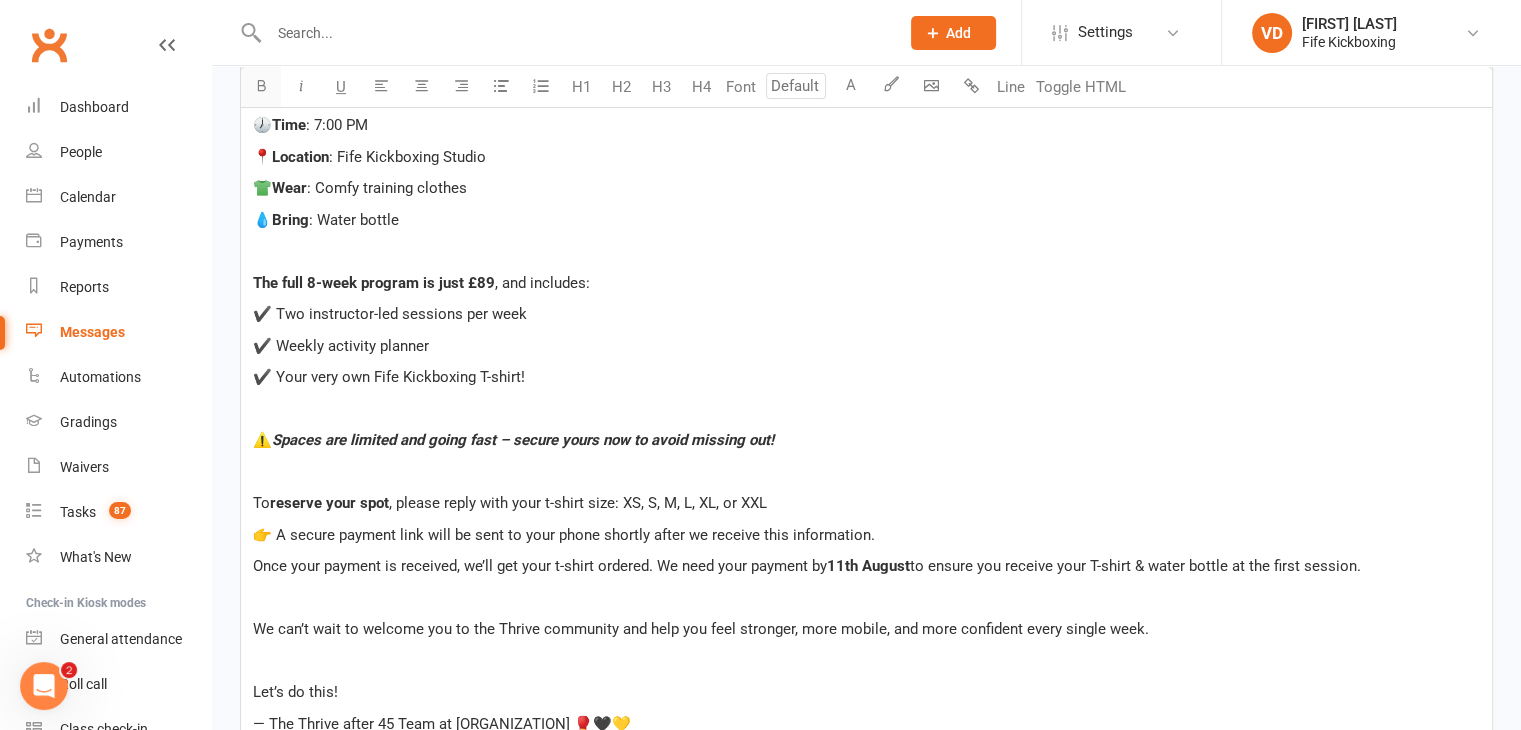 click at bounding box center (261, 85) 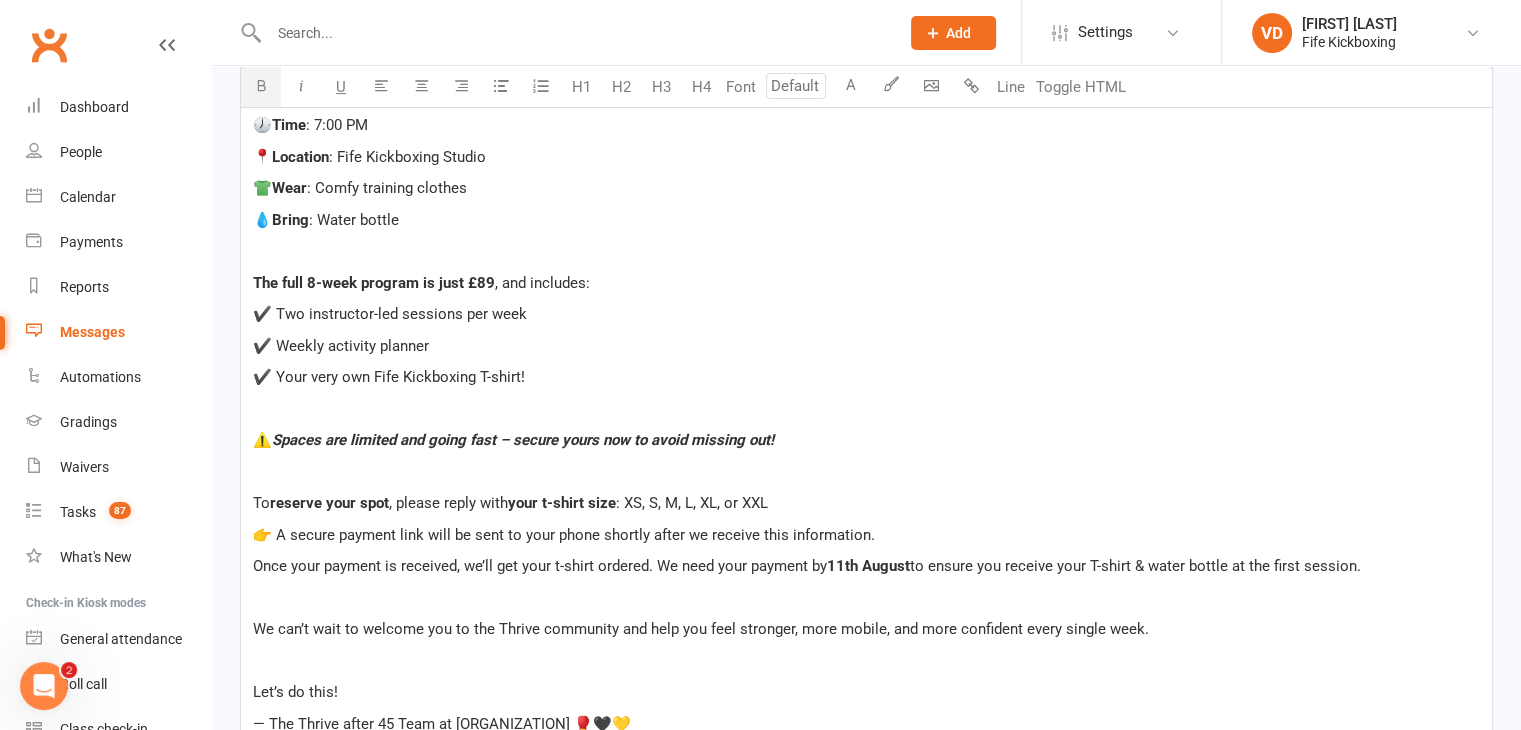 click on "Hi  ﻿ {contact-first-name} , Great news – our  Thrive After 45  program kicks off on  [DAY_OF_WEEK] [DAY] [MONTH] at [TIME] , and we’d love to see you there! This is your chance to finally get moving, feel stronger, and take real steps toward a healthier, more energised version of yourself. 🙌 What you need to know: 🗓  Start Date : [DAY_OF_WEEK] [DAY] [MONTH] 🕖  Time : [TIME] 📍  Location : [ORGANIZATION] 👕  Wear : Comfy training clothes 💧  Bring : Water bottle ﻿ The full 8-week program is just £89 , and includes: ✔️ Two instructor-led sessions per week ✔️ Weekly activity planner ✔️ Your very own [ORGANIZATION] T-shirt! ﻿ ⚠️  Spaces are limited and going fast – secure yours now to avoid missing out! ﻿ To  reserve your spot , please reply with  your t-shirt size : XS, S, M, L, XL, or XXL 👉 A secure payment link will be sent to your phone shortly after we receive this information. Once your payment is received, we’ll get your t-shirt ordered. We need your payment by" at bounding box center [866, 361] 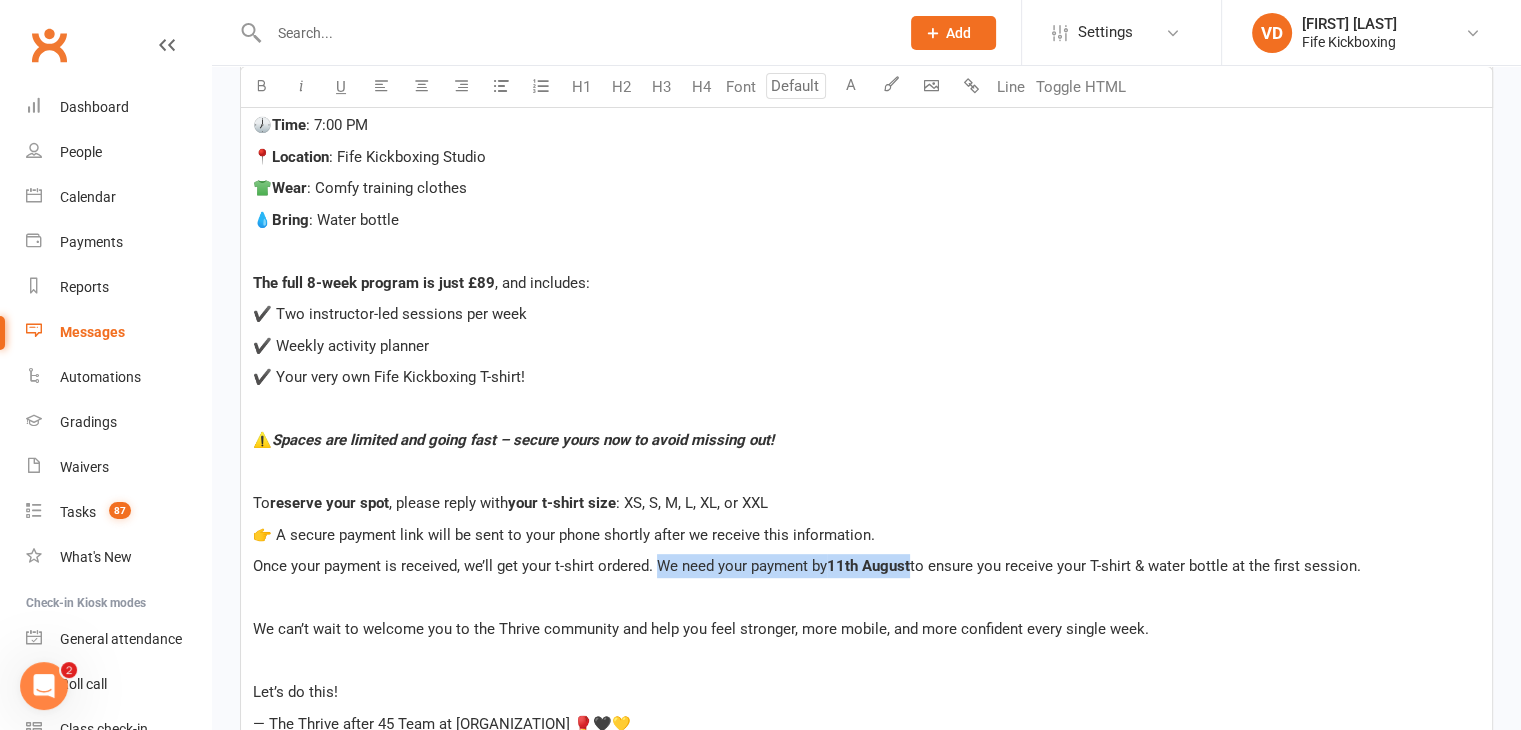 drag, startPoint x: 656, startPoint y: 561, endPoint x: 912, endPoint y: 561, distance: 256 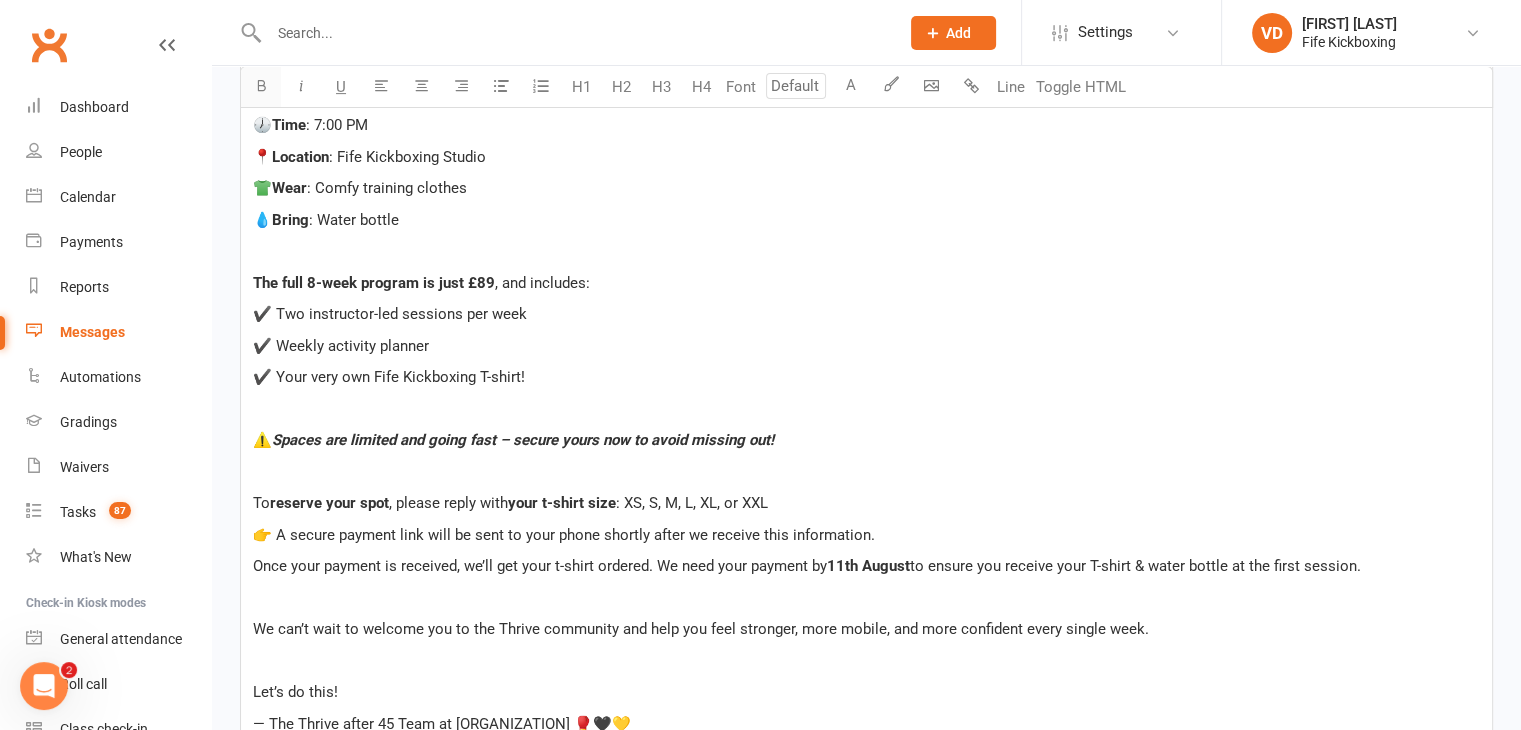 click at bounding box center (261, 85) 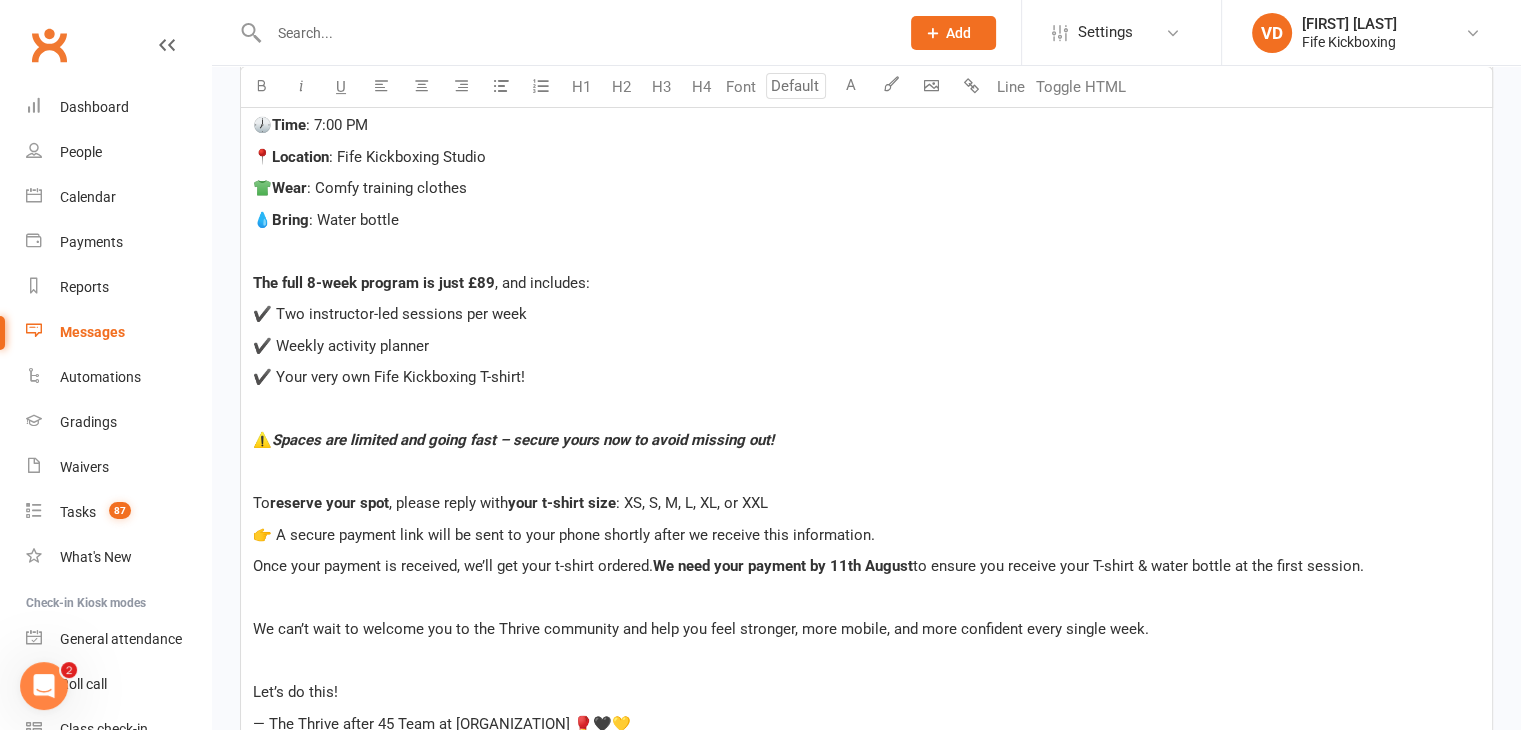 click on "Hi  ﻿ {contact-first-name} , Great news – our  Thrive After 45  program kicks off on  Thursday 21st August at 7pm , and we’d love to see you there! This is your chance to finally get moving, feel stronger, and take real steps toward a healthier, more energised version of yourself. 🙌 What you need to know: 🗓  Start Date : Thursday 21st August 🕖  Time : 7:00 PM 📍  Location : [CITY] Kickboxing Studio 👕  Wear : Comfy training clothes 💧  Bring : Water bottle ﻿ The full 8-week program is just £89 , and includes: ✔️ Two instructor-led sessions per week ✔️ Weekly activity planner ✔️ Your very own [CITY] Kickboxing T-shirt! ﻿ ⚠️  Spaces are limited and going fast – secure yours now to avoid missing out! ﻿ To  reserve your spot , please reply with  your t-shirt size : XS, S, M, L, XL, or XXL 👉 A secure payment link will be sent to your phone shortly after we receive this information. Once your payment is received, we’ll get your t-shirt ordered.  ﻿ ﻿ ﻿" at bounding box center [866, 361] 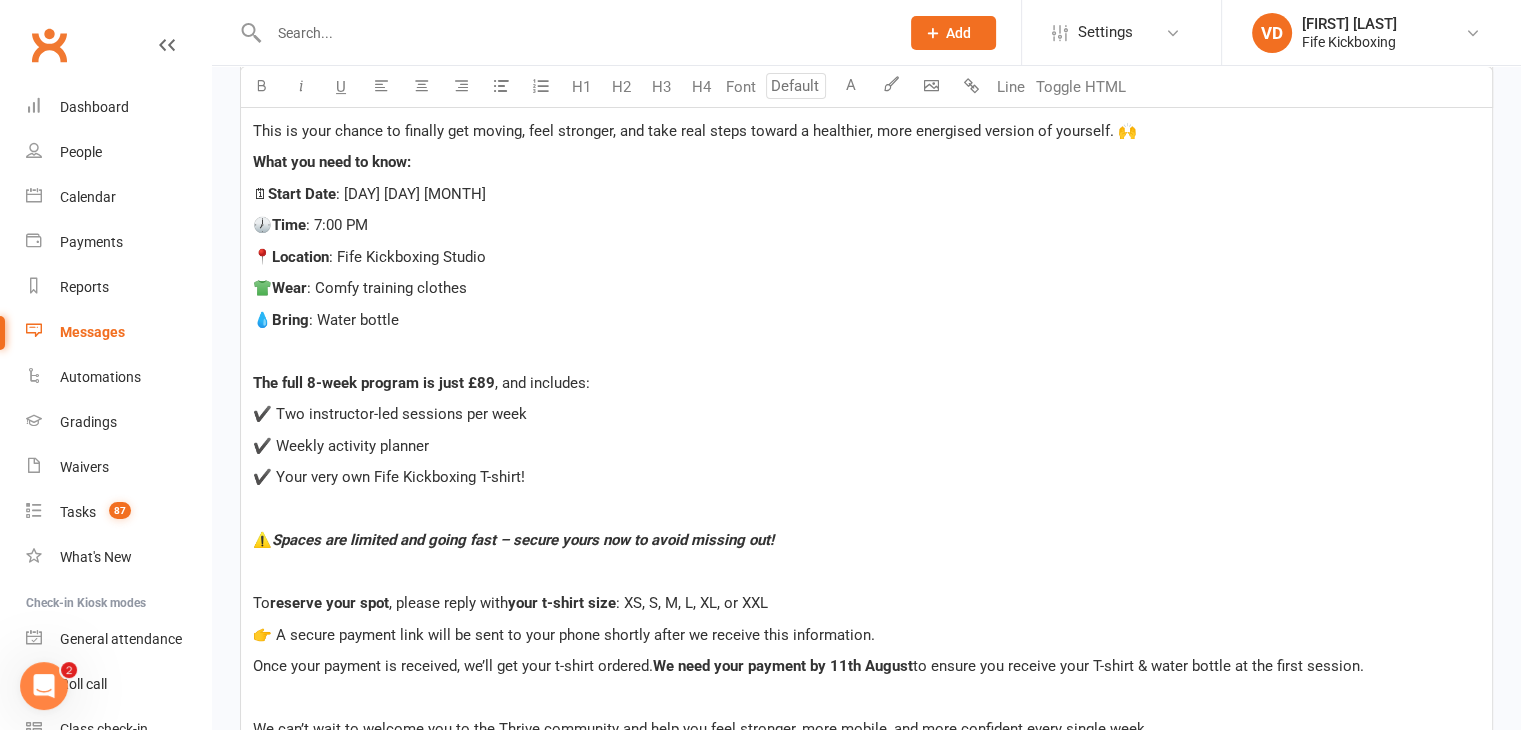 scroll, scrollTop: 606, scrollLeft: 0, axis: vertical 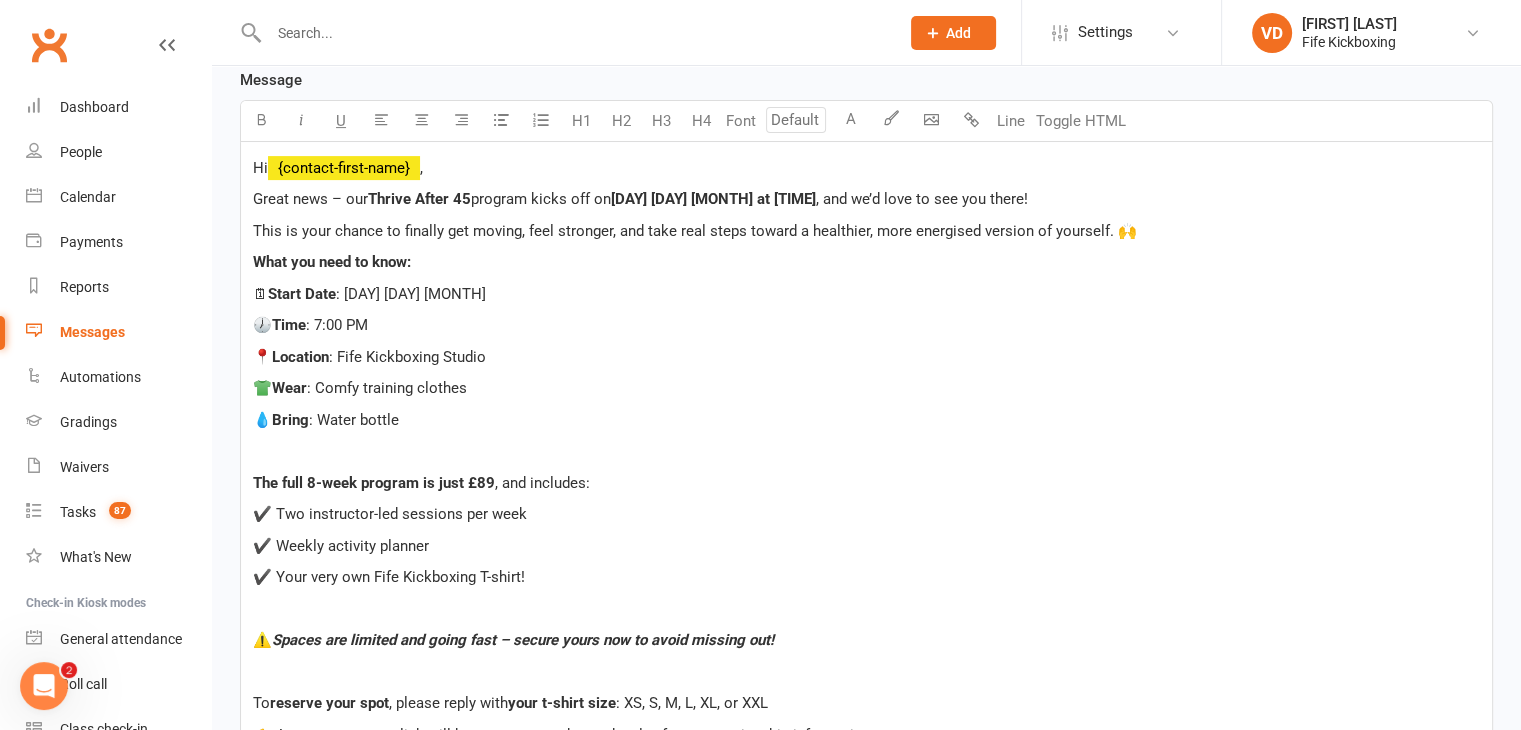 click on "What you need to know:" at bounding box center (332, 262) 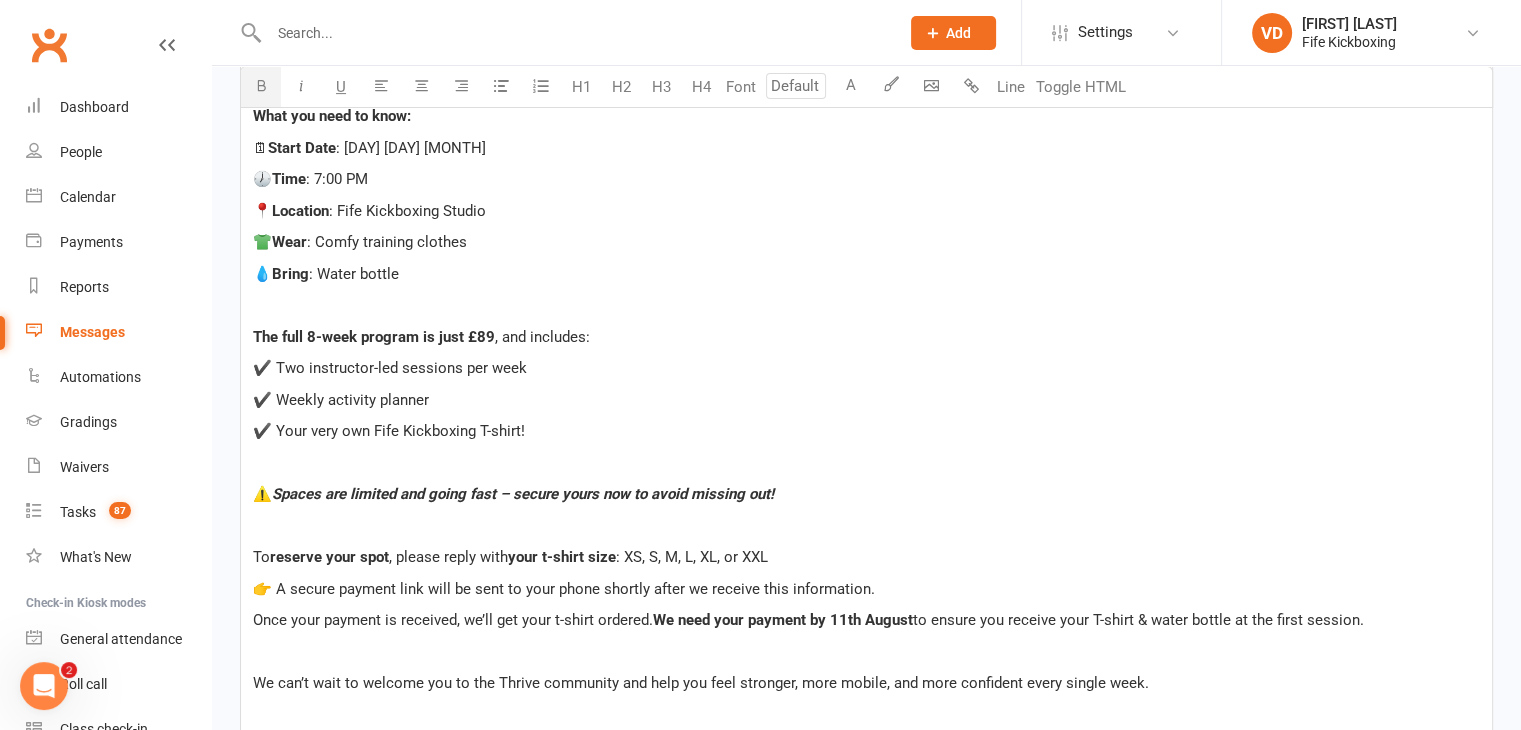 scroll, scrollTop: 906, scrollLeft: 0, axis: vertical 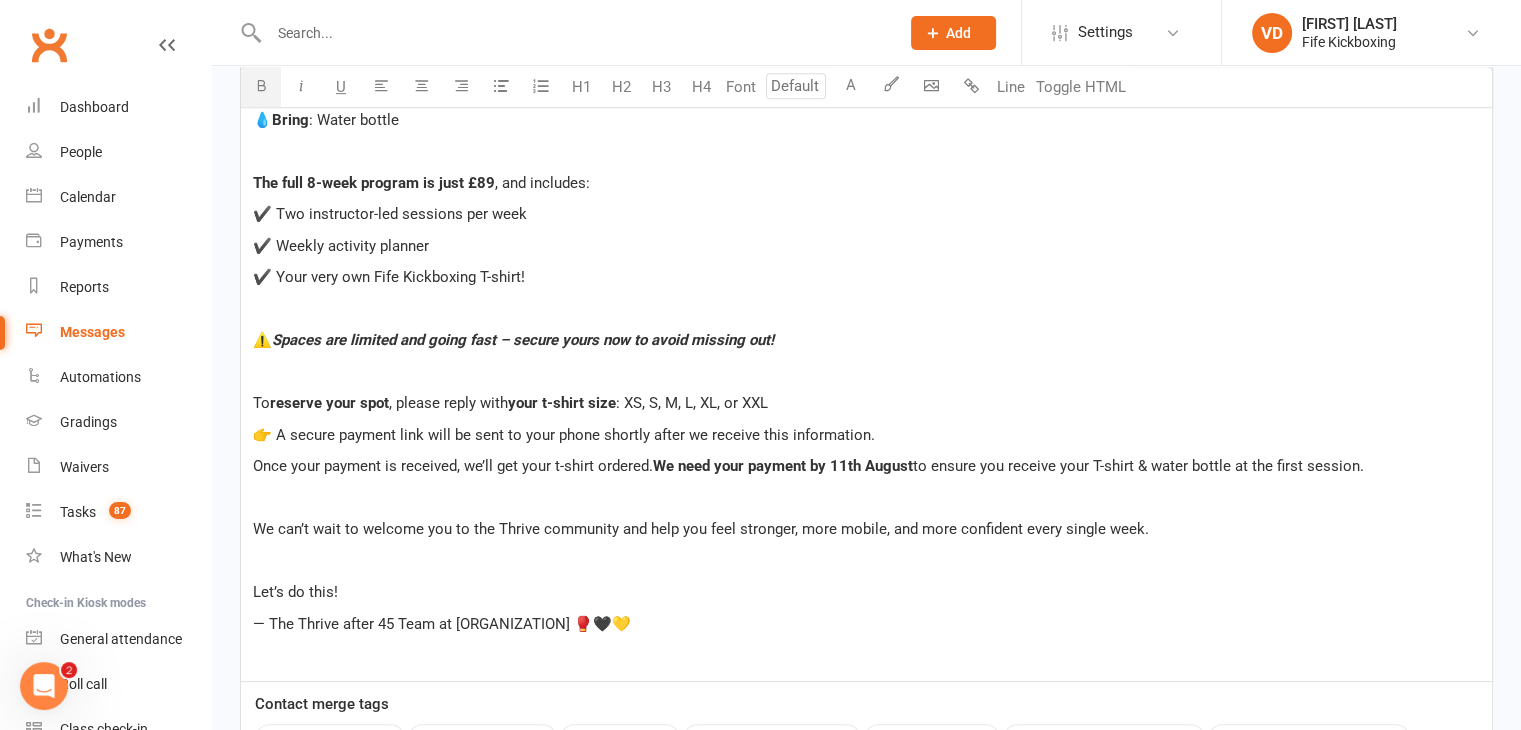 click on "﻿" at bounding box center [866, 372] 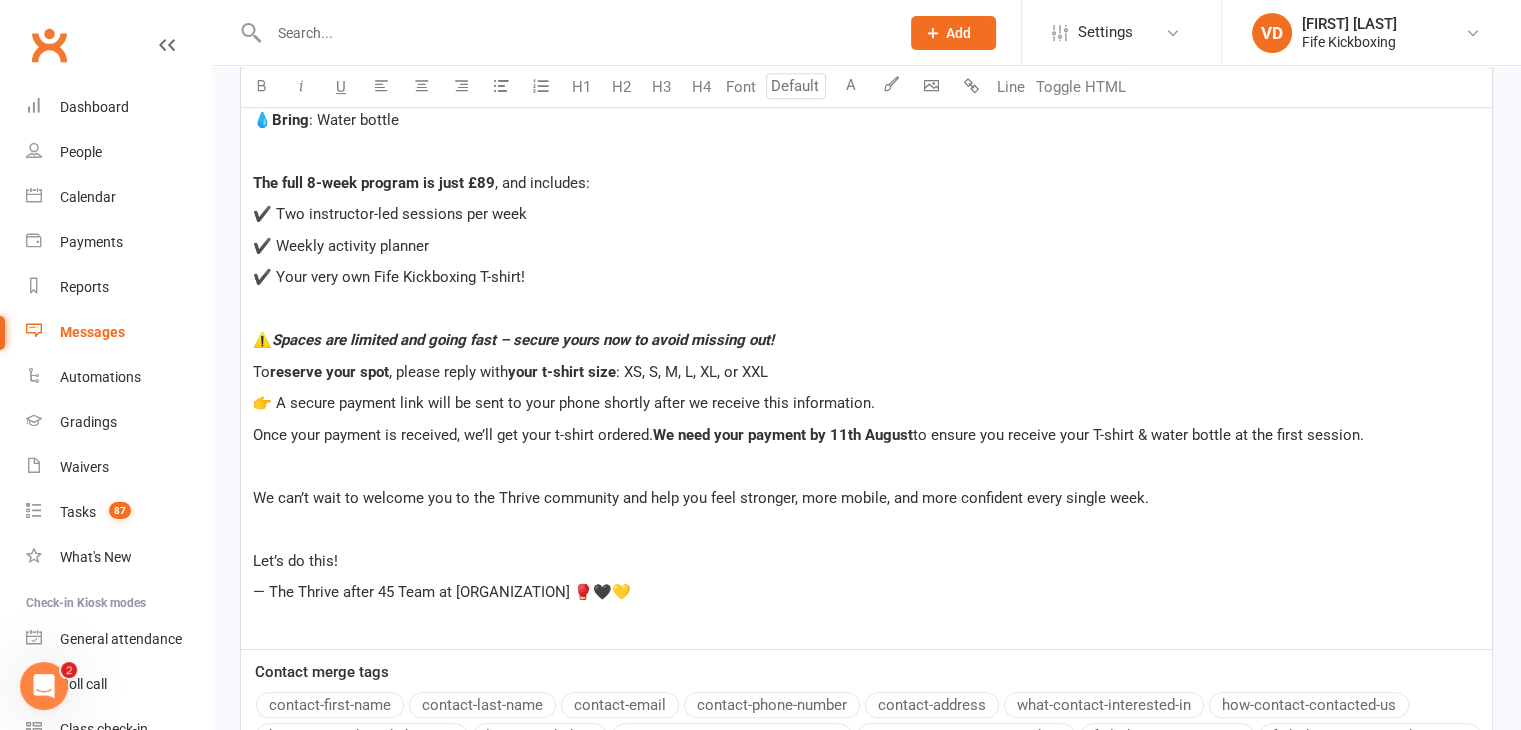 click on "﻿" at bounding box center [866, 151] 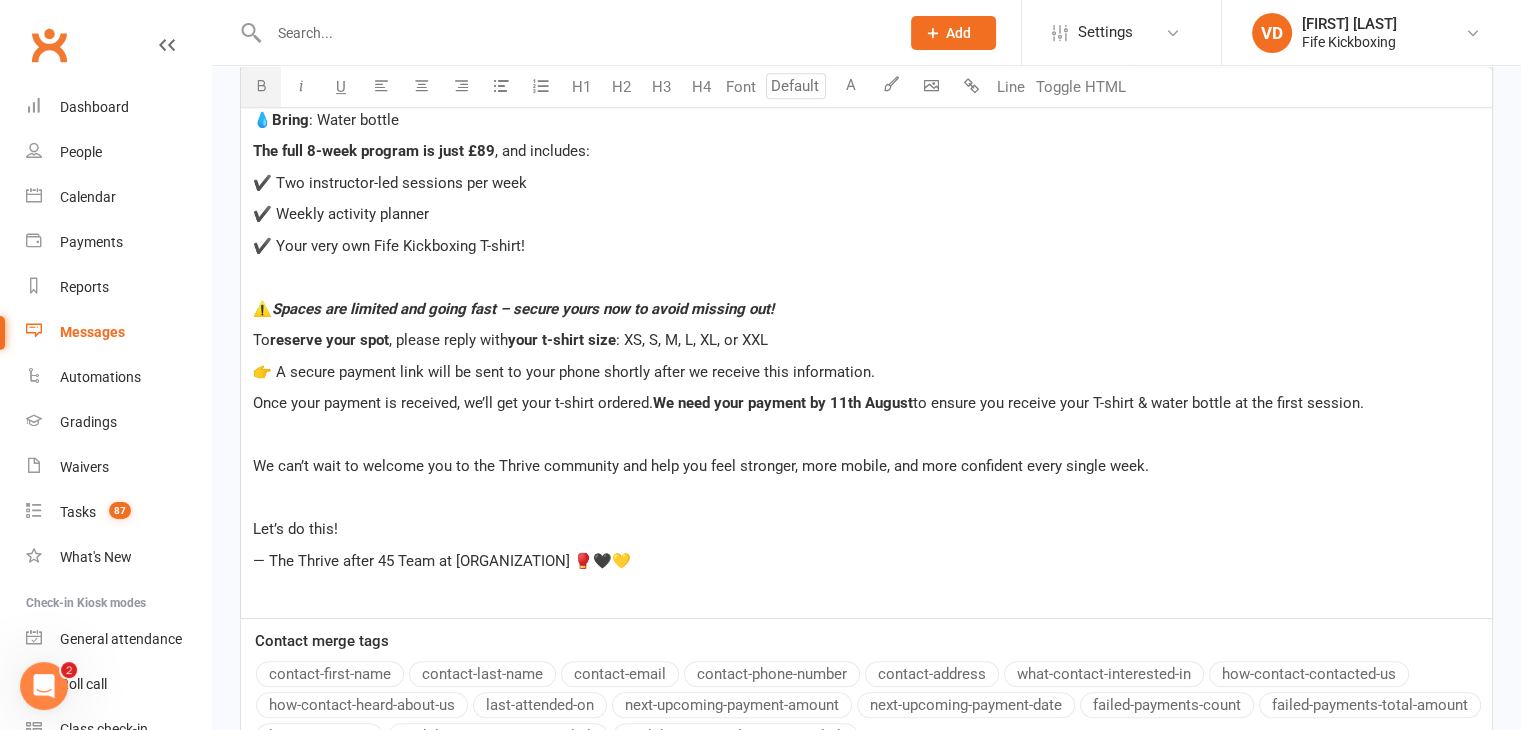 click on "﻿" at bounding box center (866, 498) 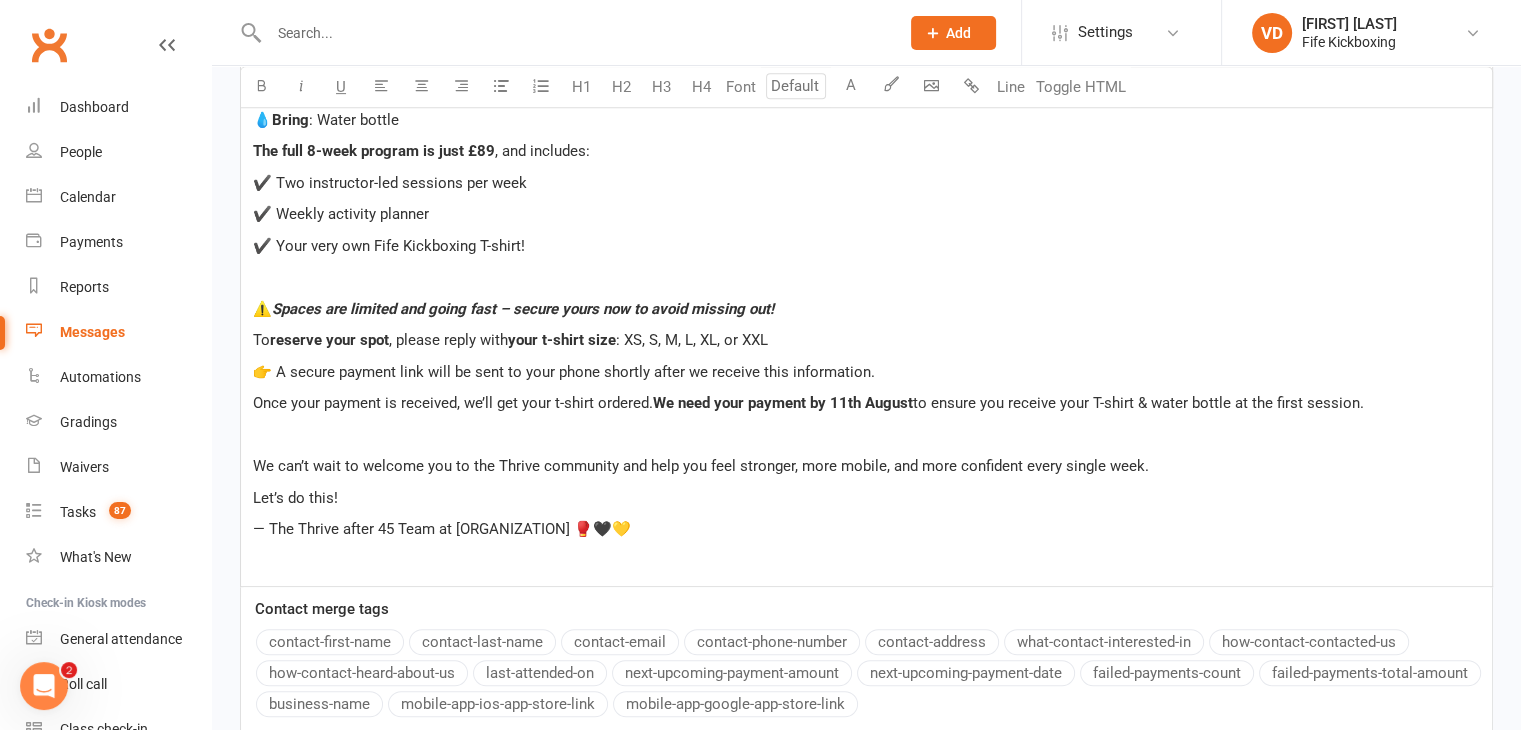 scroll, scrollTop: 806, scrollLeft: 0, axis: vertical 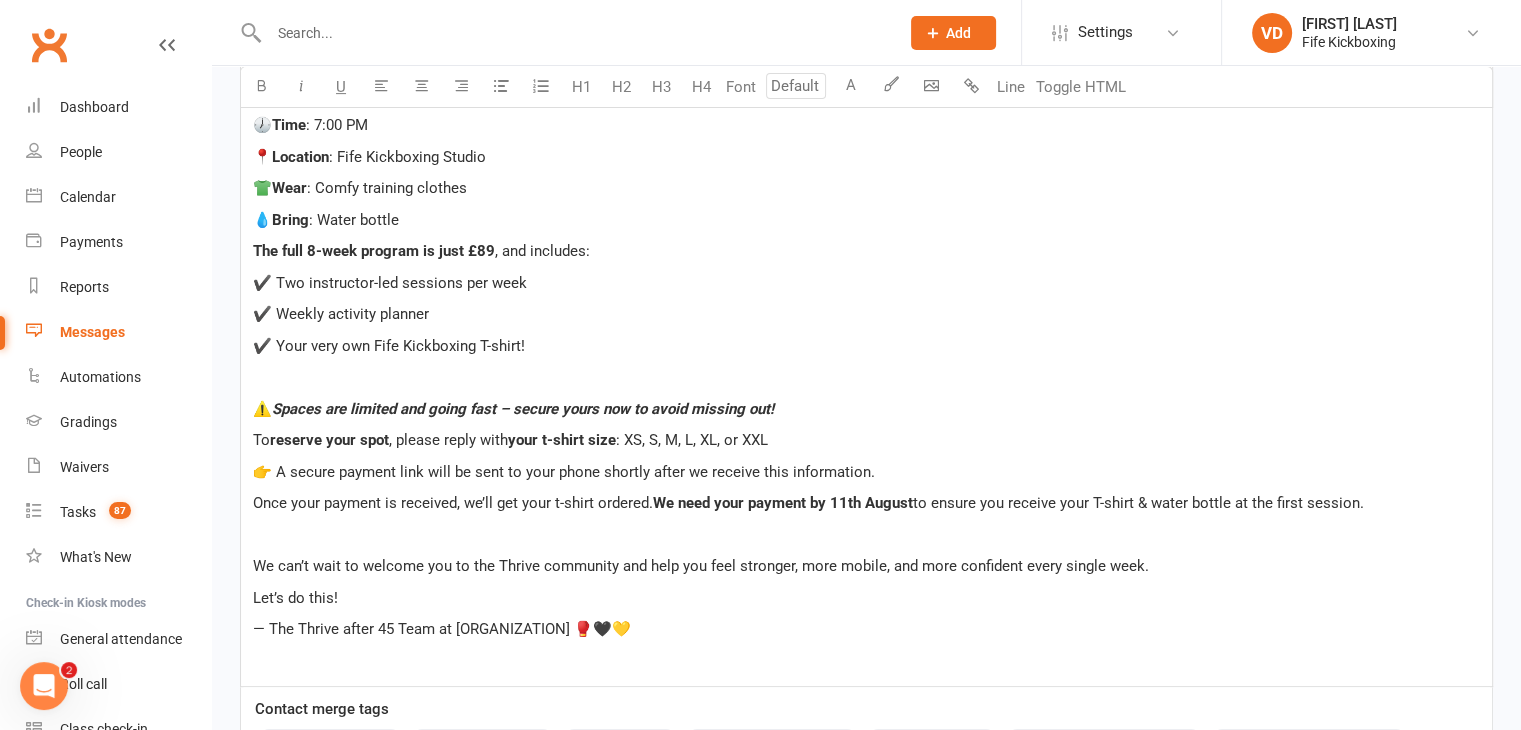 click on "We can’t wait to welcome you to the Thrive community and help you feel stronger, more mobile, and more confident every single week." at bounding box center (701, 566) 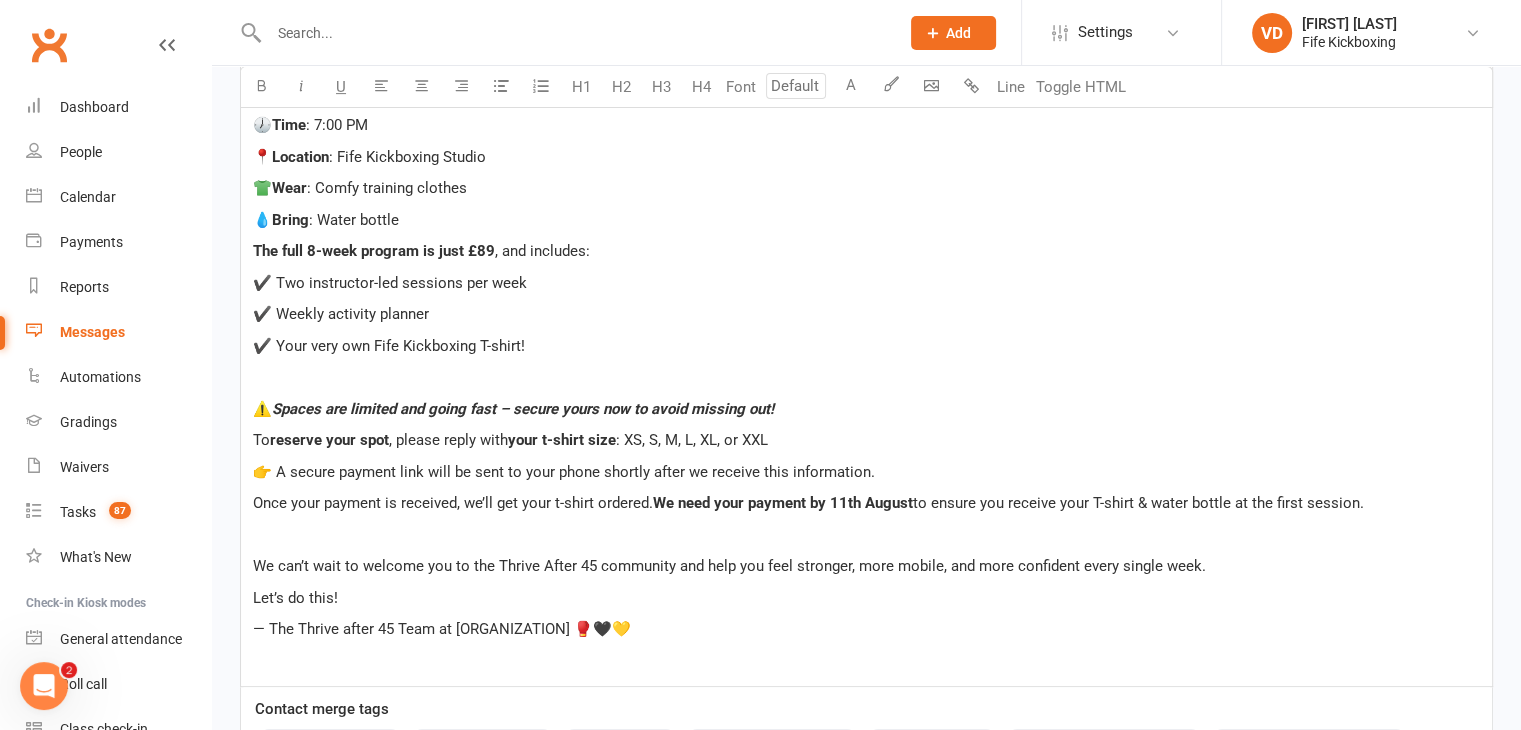 click on "Once your payment is received, we’ll get your t-shirt ordered." at bounding box center [453, 503] 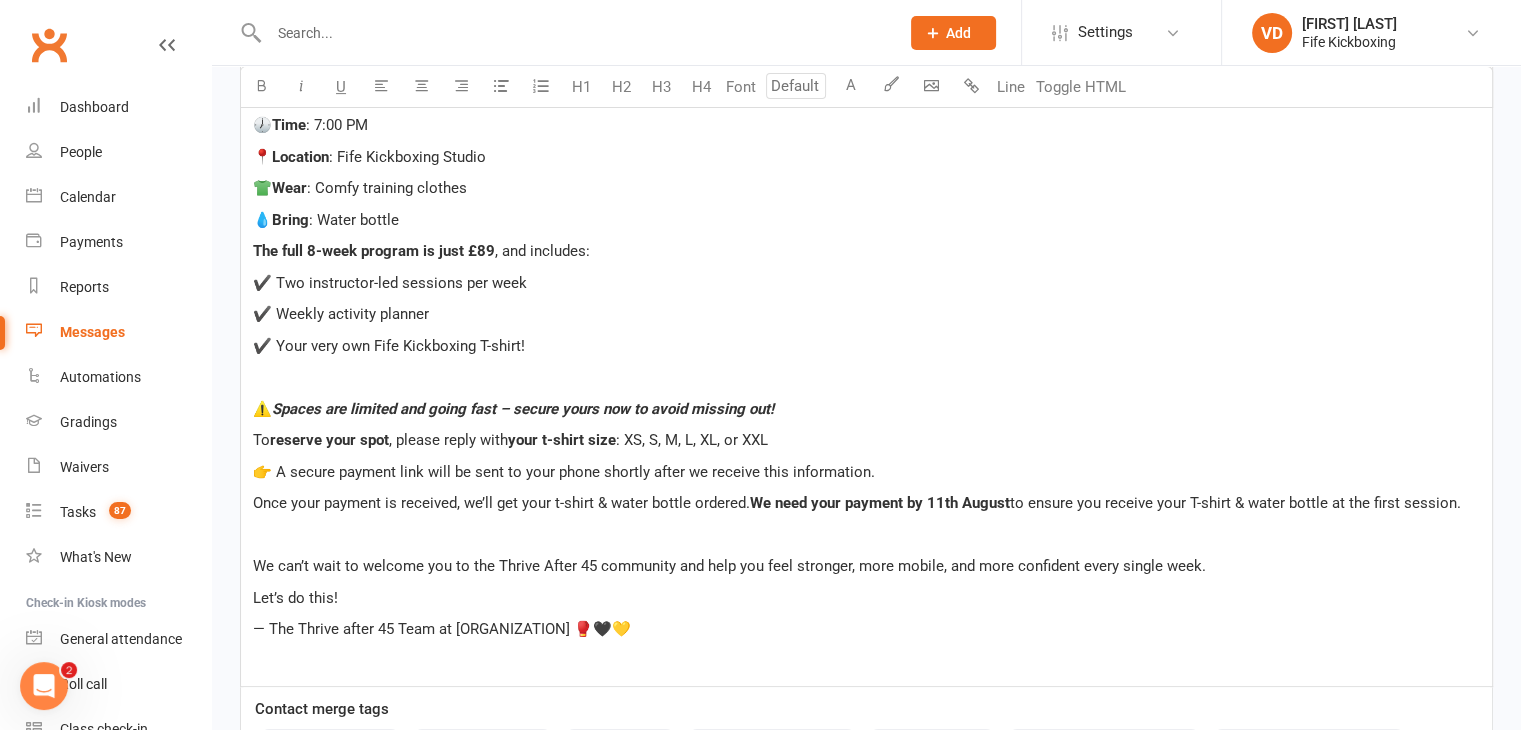 click on "✔️ Your very own Fife Kickboxing T-shirt!" at bounding box center (866, 346) 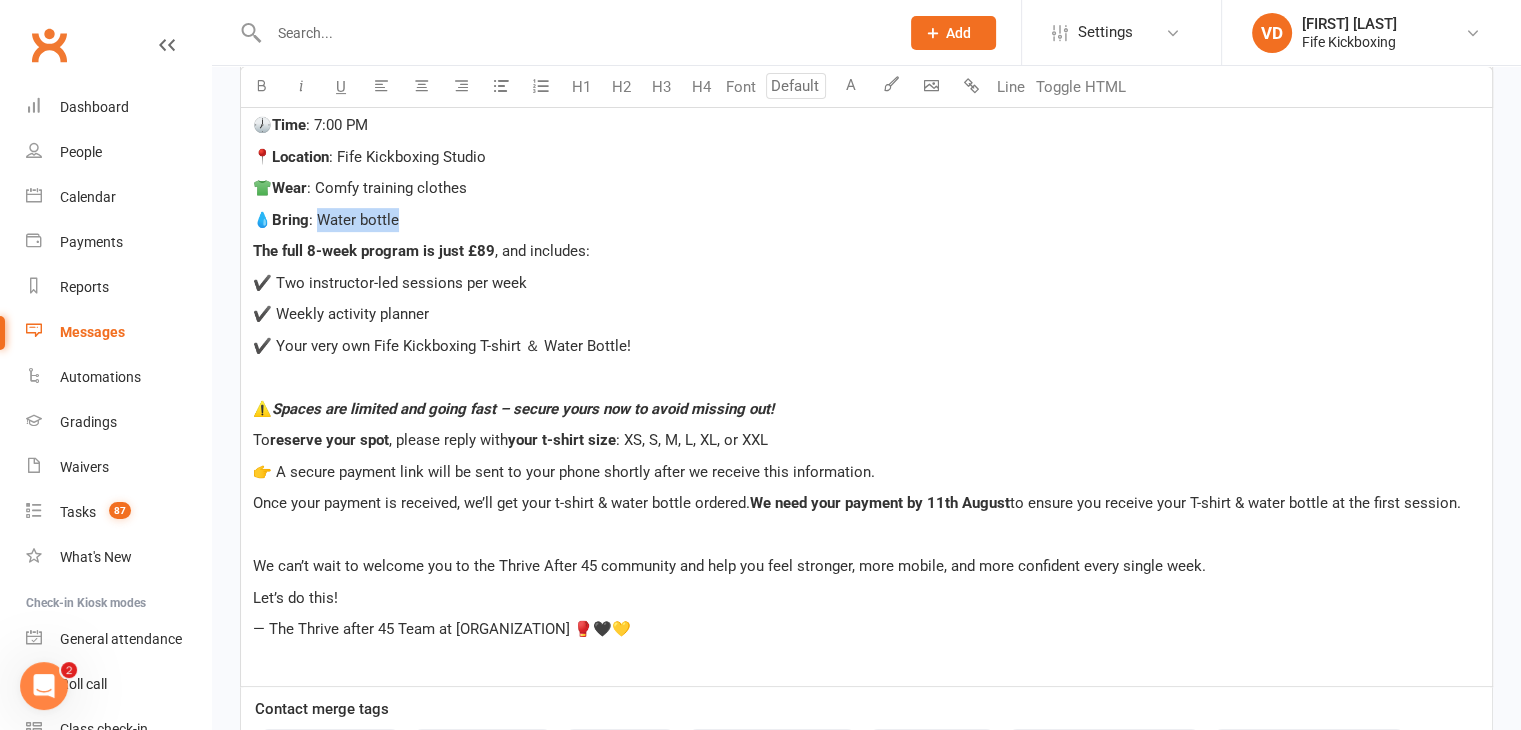 drag, startPoint x: 404, startPoint y: 215, endPoint x: 322, endPoint y: 213, distance: 82.02438 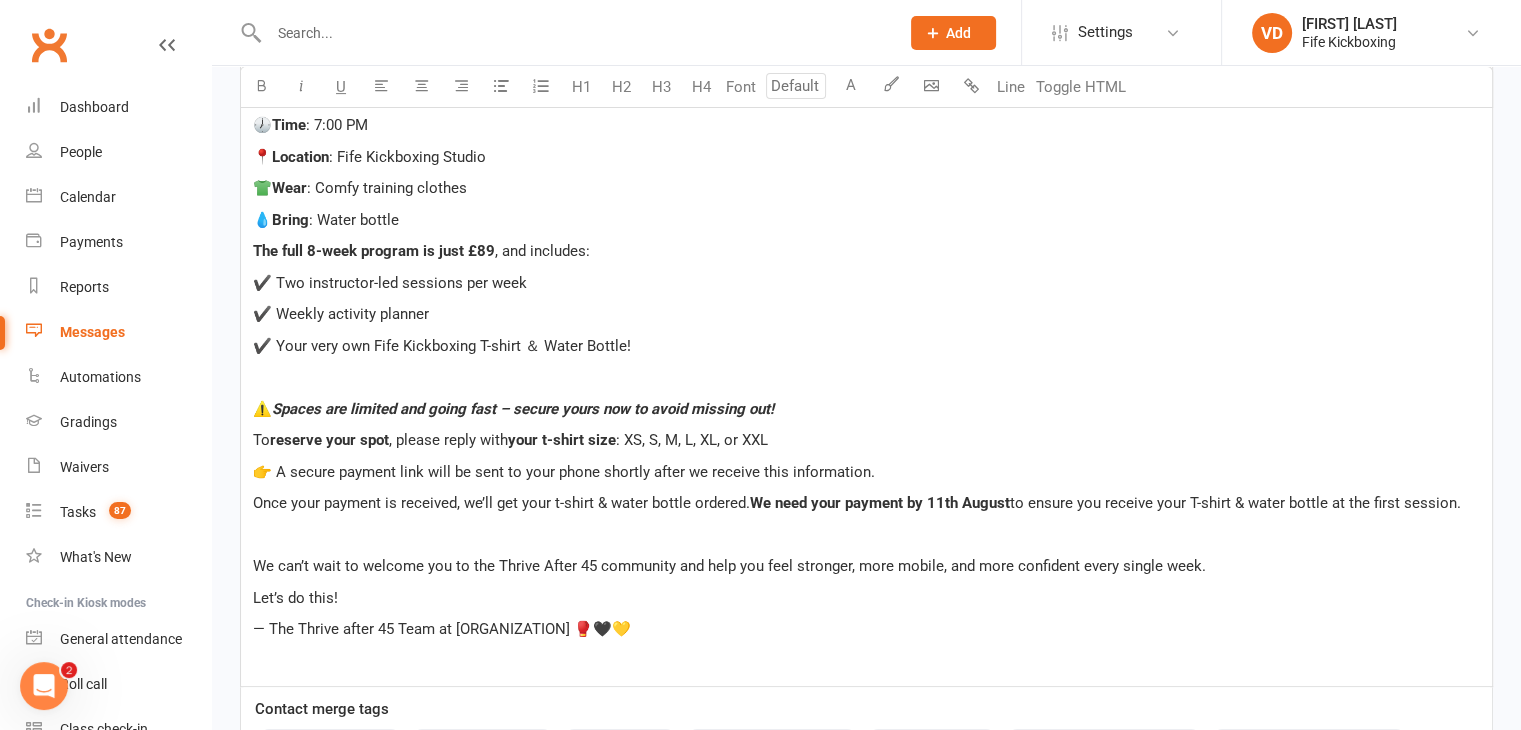click on ": Water bottle" at bounding box center [354, 220] 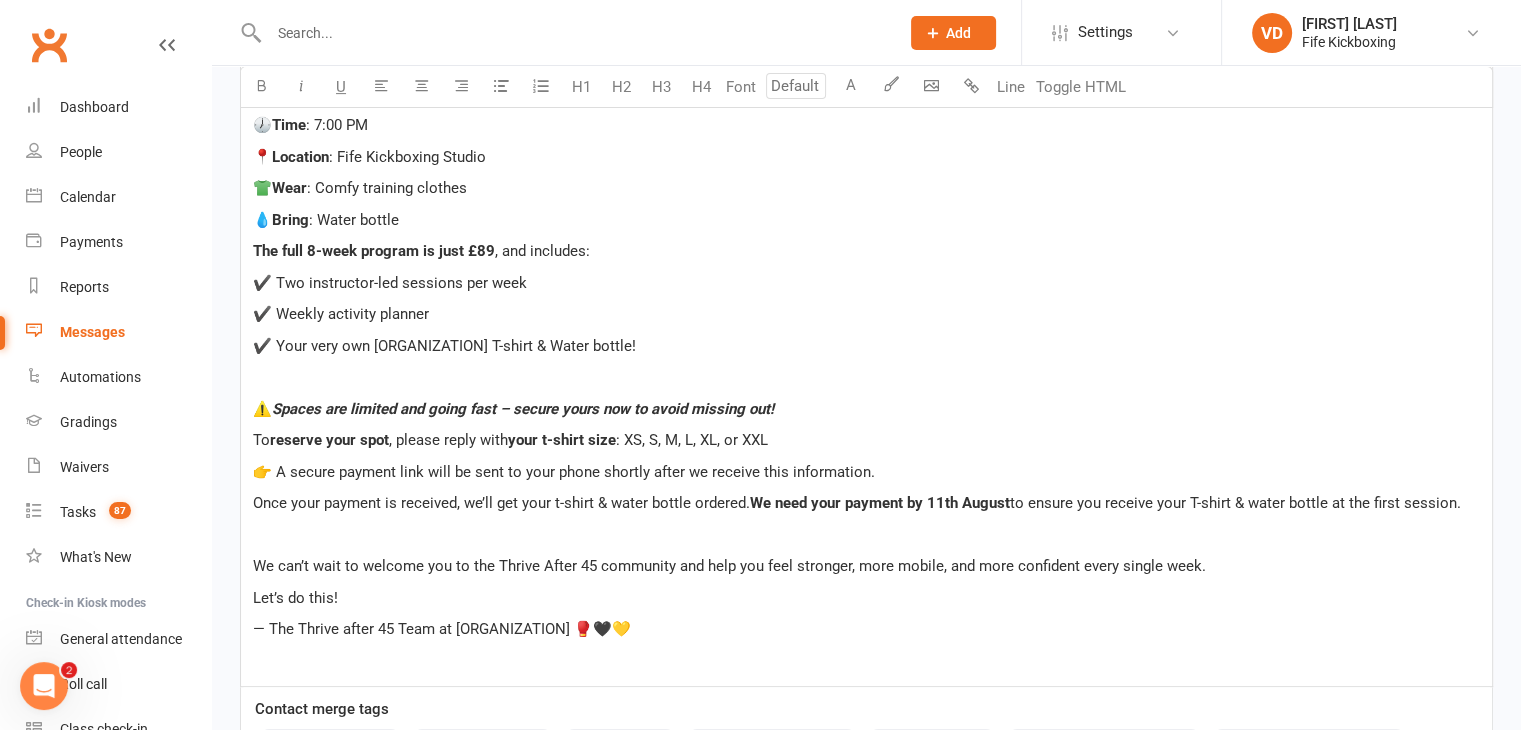 click on "✔️ Your very own [ORGANIZATION] T-shirt & Water bottle!" at bounding box center (444, 346) 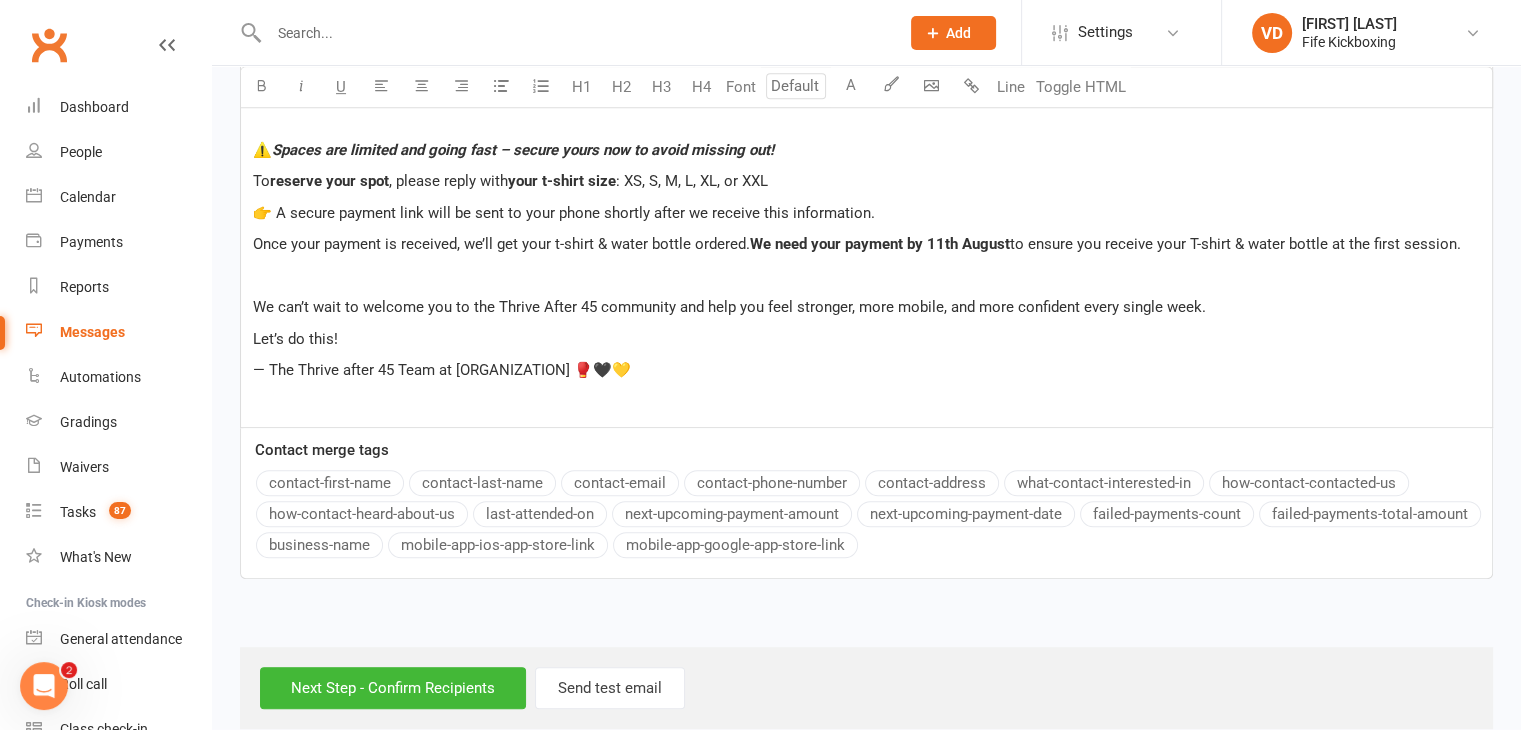 scroll, scrollTop: 1089, scrollLeft: 0, axis: vertical 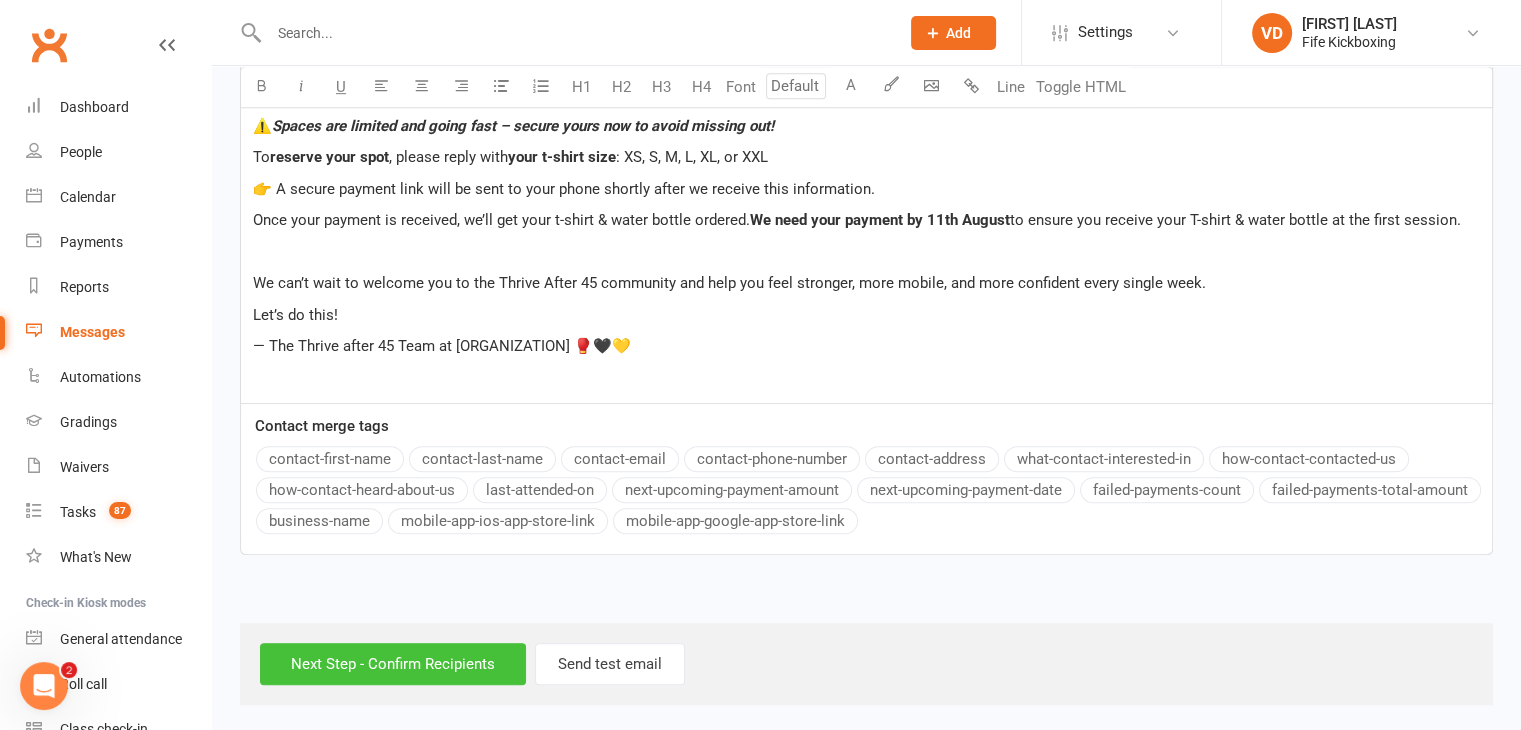 click on "Next Step - Confirm Recipients" at bounding box center (393, 664) 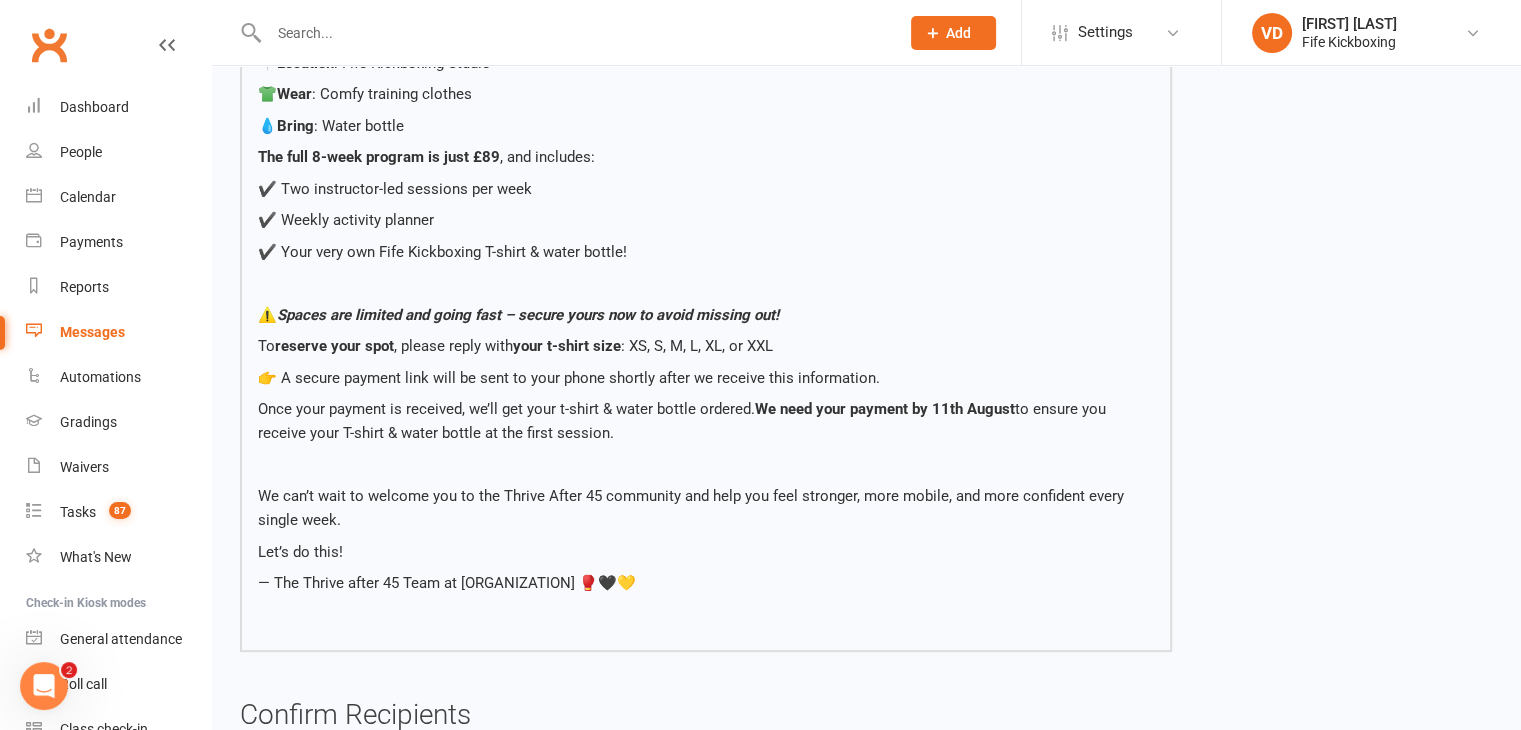 scroll, scrollTop: 496, scrollLeft: 0, axis: vertical 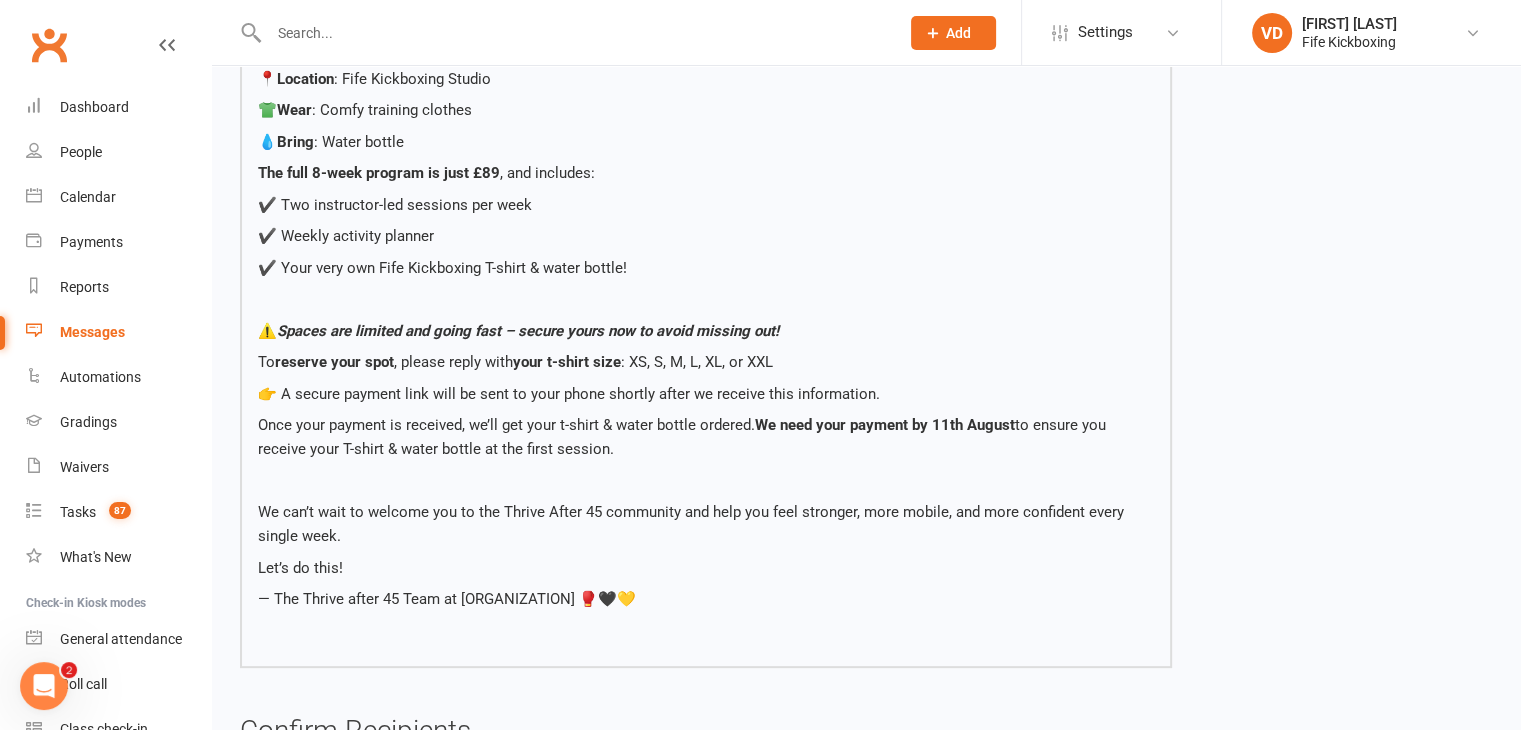 drag, startPoint x: 652, startPoint y: 593, endPoint x: 266, endPoint y: 85, distance: 638.0125 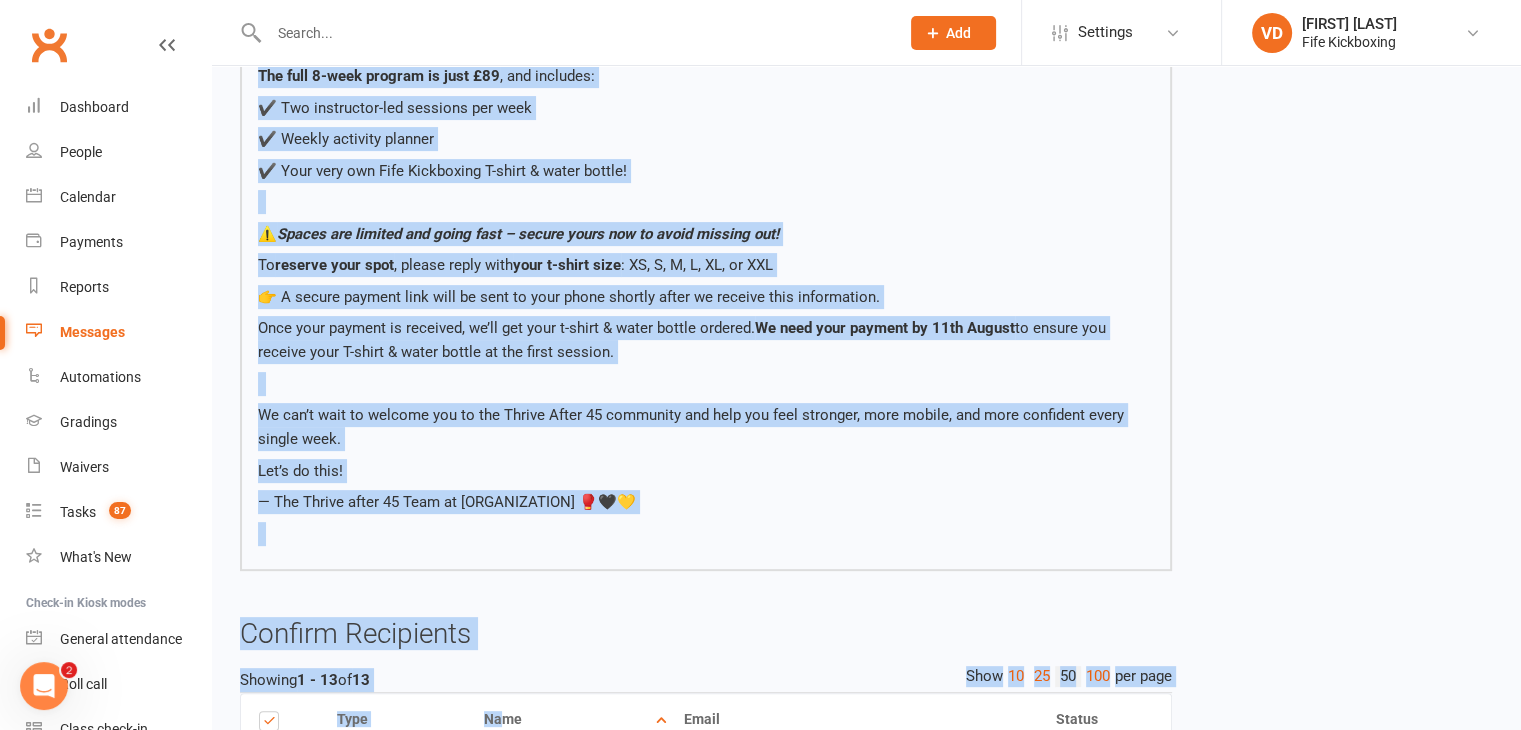 scroll, scrollTop: 601, scrollLeft: 0, axis: vertical 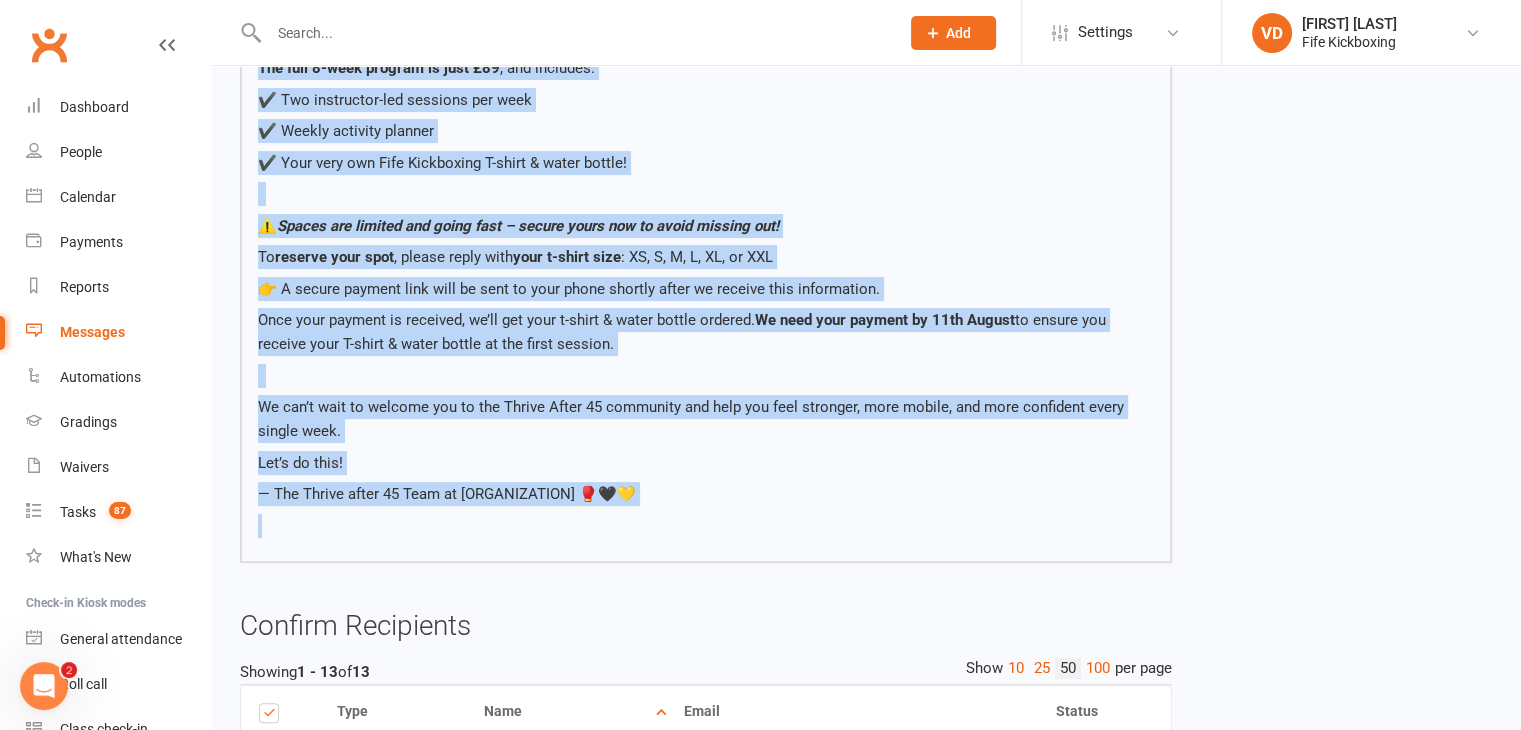 drag, startPoint x: 258, startPoint y: 289, endPoint x: 658, endPoint y: 541, distance: 472.7621 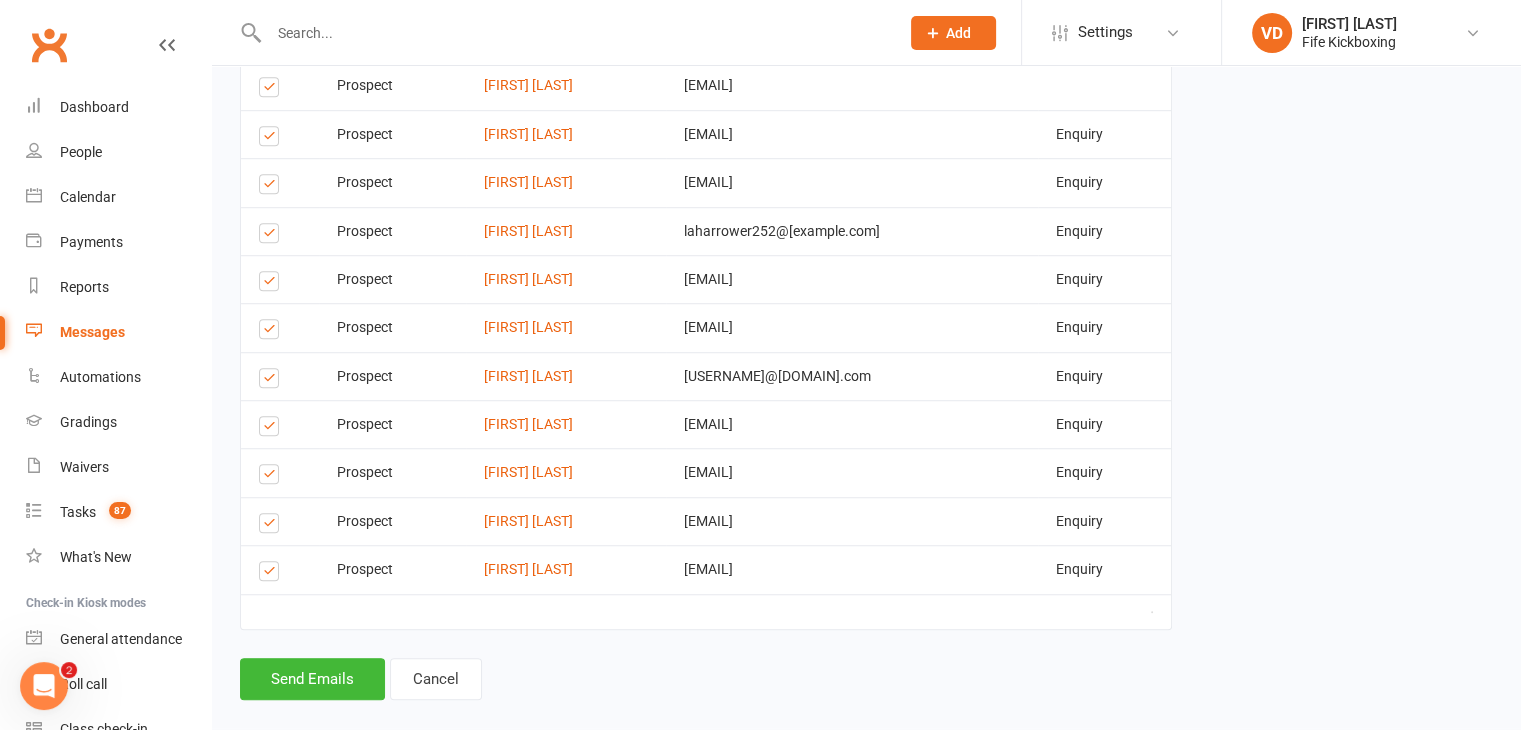 scroll, scrollTop: 1396, scrollLeft: 0, axis: vertical 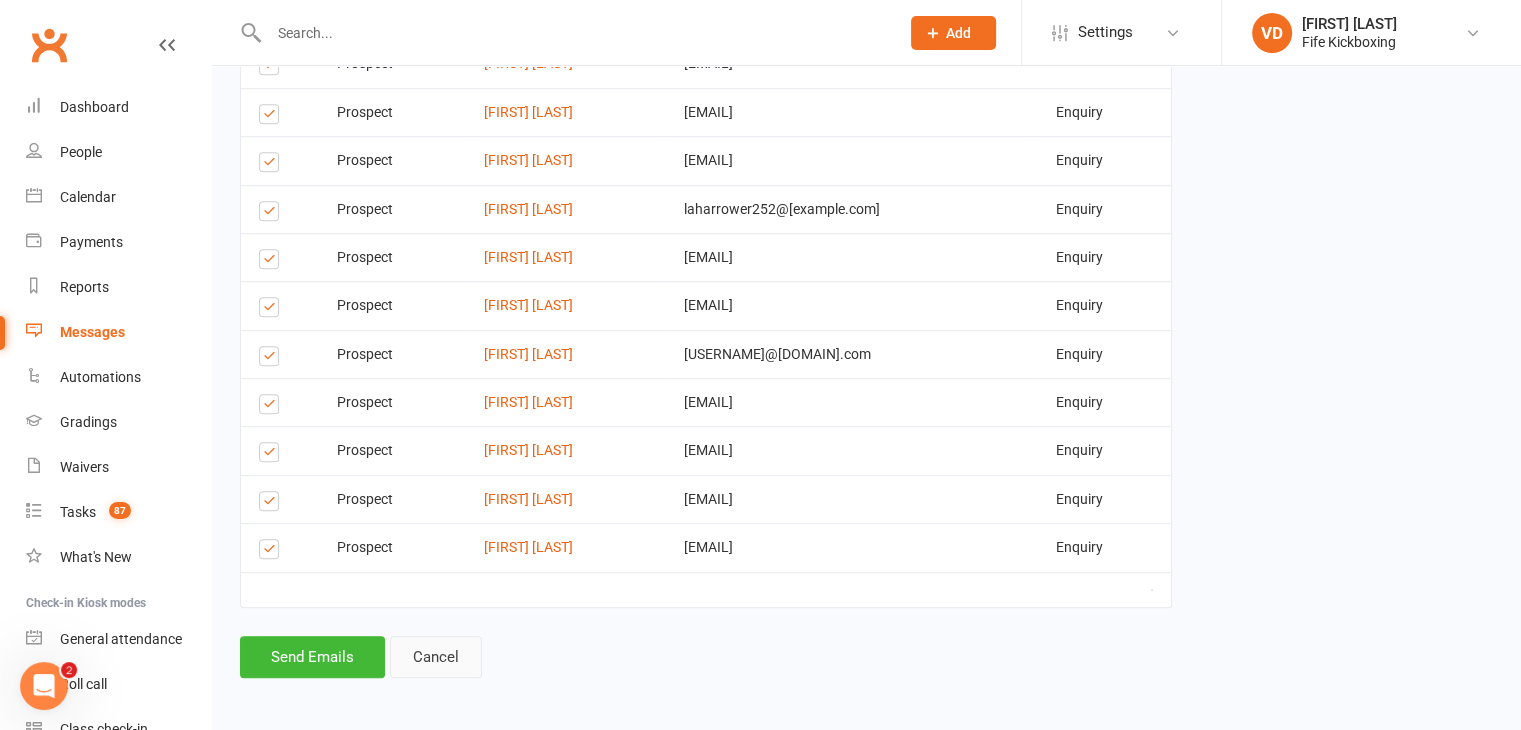 click on "Cancel" at bounding box center (436, 657) 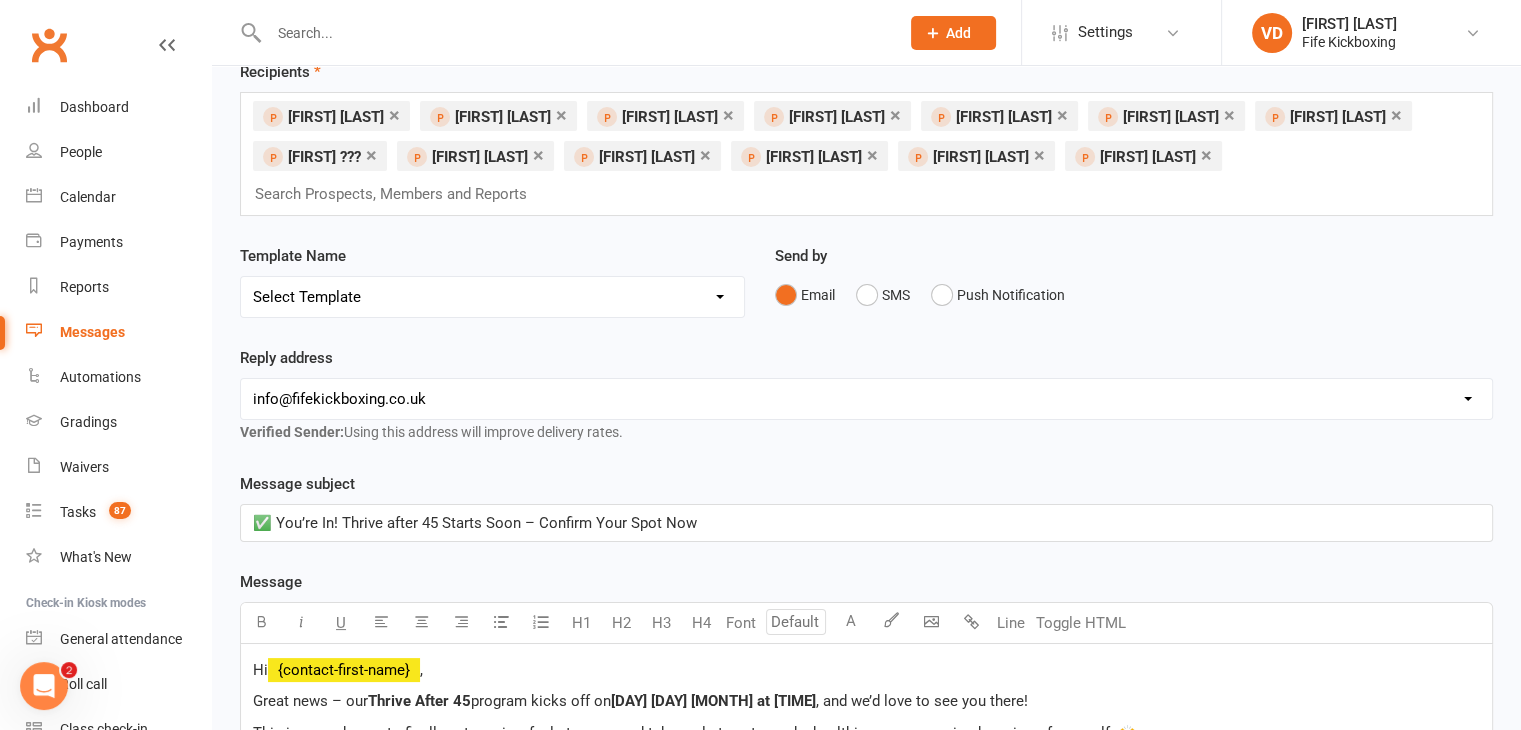 scroll, scrollTop: 100, scrollLeft: 0, axis: vertical 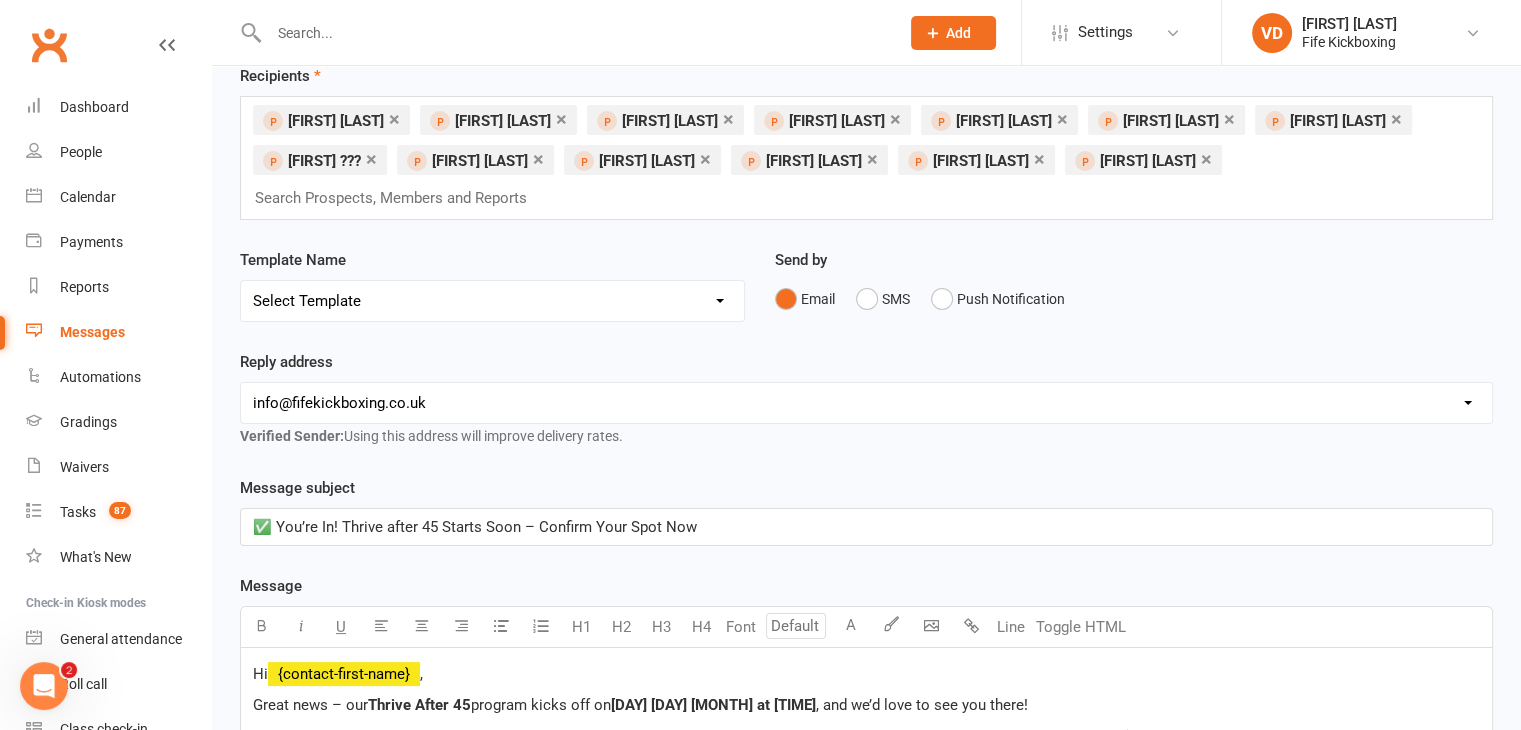 click on "× [LAST] × [LAST] × [LAST] × [FIRST] [LAST] × [FIRST] [LAST] × [FIRST] [LAST] × [FIRST] [LAST] × [FIRST] ??? × [FIRST] [LAST] × [FIRST] [LAST] × [FIRST] [LAST] × [FIRST] [LAST] × [FIRST] [LAST] Search Prospects, Members and Reports" at bounding box center (866, 158) 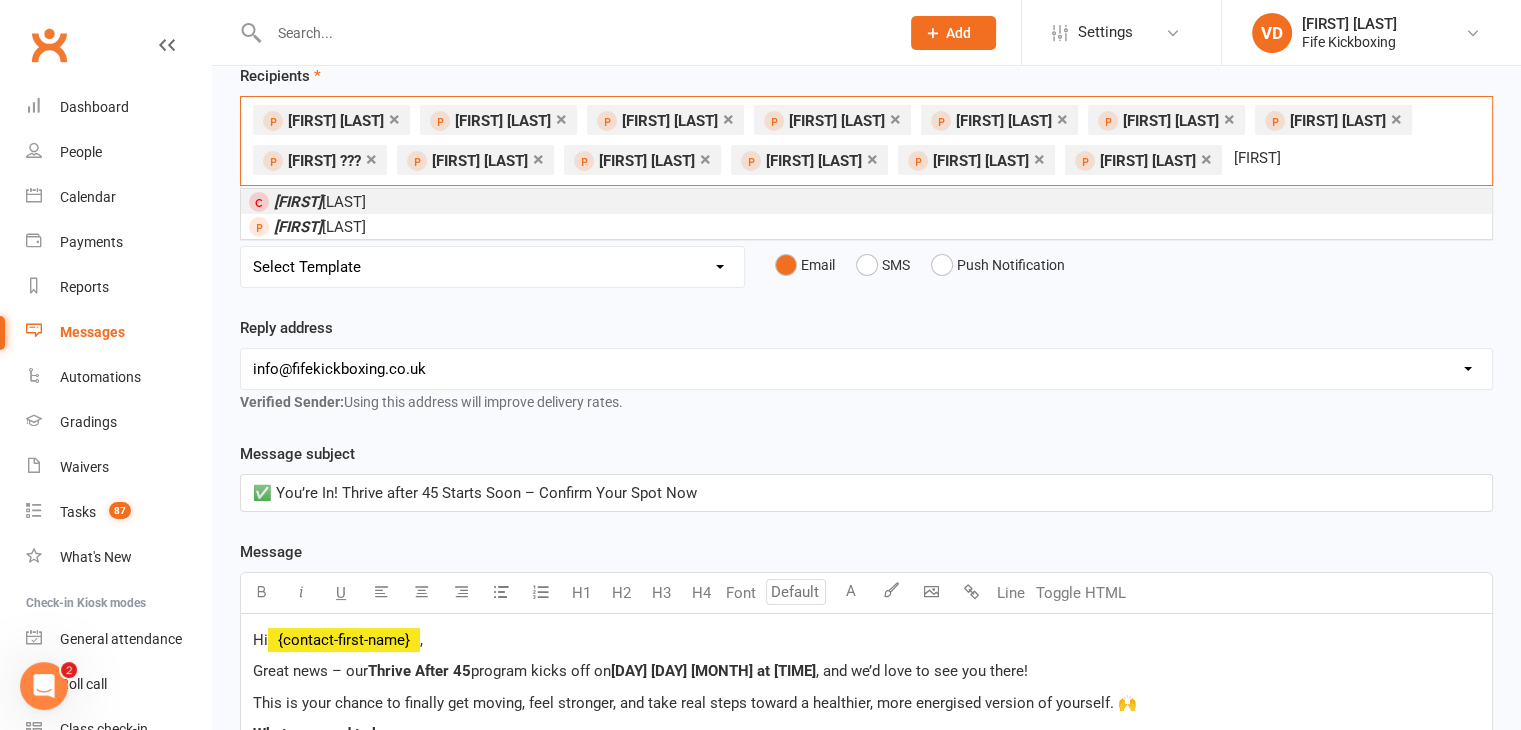 type on "[FIRST]" 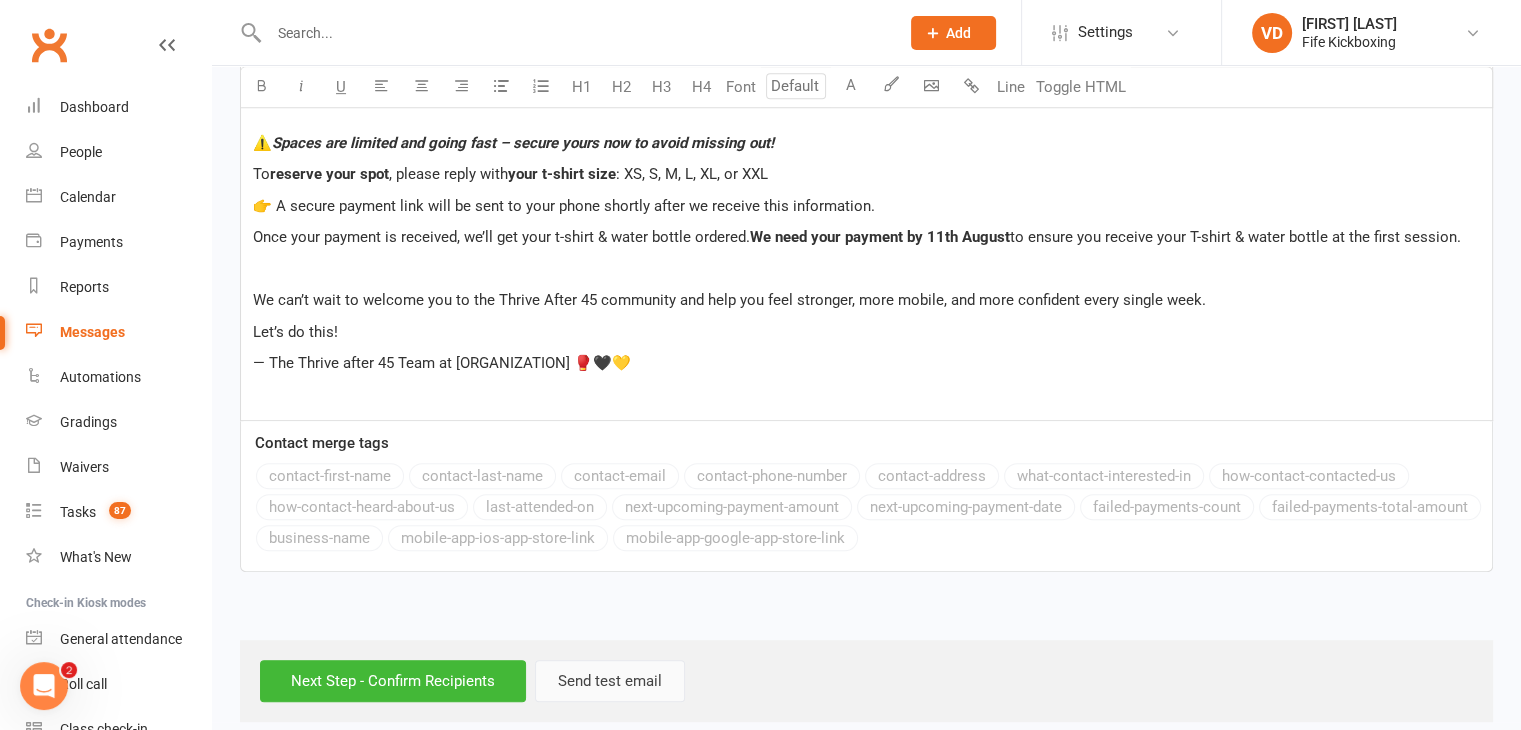 scroll, scrollTop: 1089, scrollLeft: 0, axis: vertical 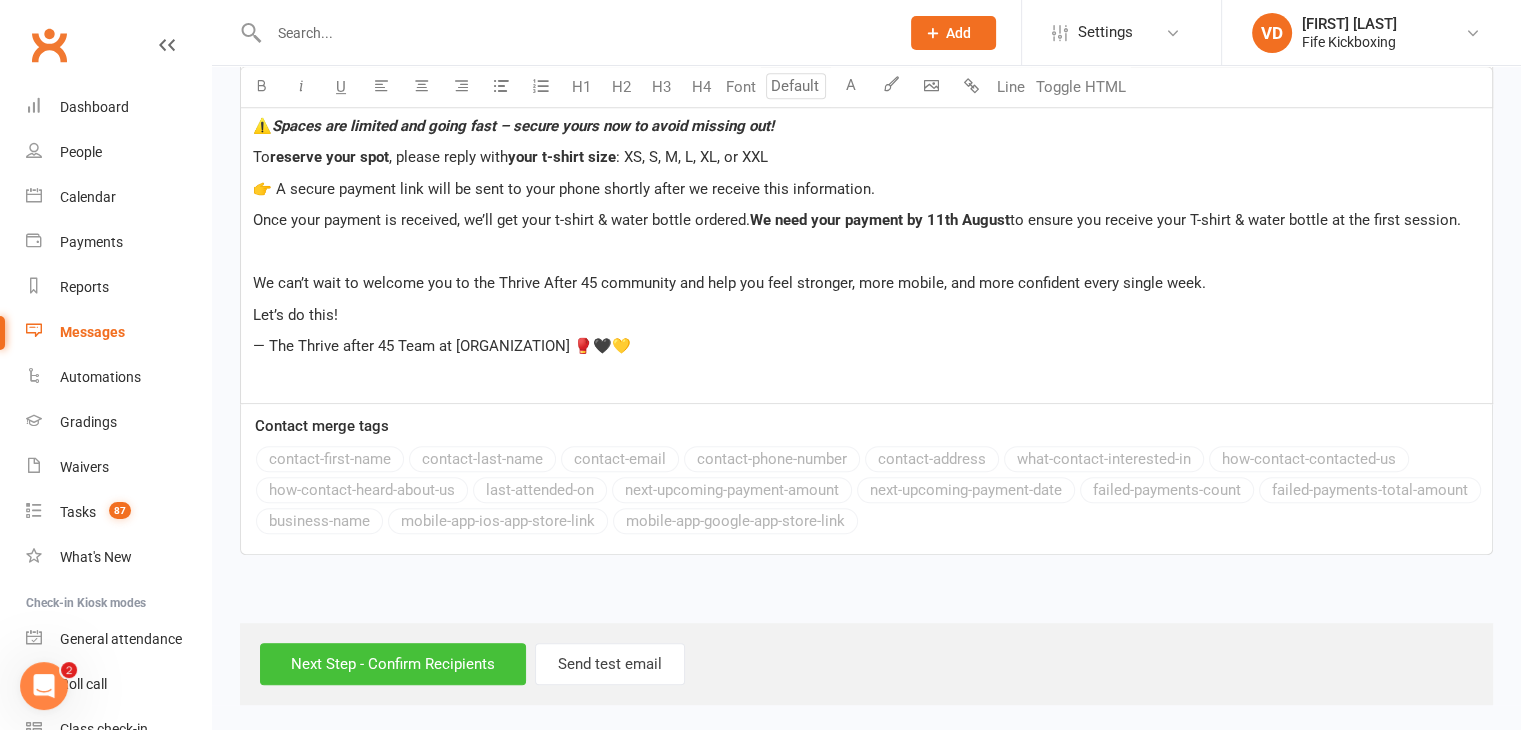 click on "Next Step - Confirm Recipients" at bounding box center (393, 664) 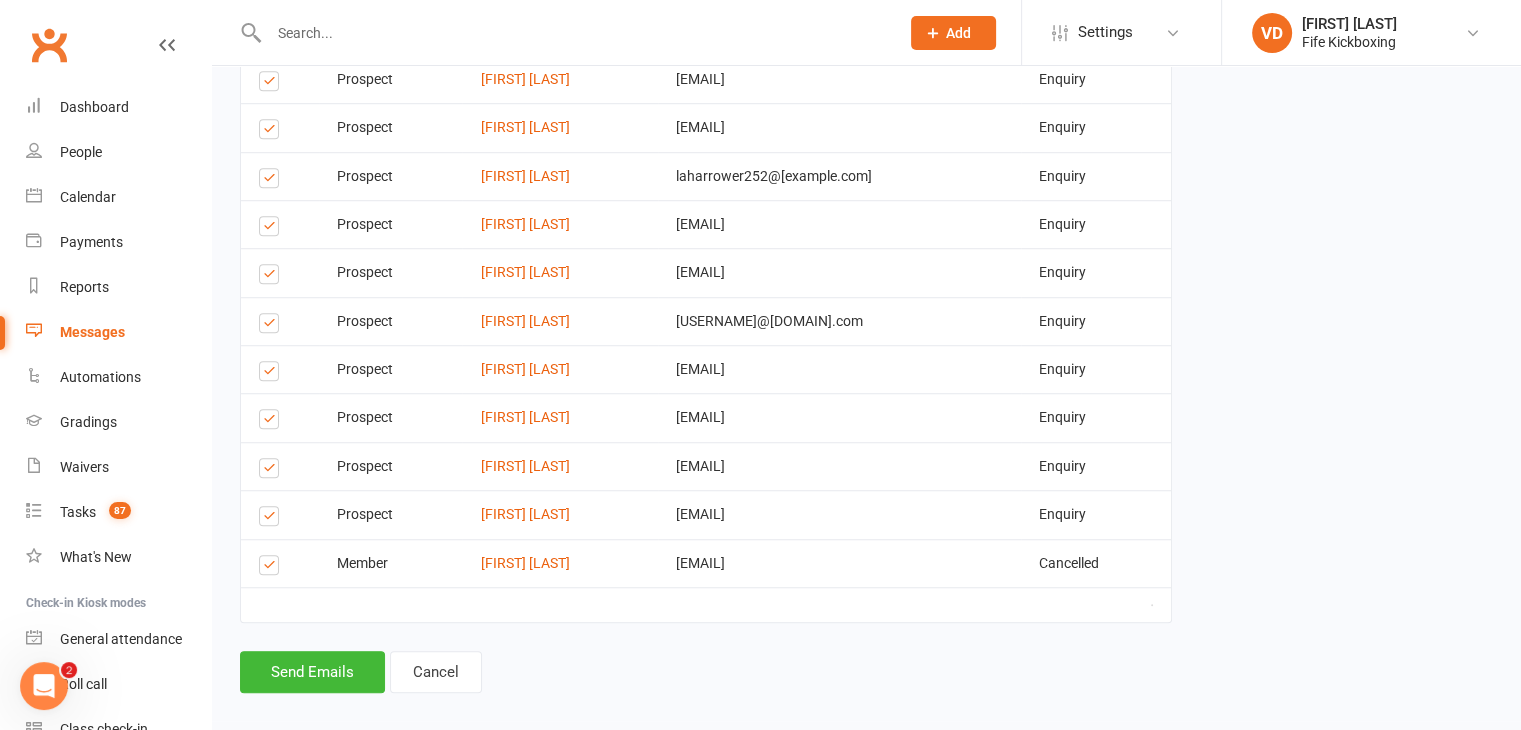 scroll, scrollTop: 1444, scrollLeft: 0, axis: vertical 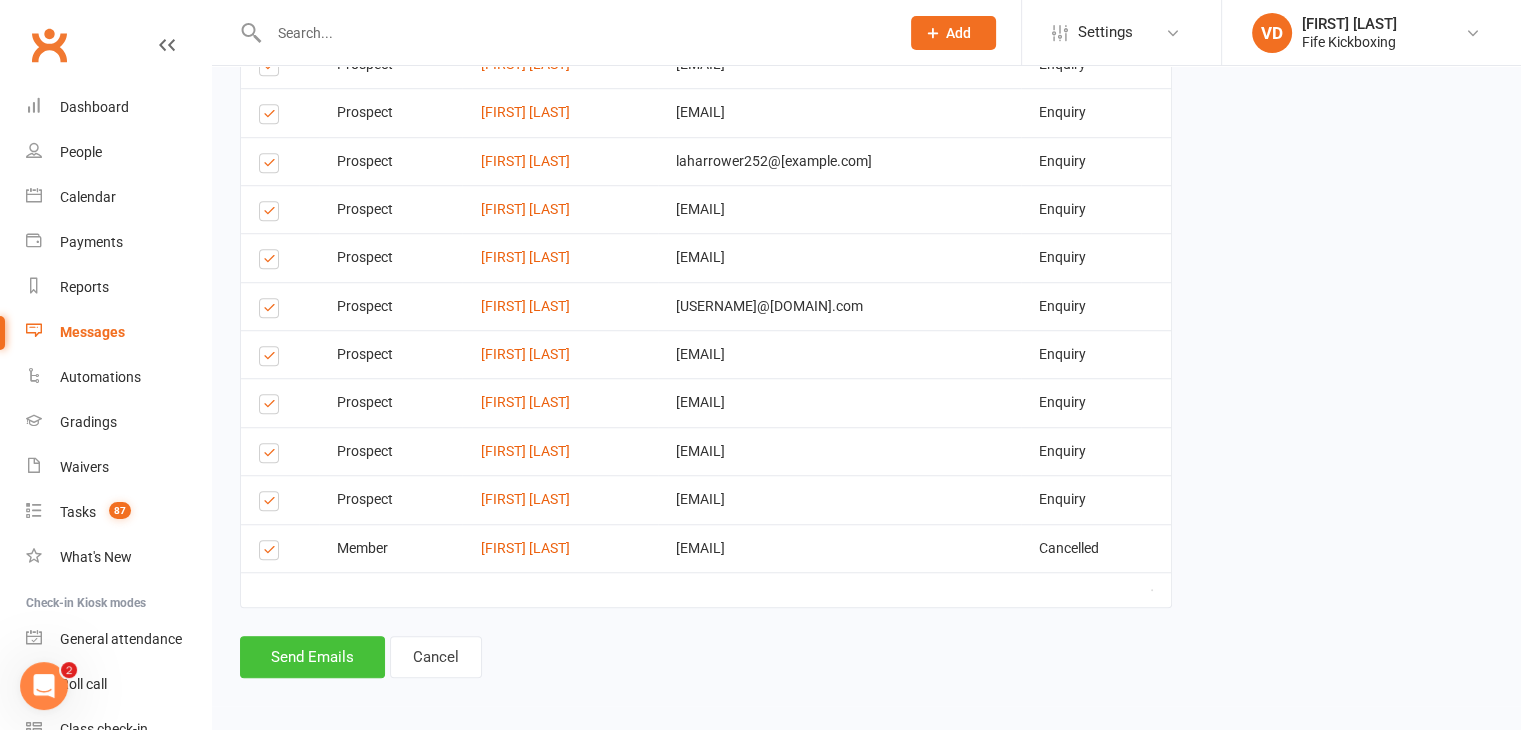click on "Send Emails" at bounding box center [312, 657] 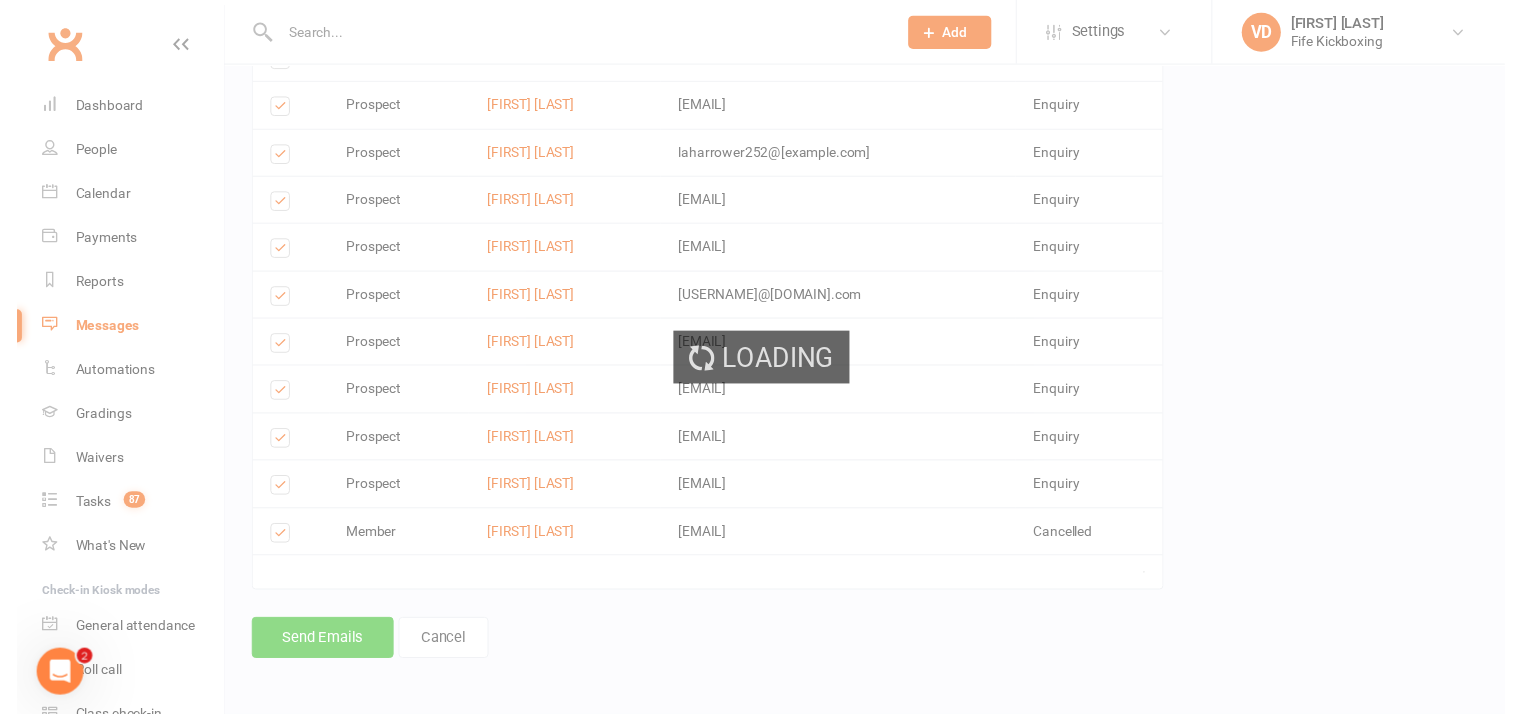 scroll, scrollTop: 1435, scrollLeft: 0, axis: vertical 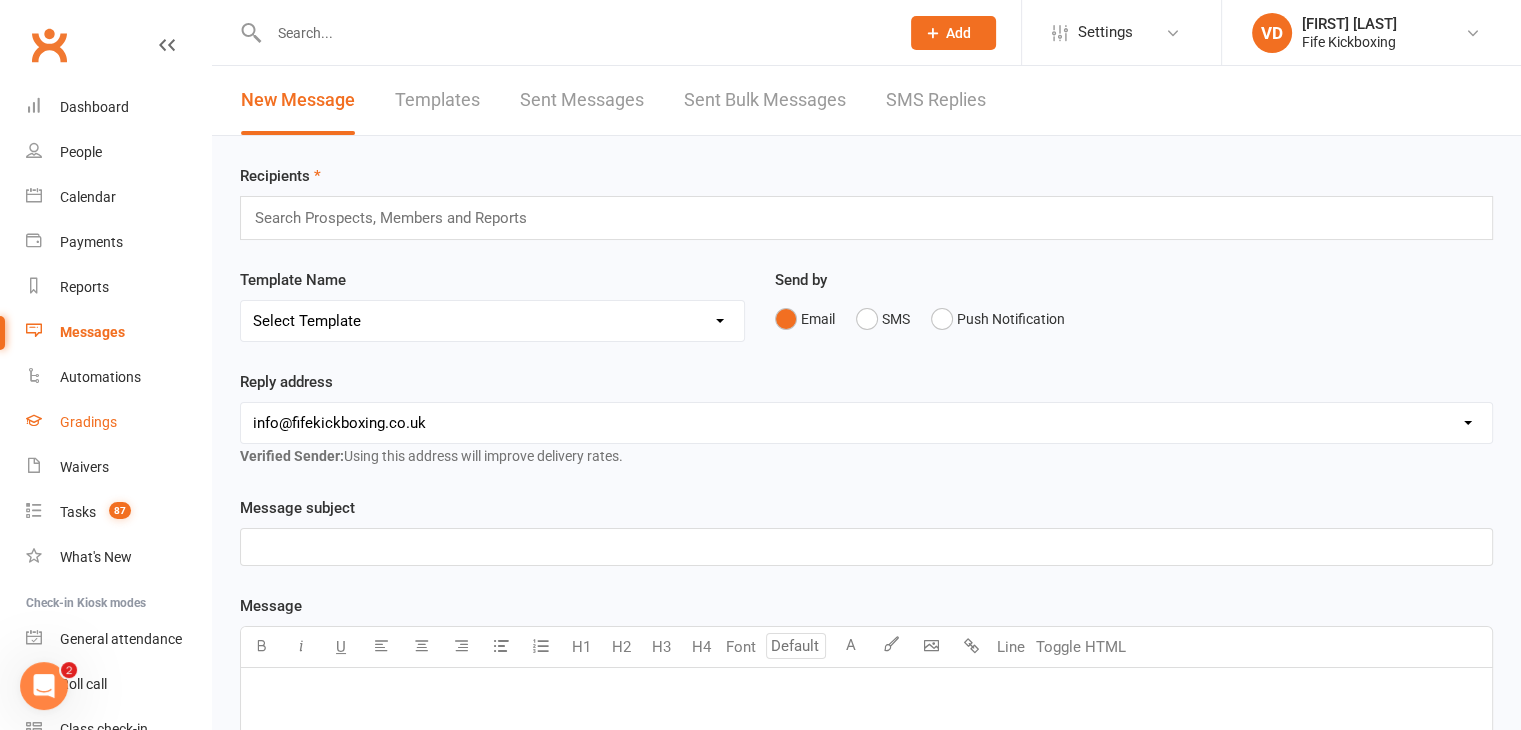 click on "Gradings" at bounding box center [88, 422] 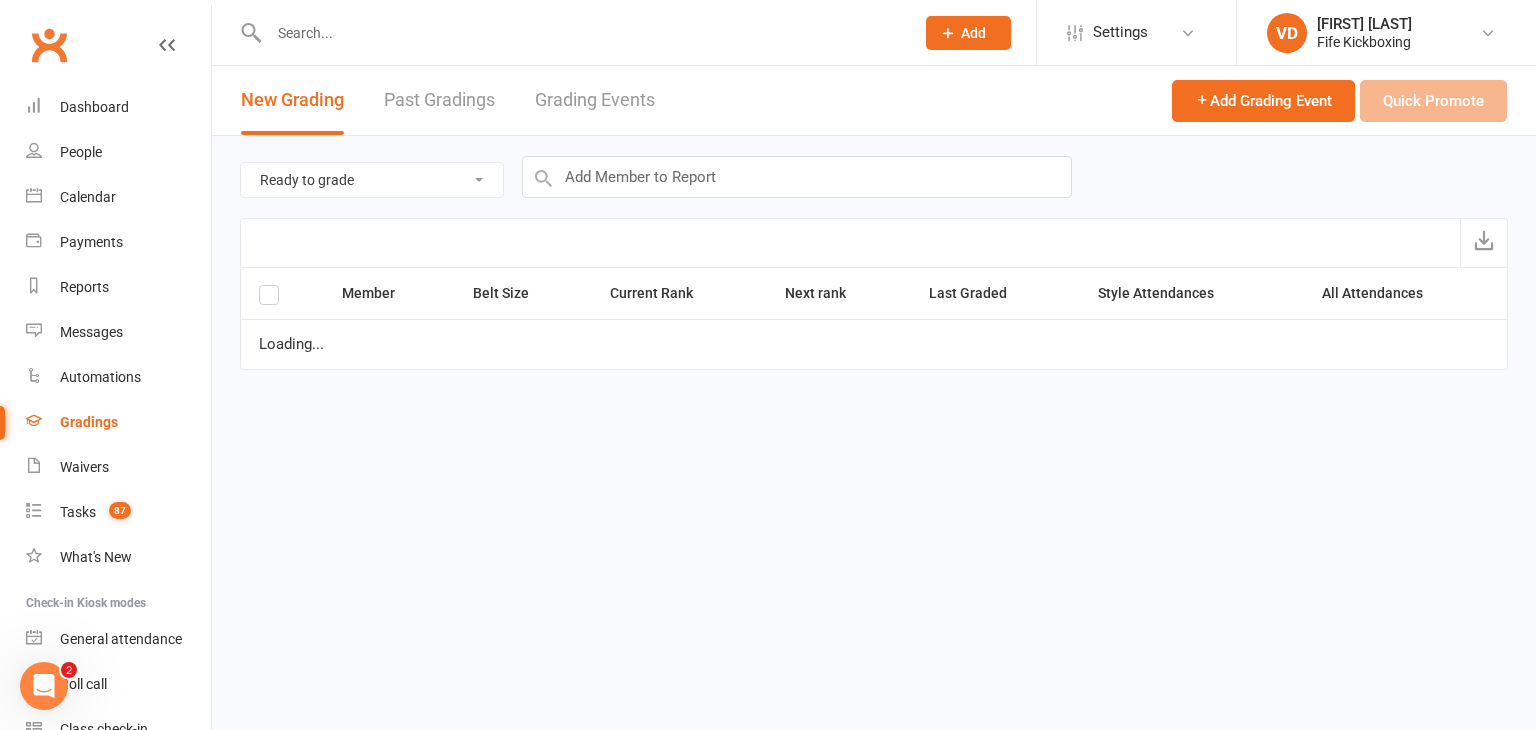 click on "Grading Events" at bounding box center [595, 100] 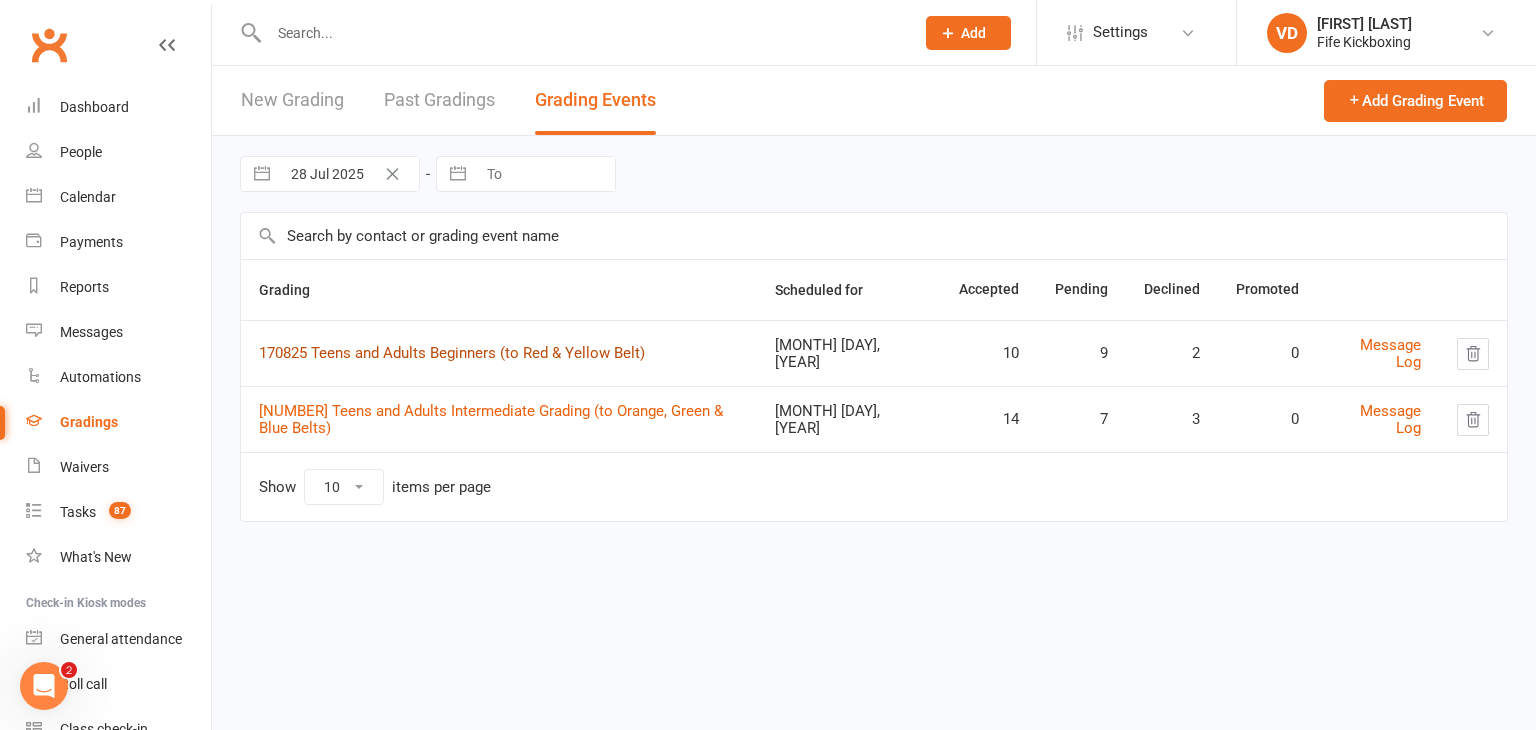 click on "170825 Teens and Adults Beginners (to Red & Yellow Belt)" at bounding box center (452, 353) 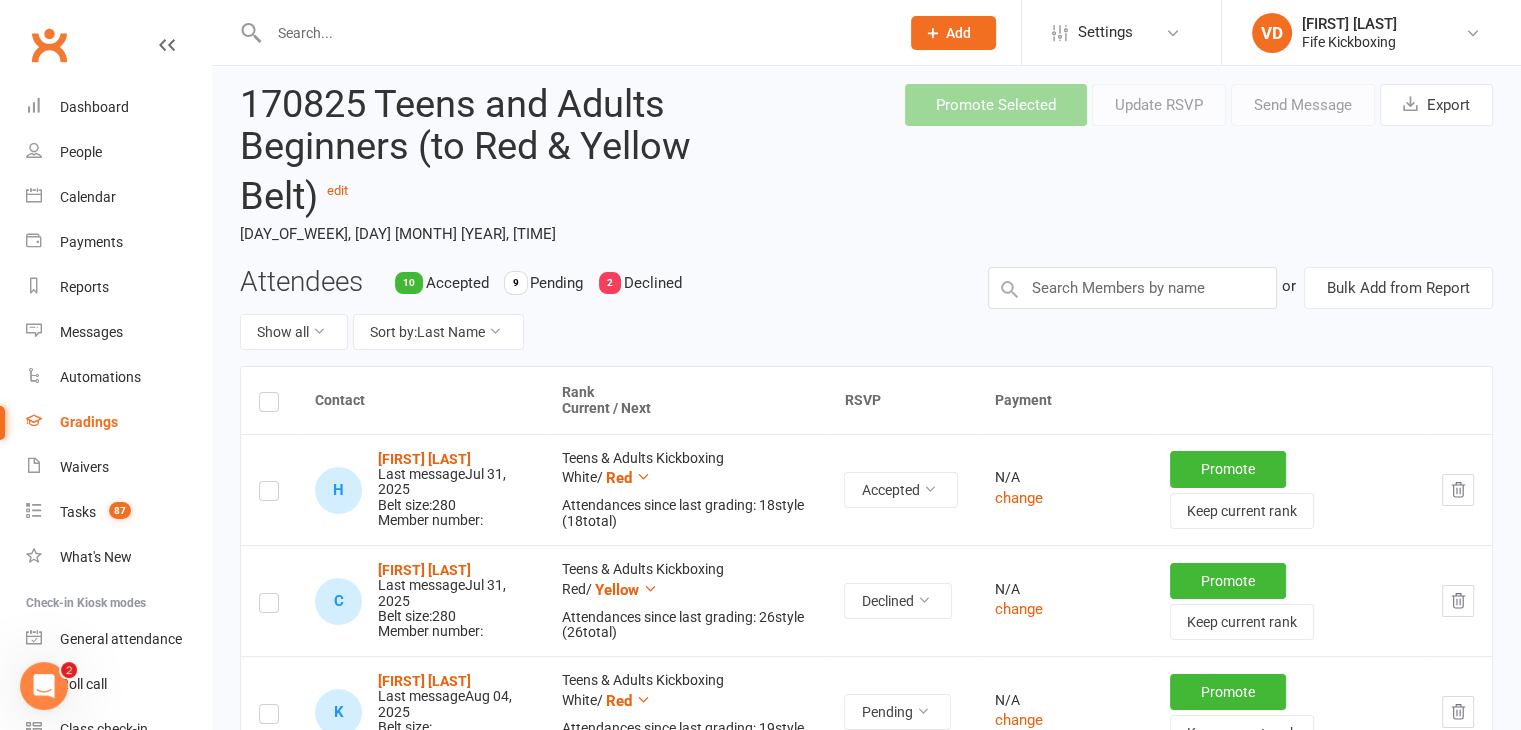 scroll, scrollTop: 0, scrollLeft: 0, axis: both 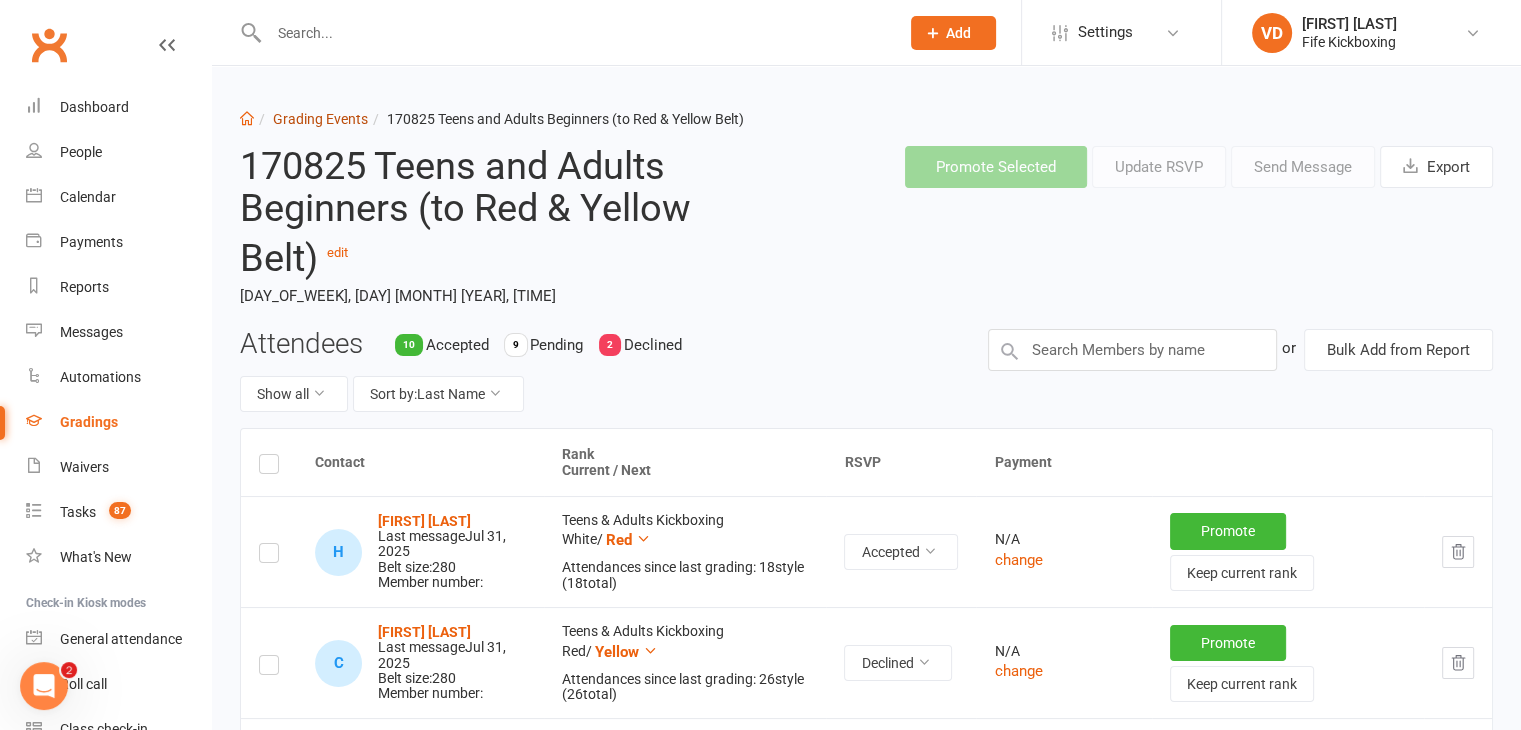 click on "Grading Events" at bounding box center [320, 119] 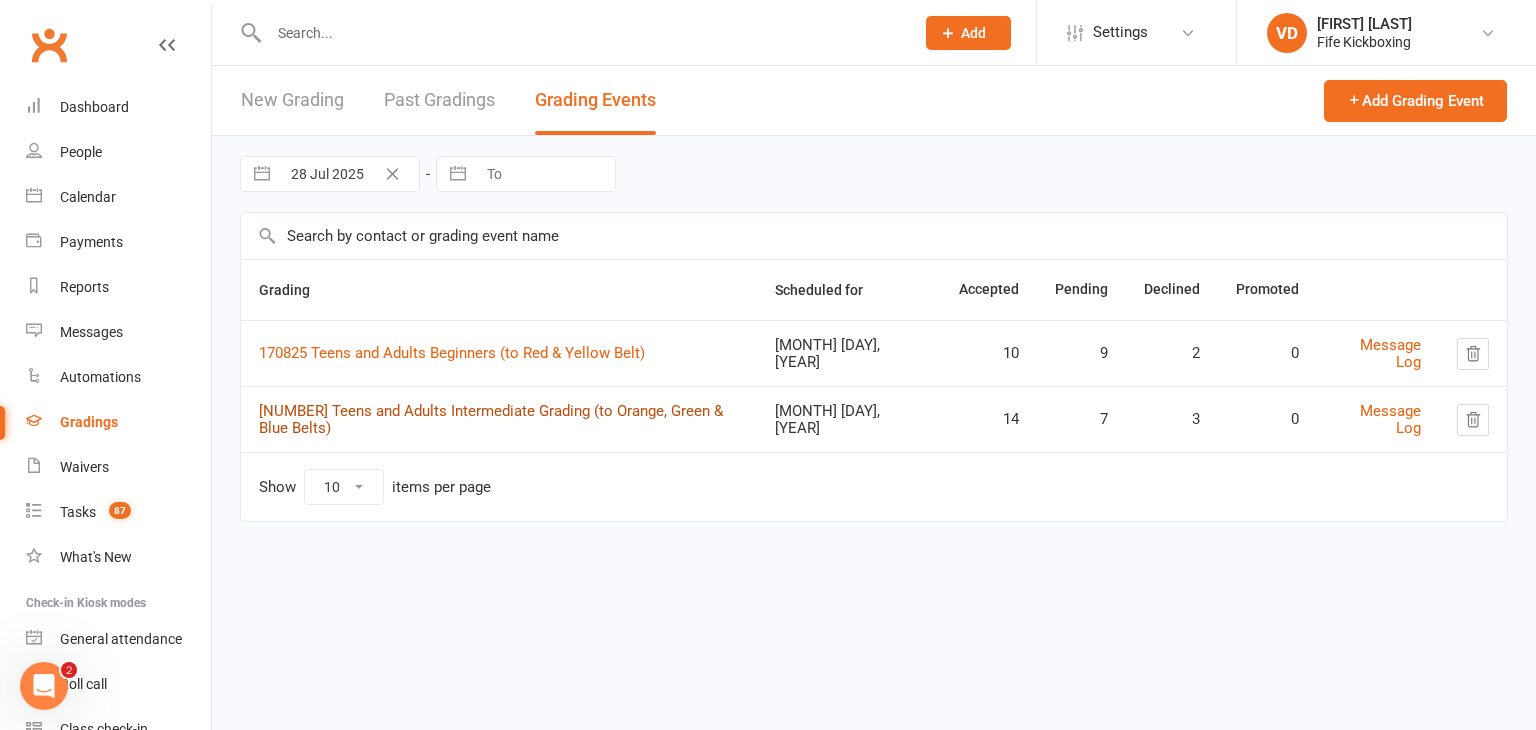 click on "[NUMBER] Teens and Adults Intermediate Grading (to Orange, Green & Blue Belts)" at bounding box center (491, 419) 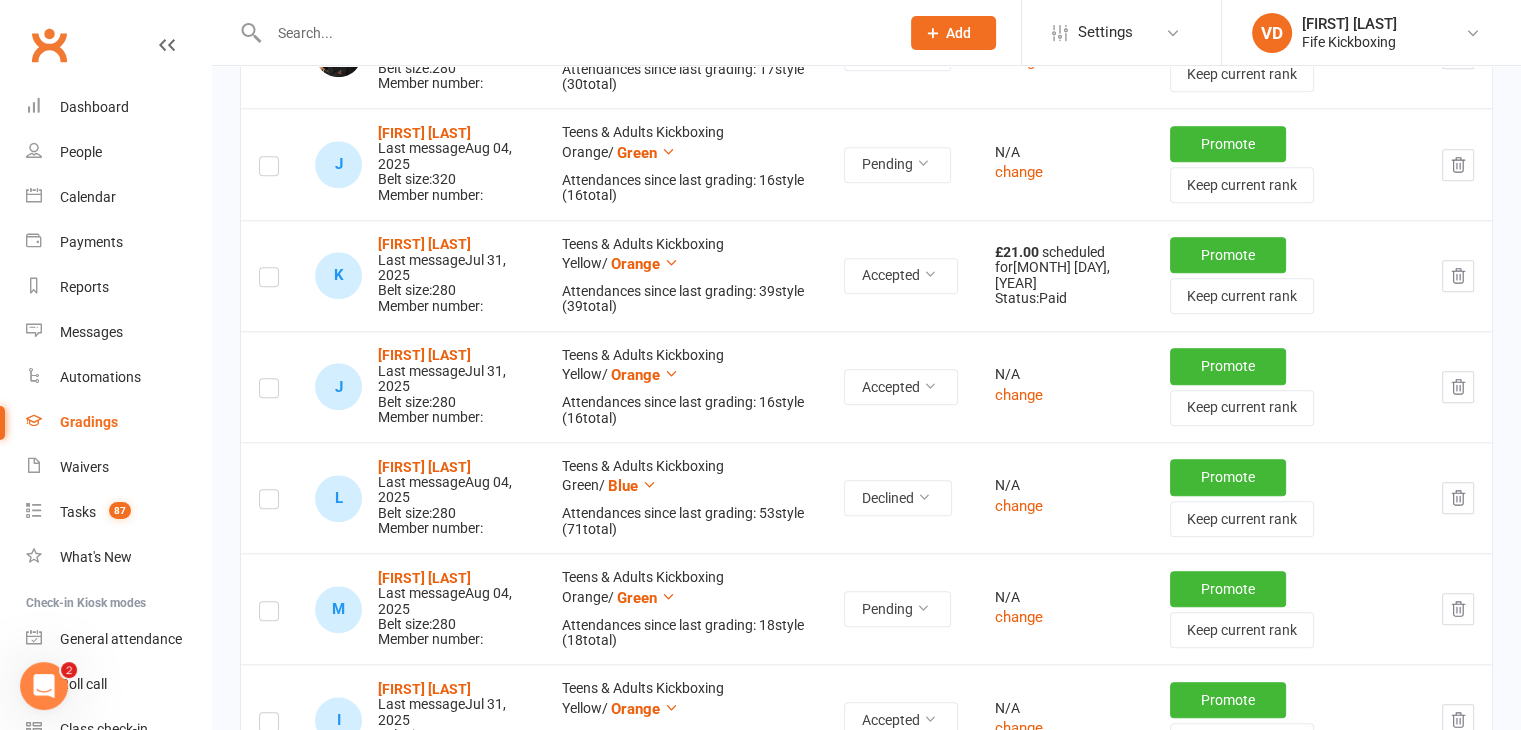 scroll, scrollTop: 1900, scrollLeft: 0, axis: vertical 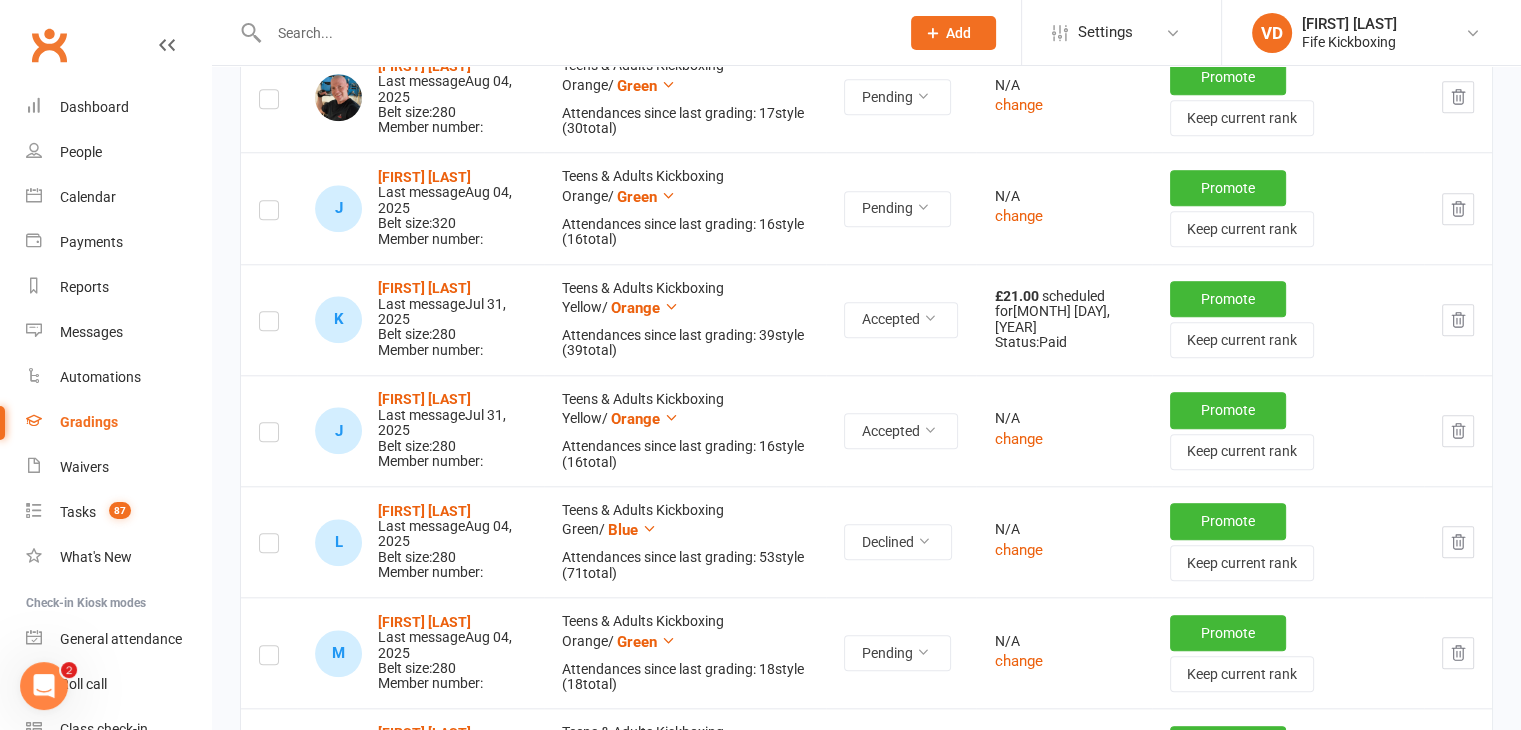 click at bounding box center (574, 33) 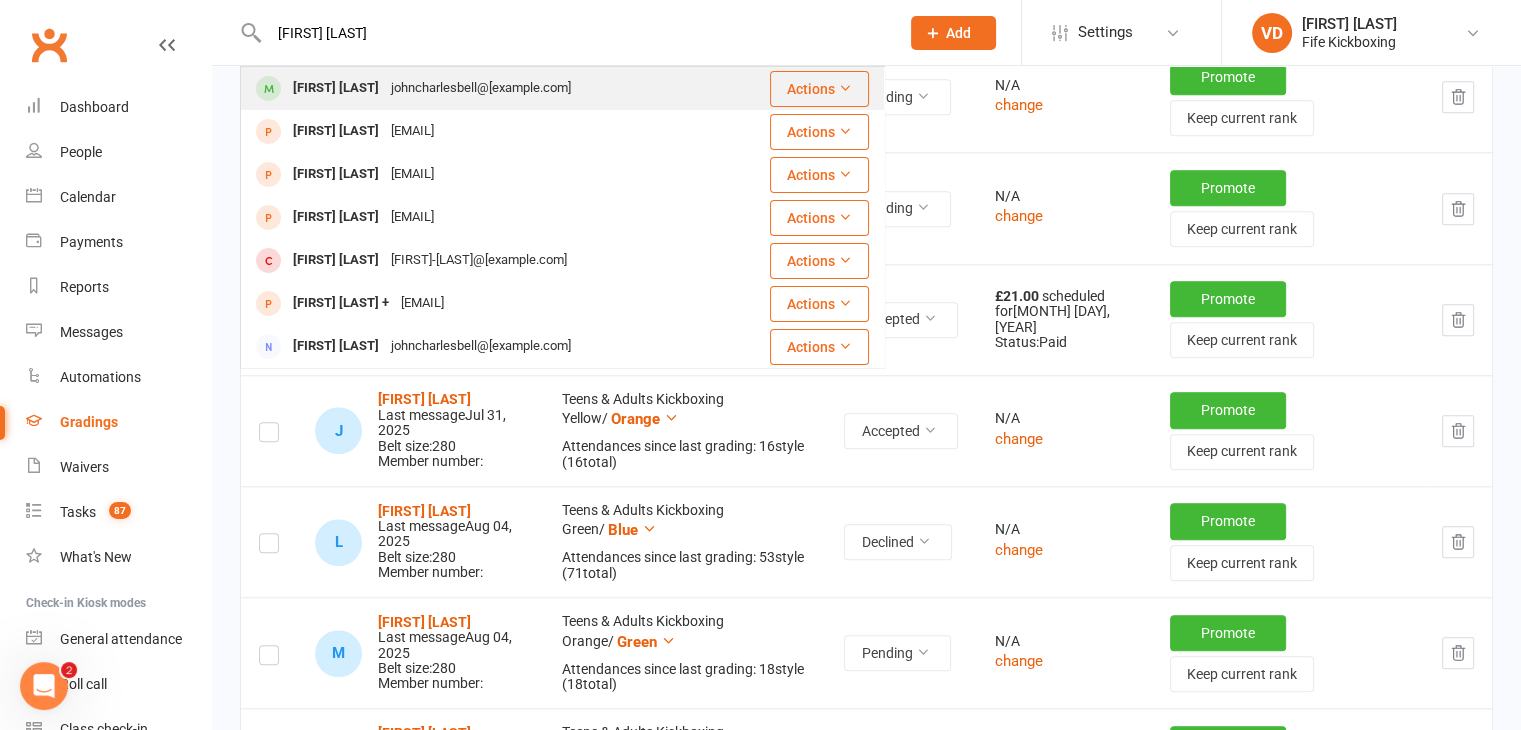 type on "[FIRST] [LAST]" 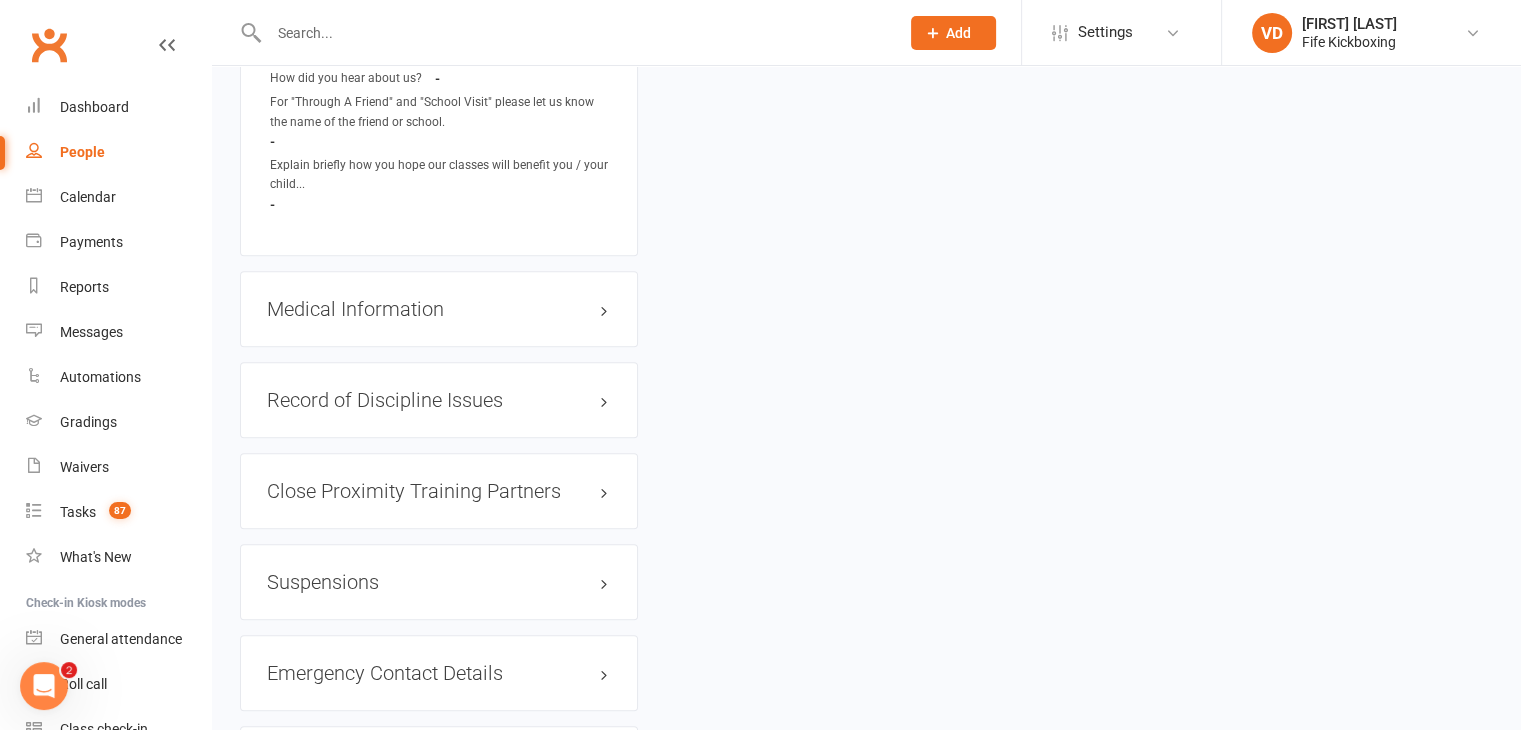 scroll, scrollTop: 0, scrollLeft: 0, axis: both 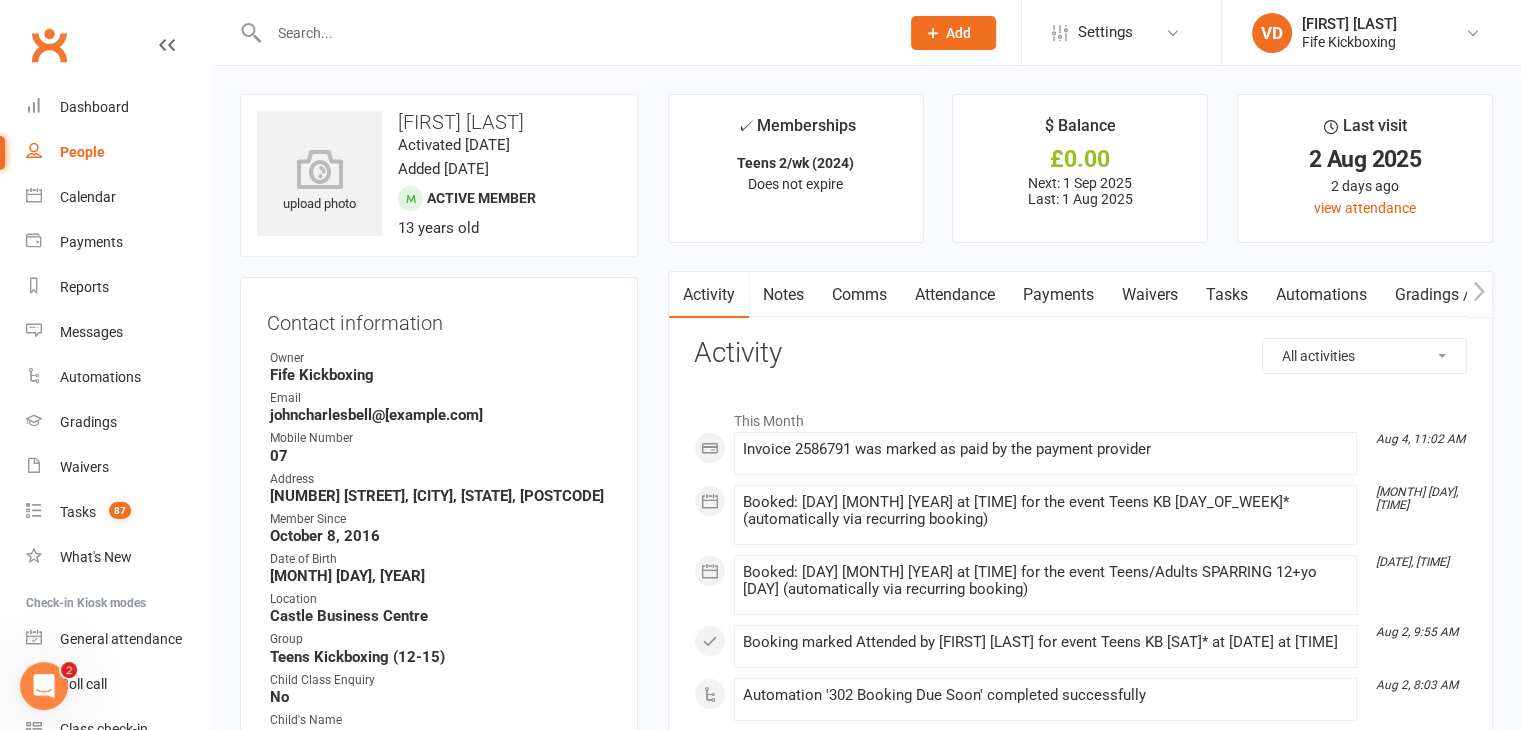 click on "Contact information" at bounding box center [439, 319] 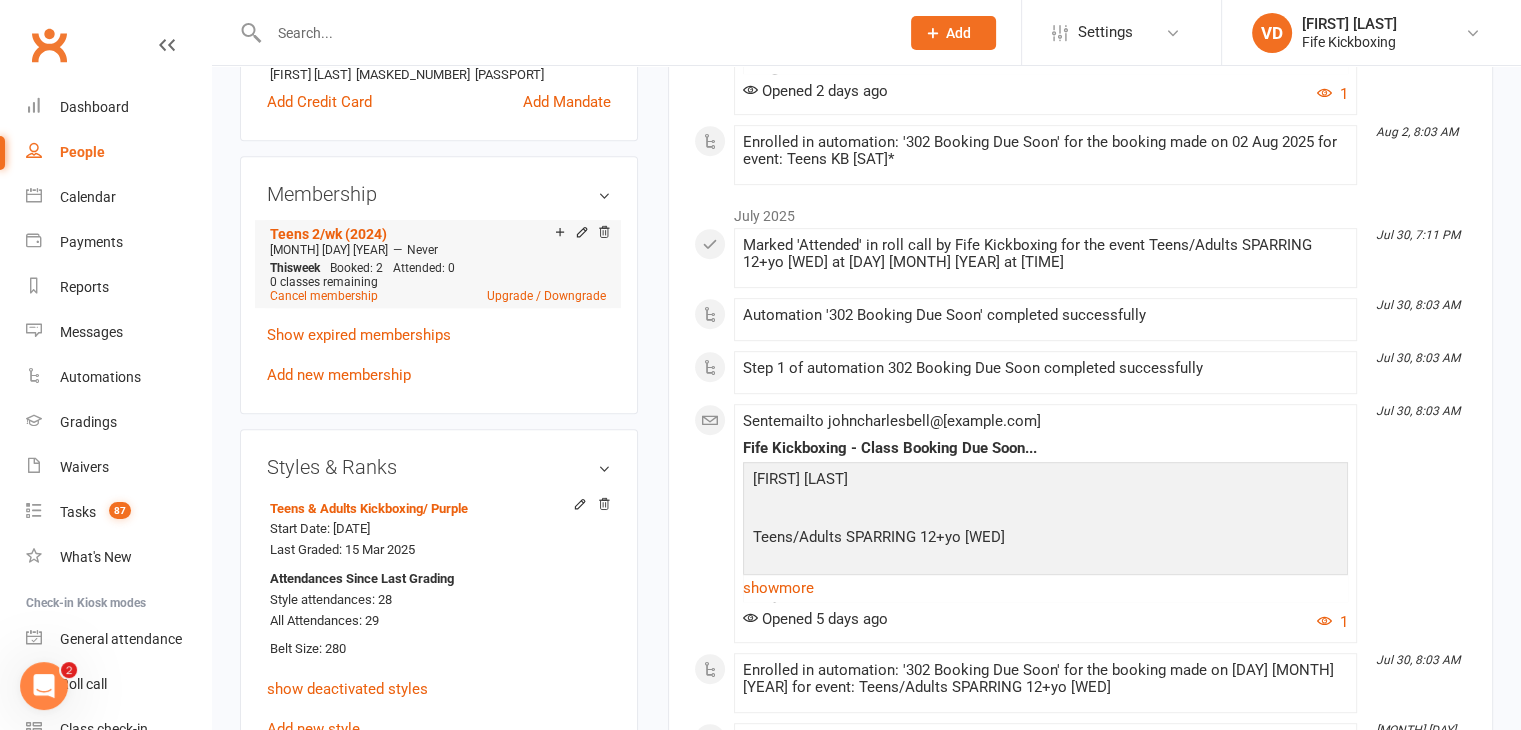 scroll, scrollTop: 900, scrollLeft: 0, axis: vertical 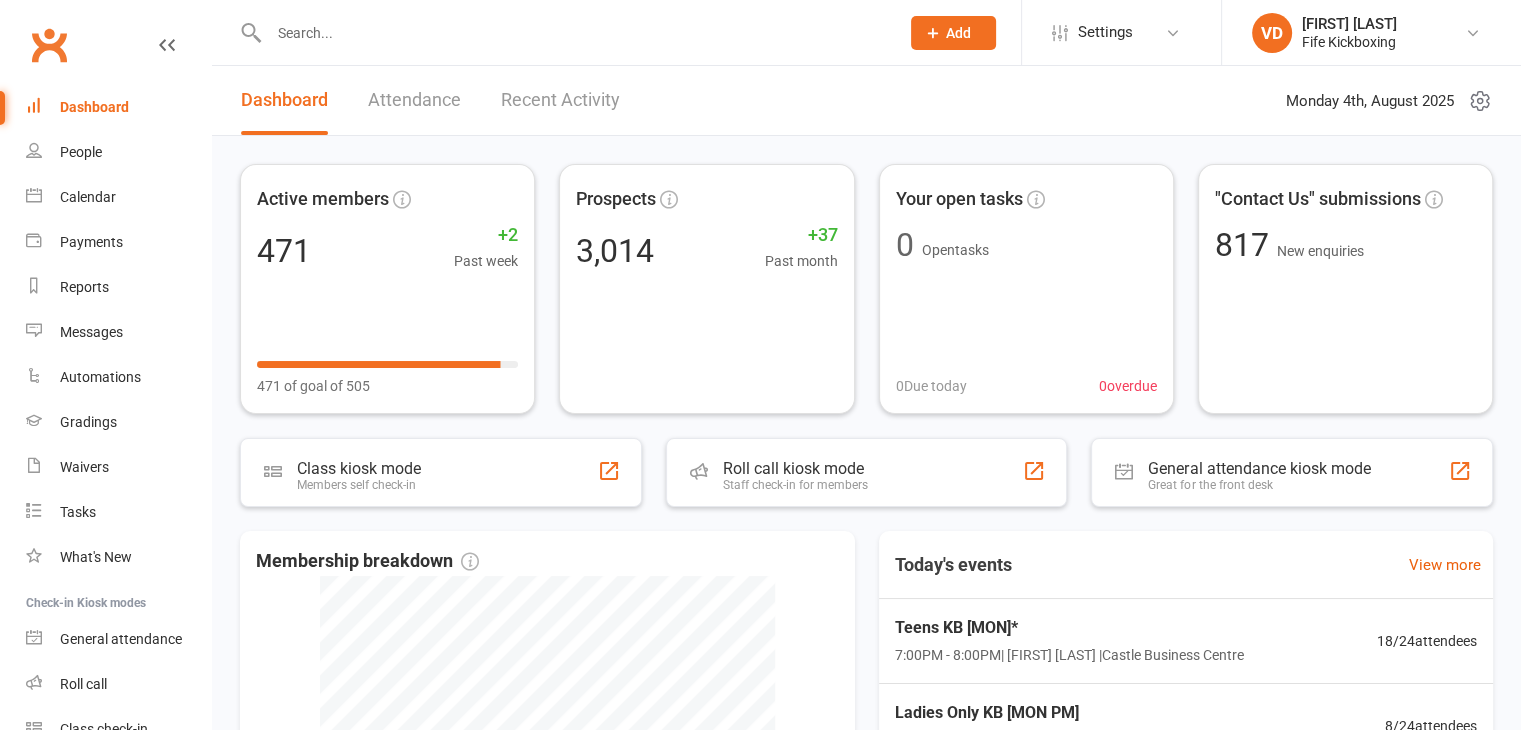 click at bounding box center (574, 33) 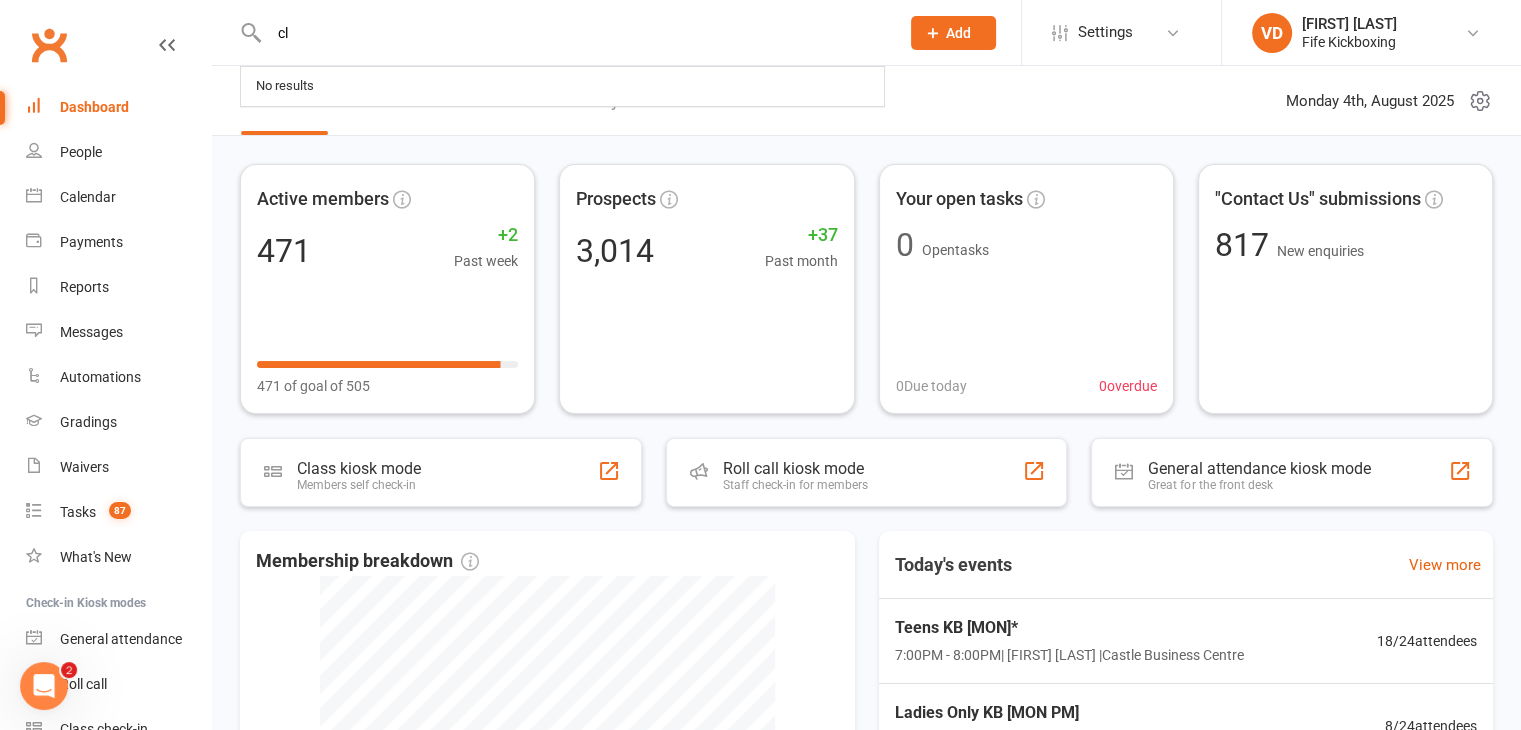 scroll, scrollTop: 0, scrollLeft: 0, axis: both 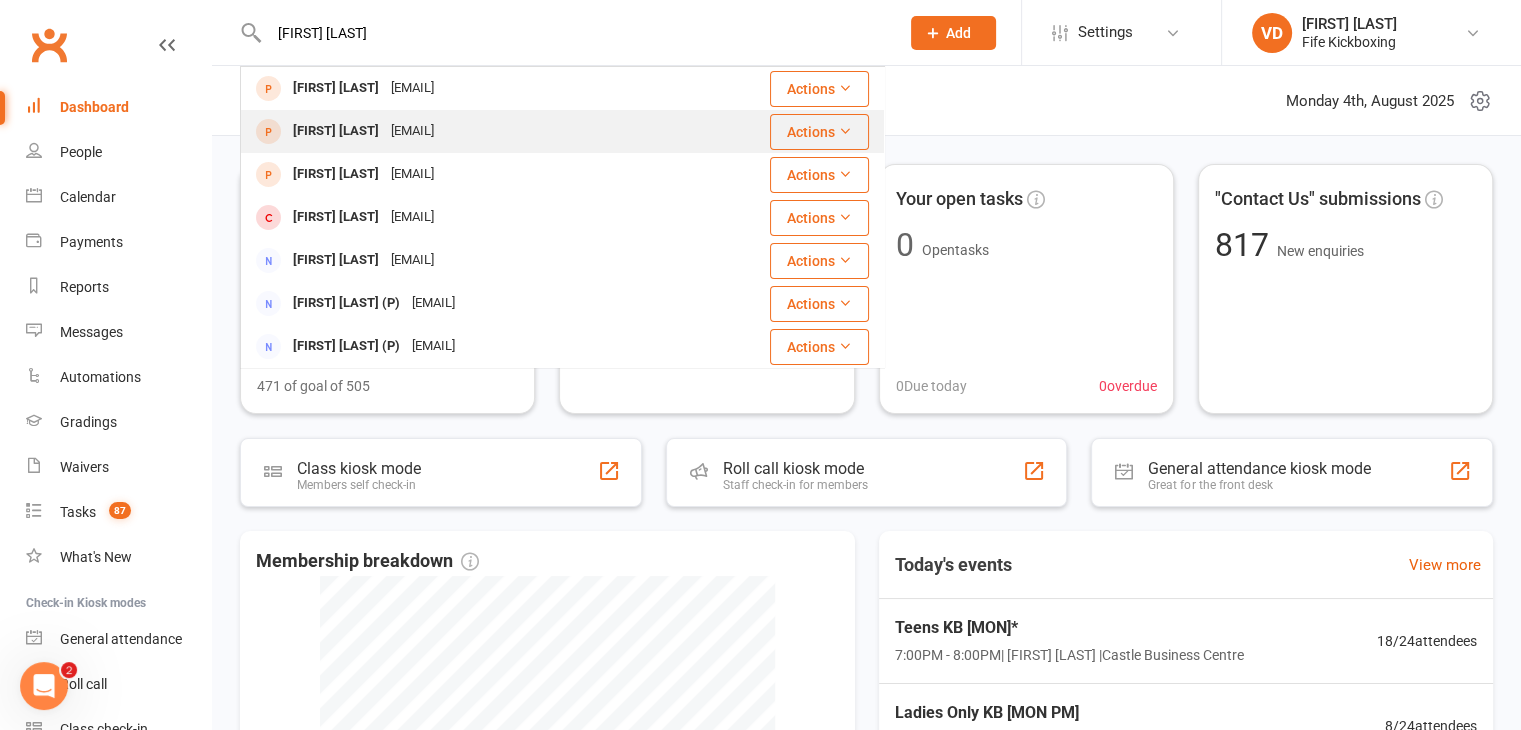 type on "[FIRST] [LAST]" 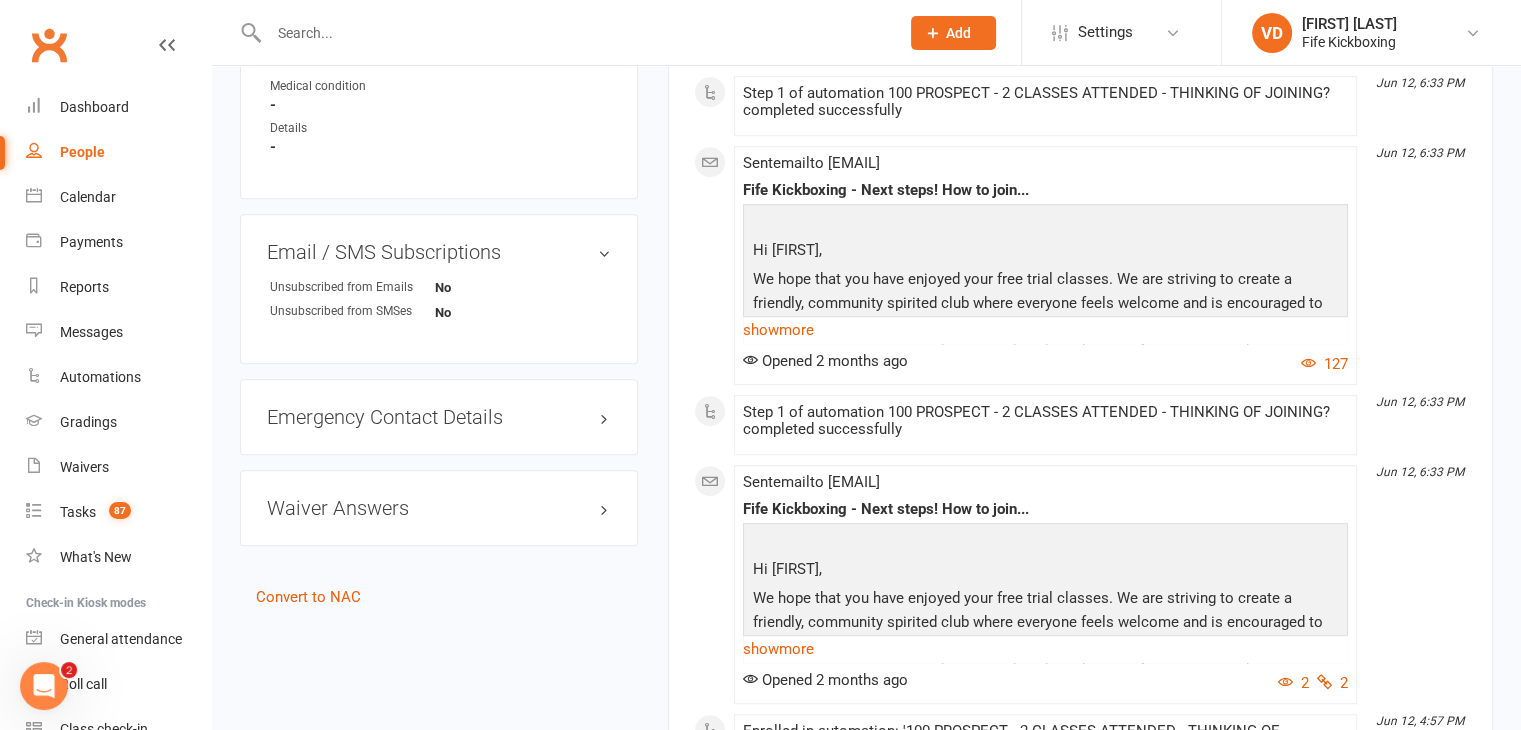 scroll, scrollTop: 1300, scrollLeft: 0, axis: vertical 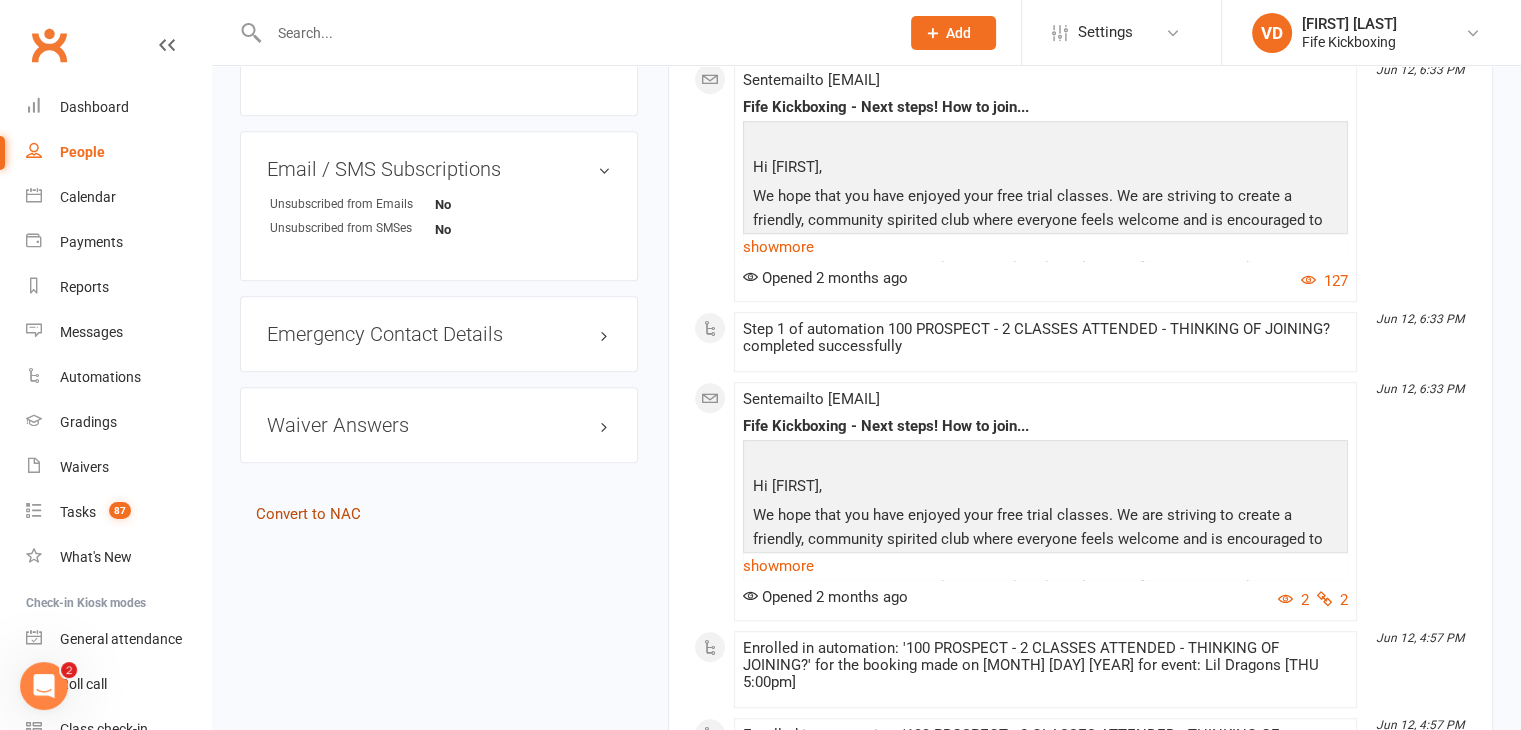 click on "Convert to NAC" at bounding box center (308, 514) 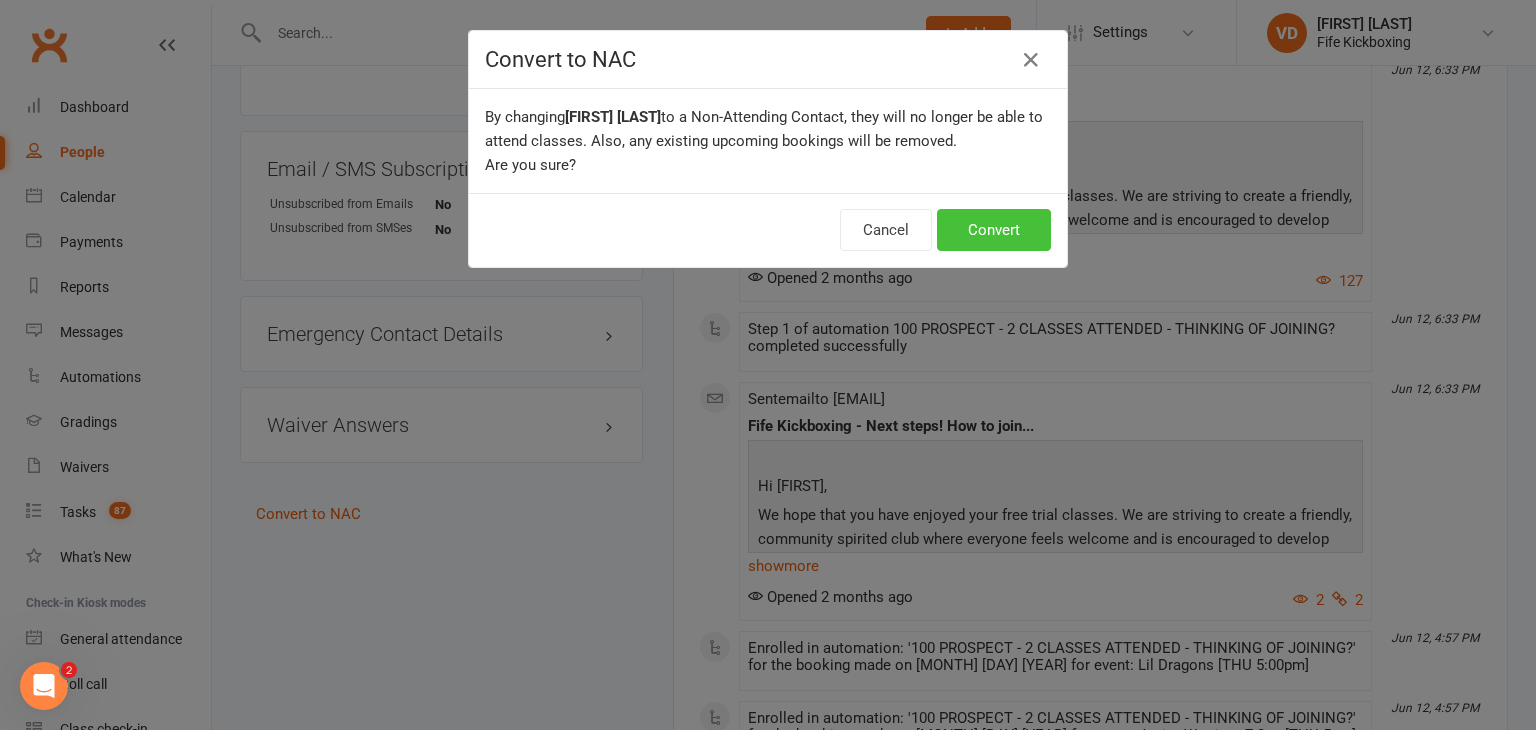 click on "Convert" at bounding box center (994, 230) 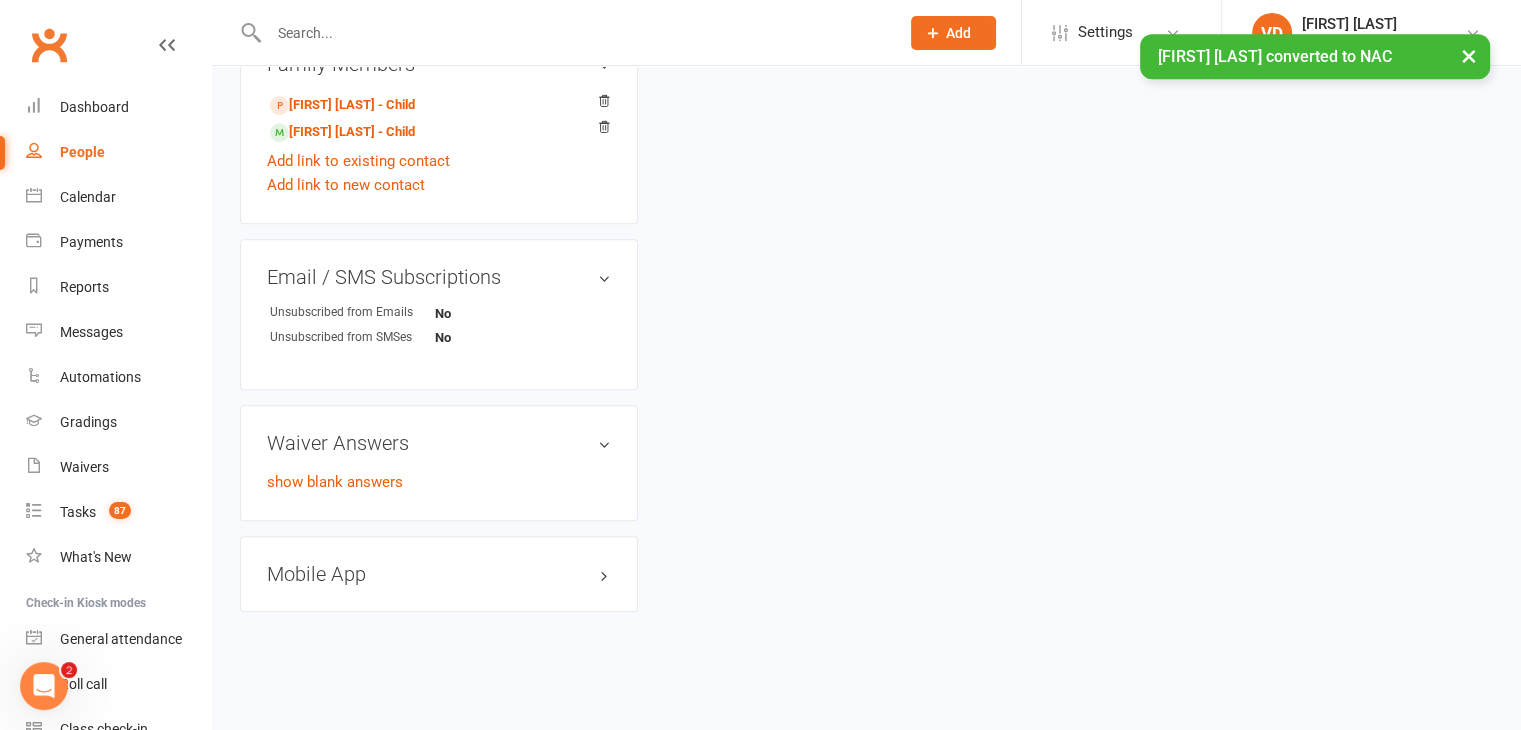 scroll, scrollTop: 0, scrollLeft: 0, axis: both 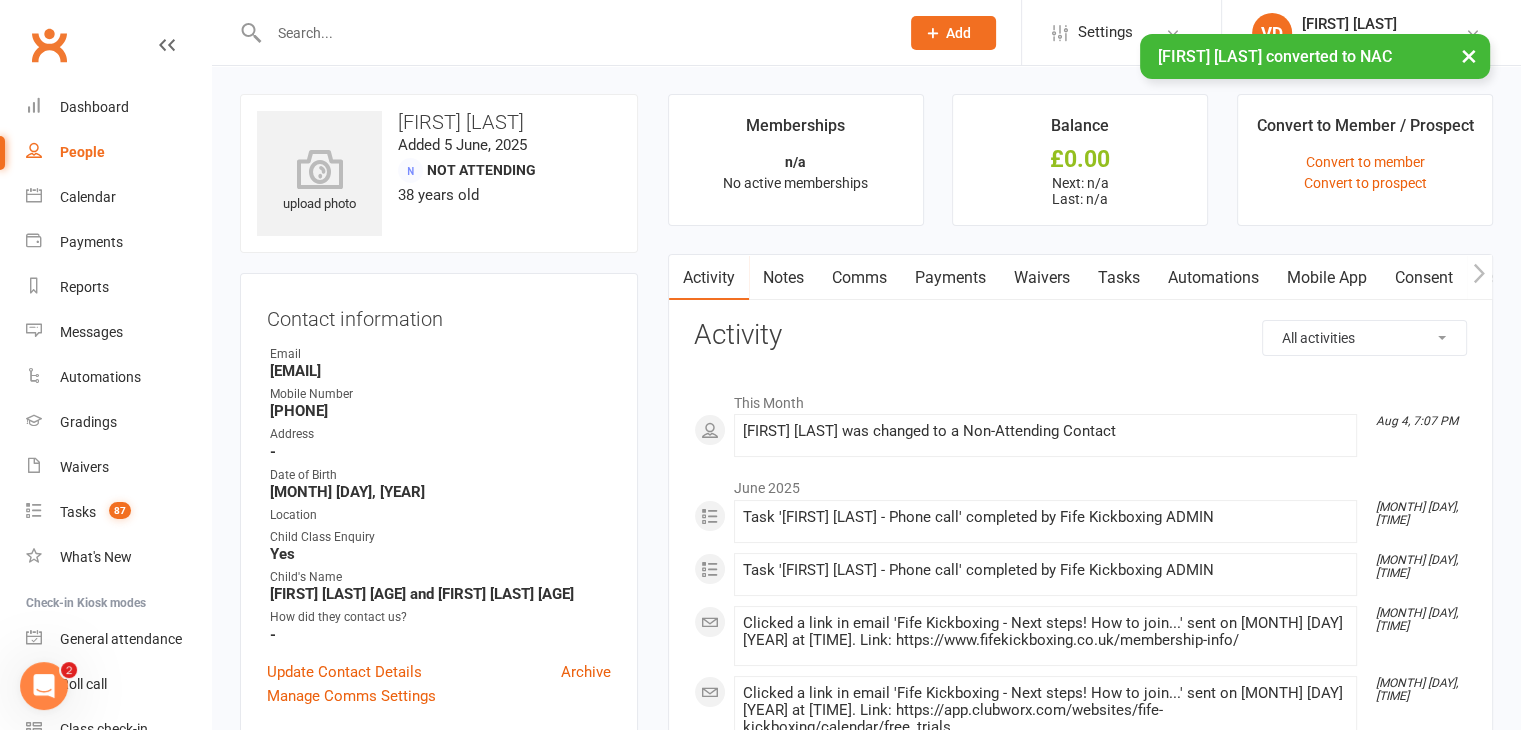 click at bounding box center [574, 33] 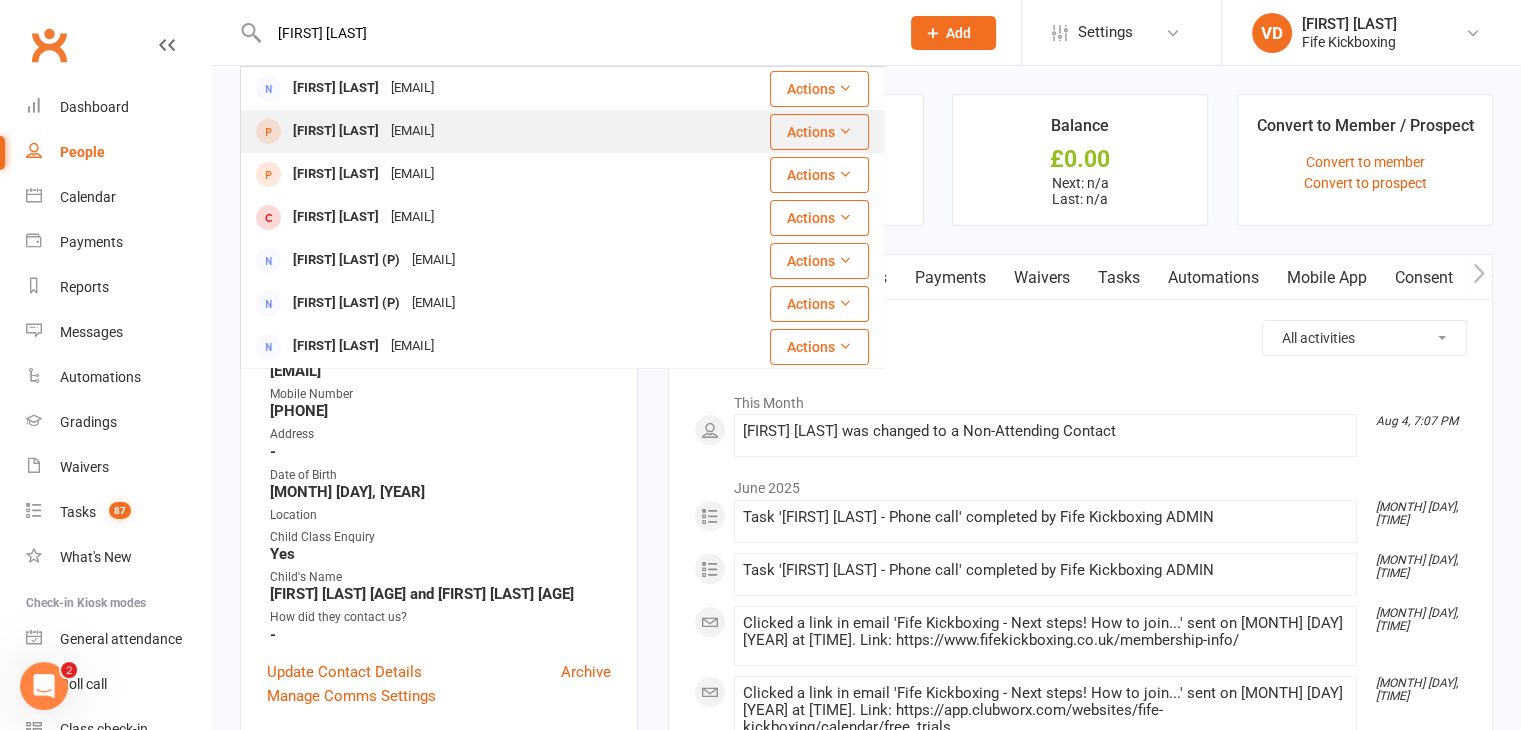 type on "[FIRST] [LAST]" 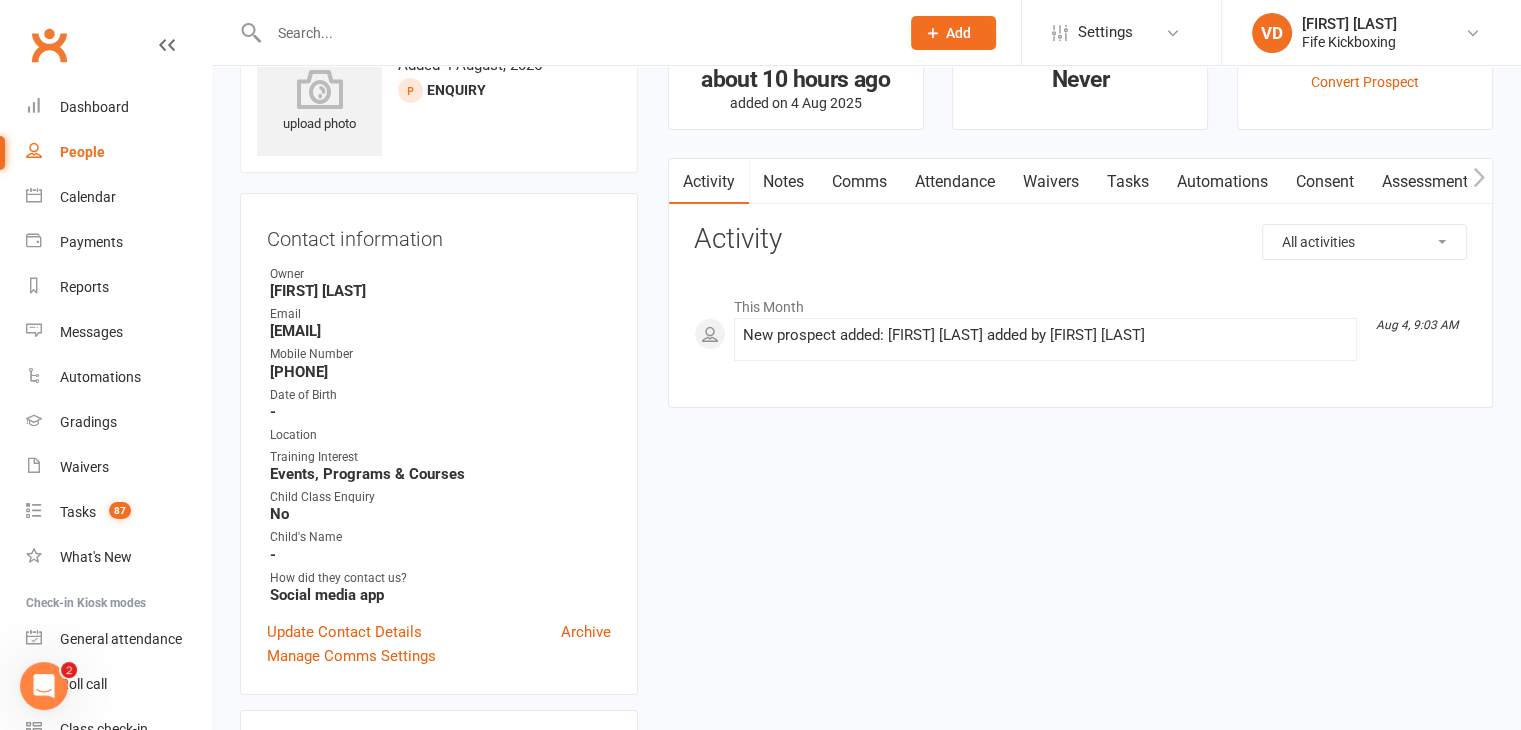 scroll, scrollTop: 0, scrollLeft: 0, axis: both 